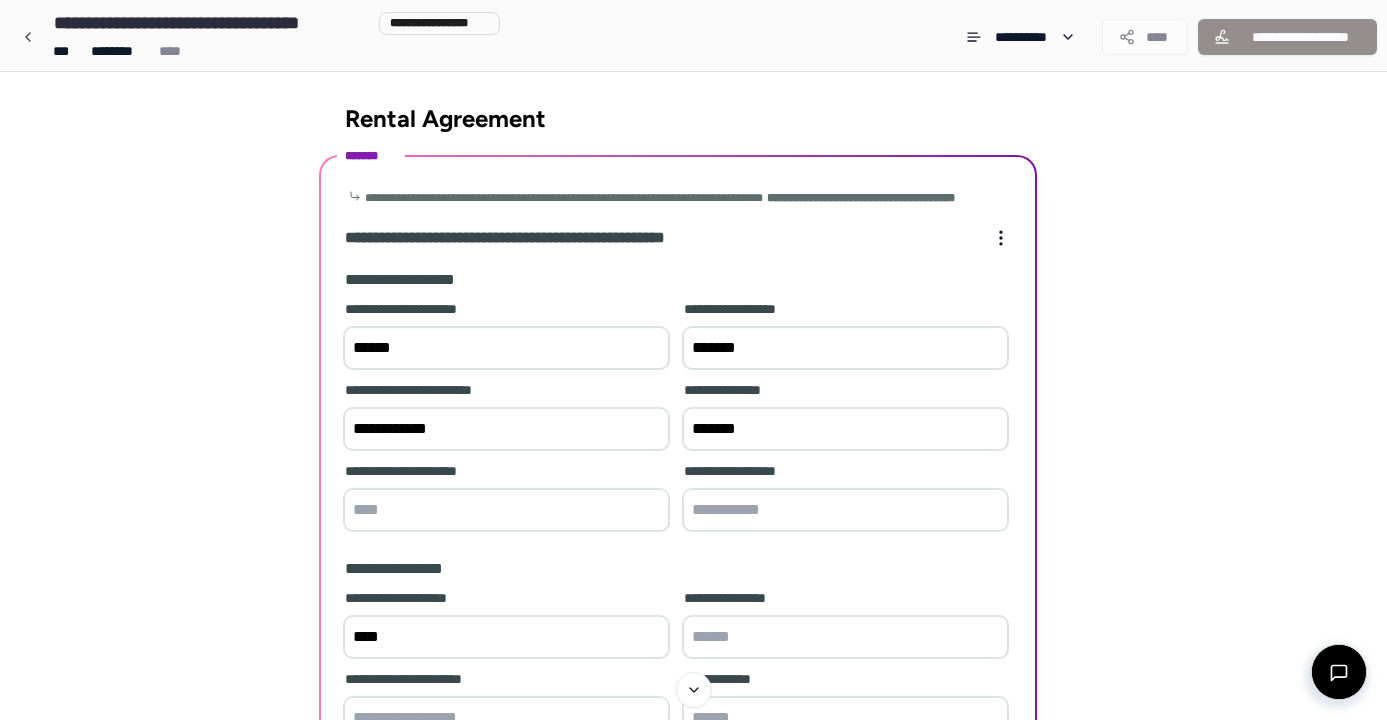 scroll, scrollTop: 4, scrollLeft: 0, axis: vertical 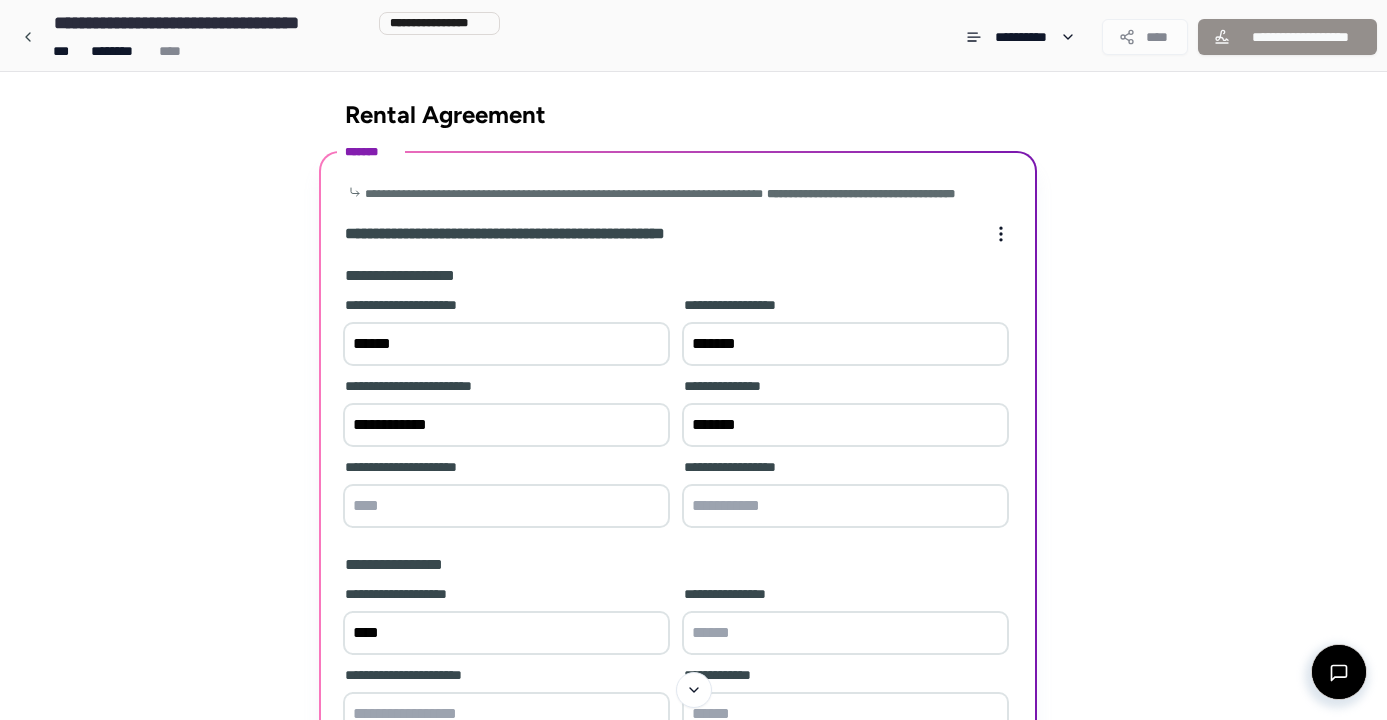click on "******" at bounding box center (506, 344) 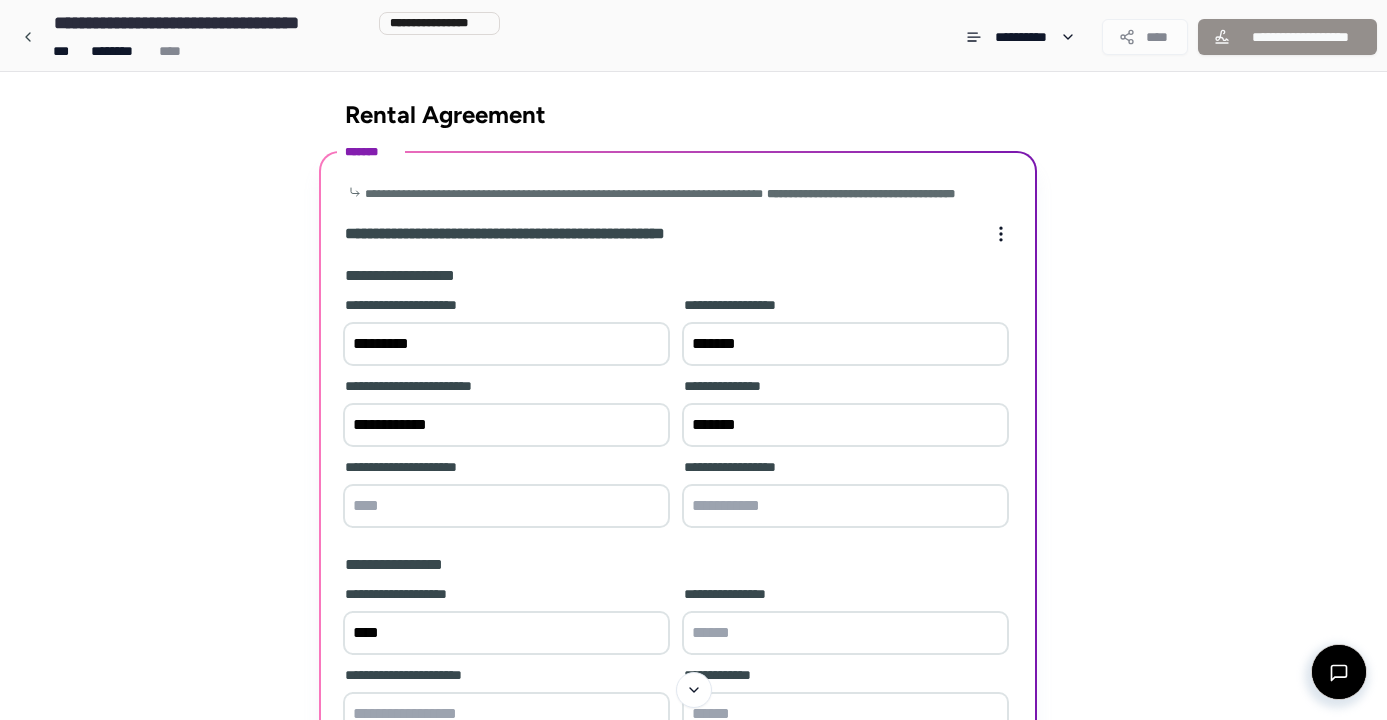 type on "*********" 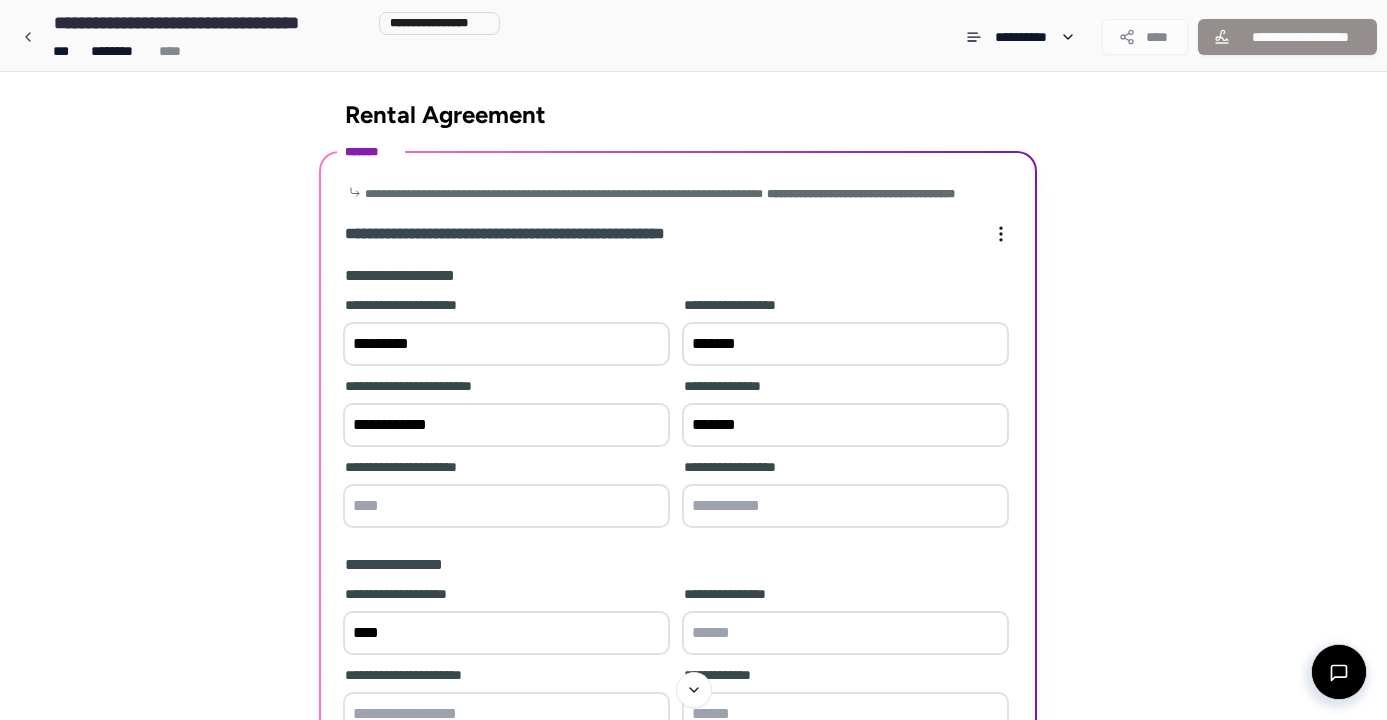 click at bounding box center [506, 506] 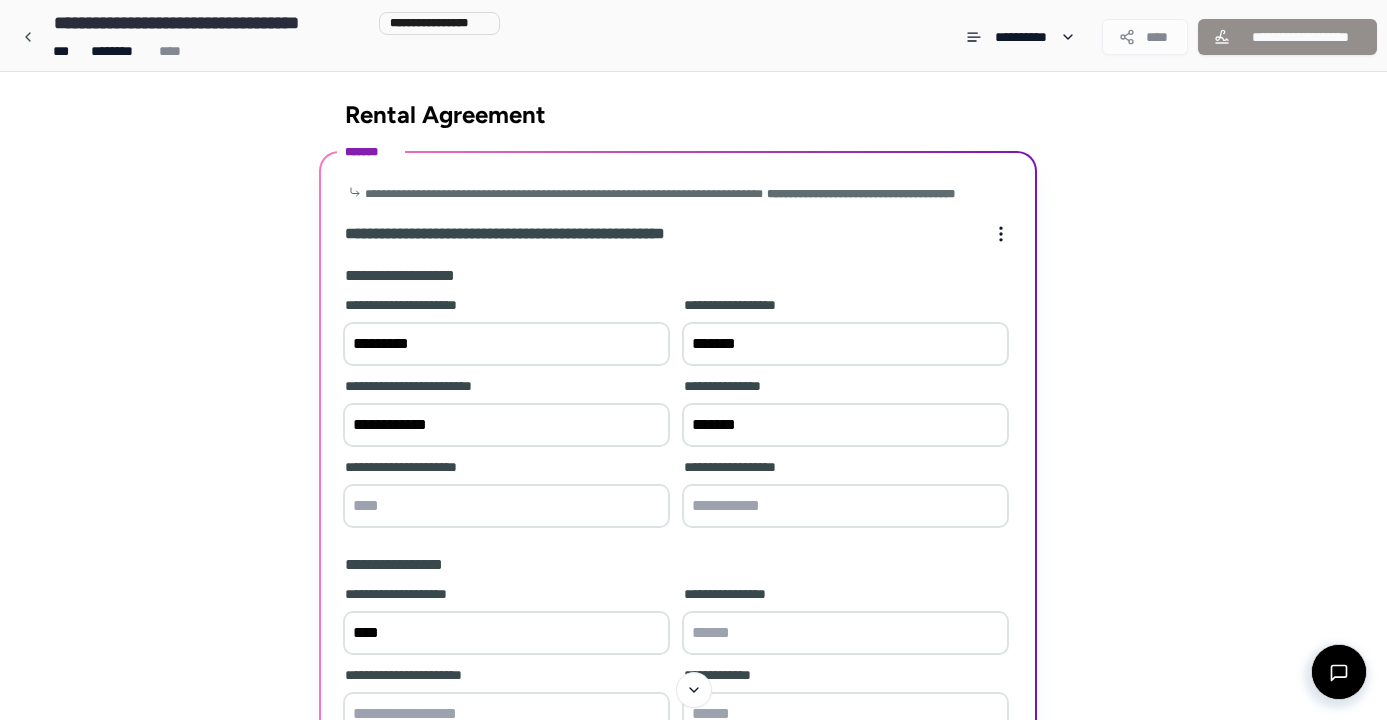 click at bounding box center [845, 506] 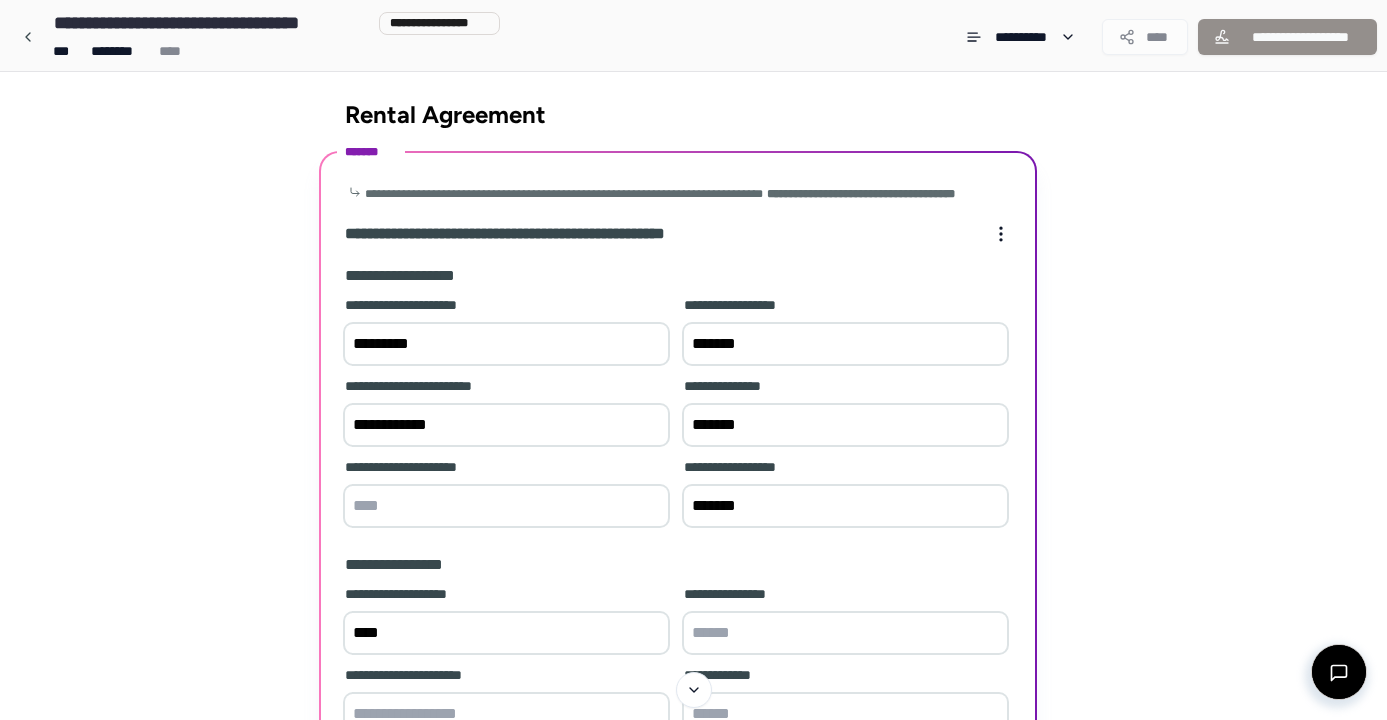 type on "*******" 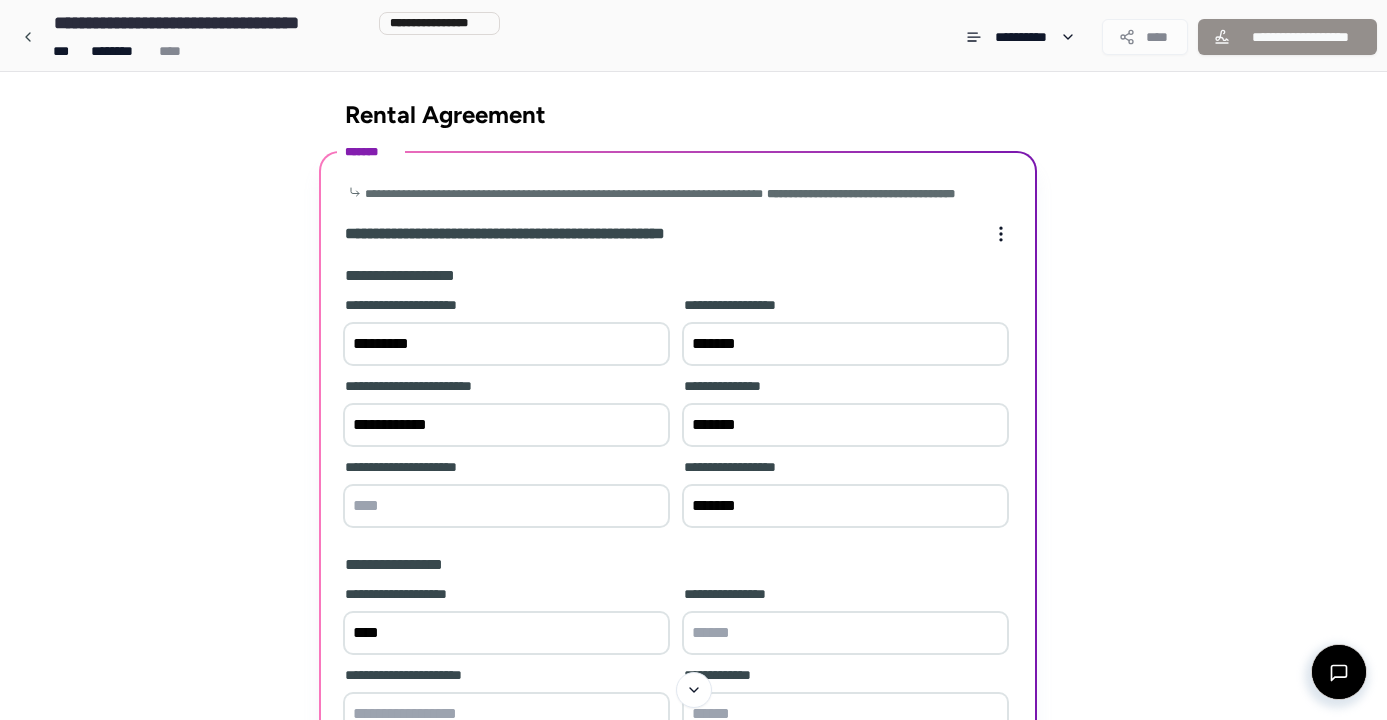 click at bounding box center (506, 506) 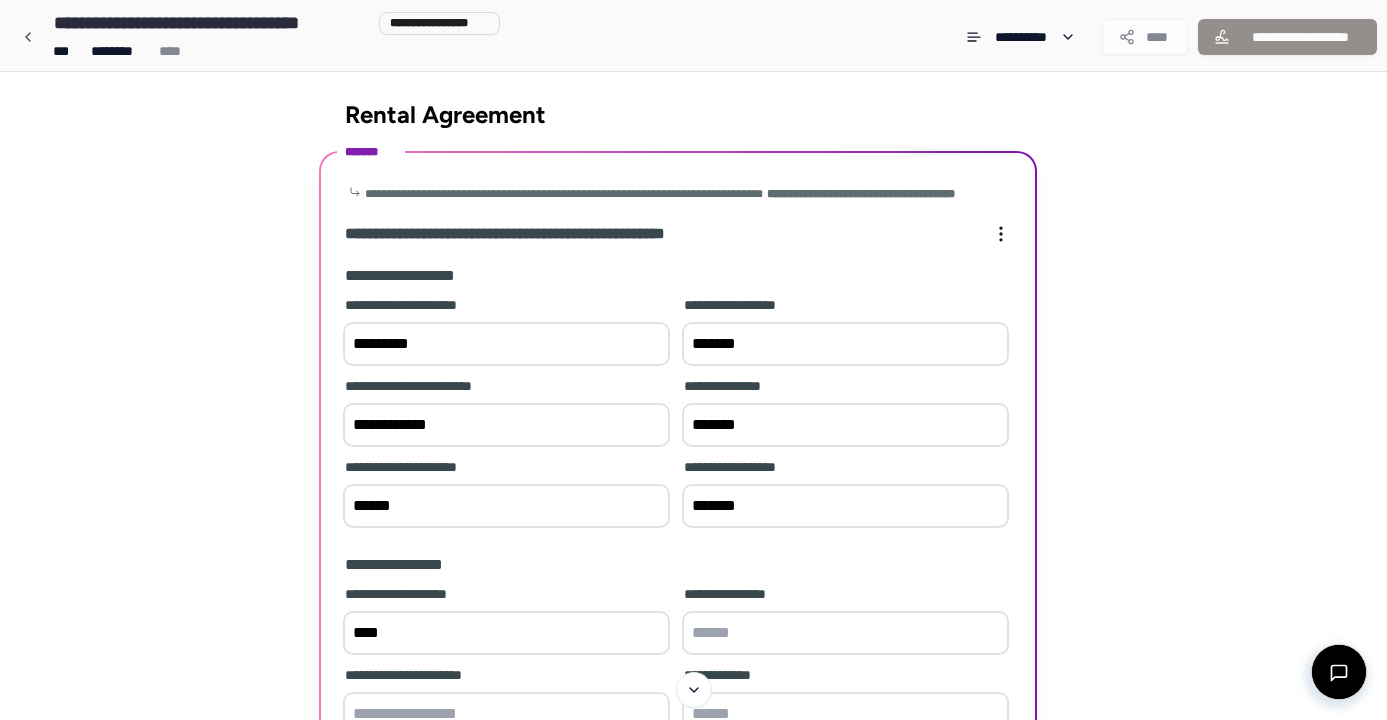 drag, startPoint x: 413, startPoint y: 525, endPoint x: 299, endPoint y: 518, distance: 114.21471 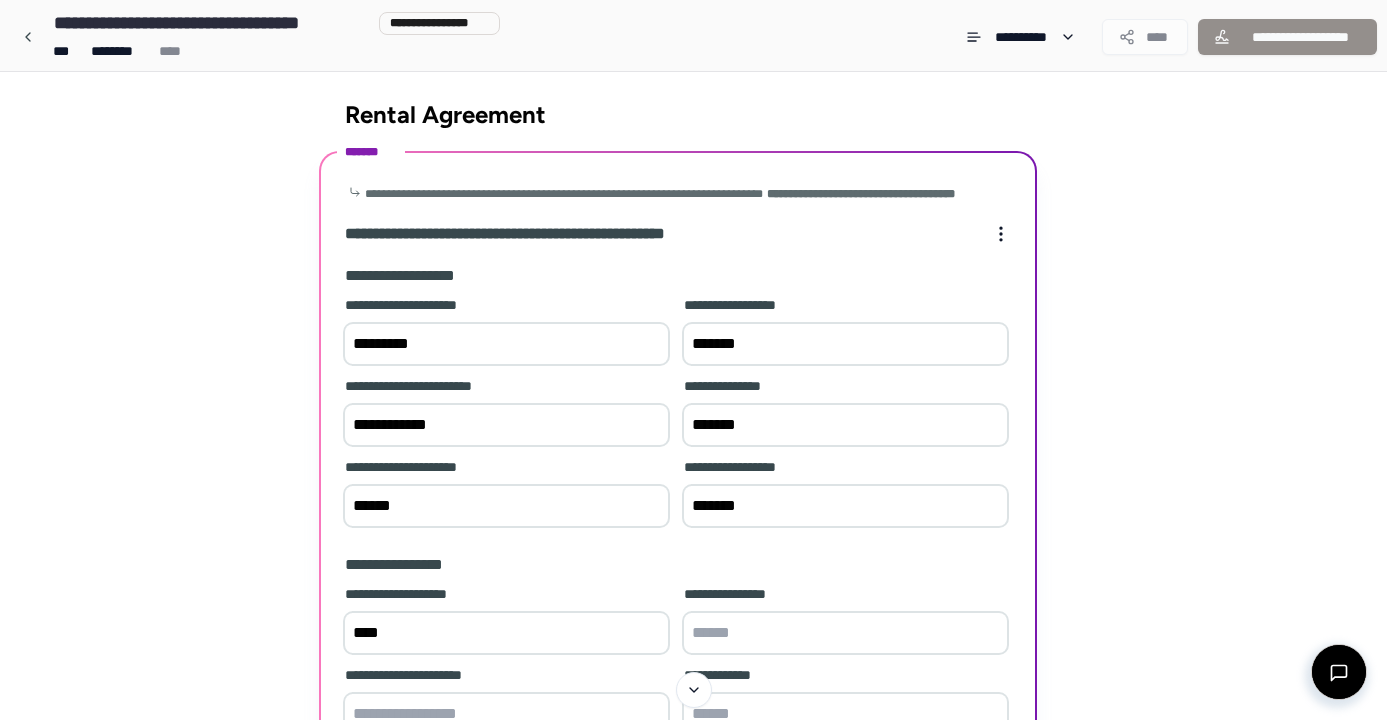 click on "**********" at bounding box center (678, 544) 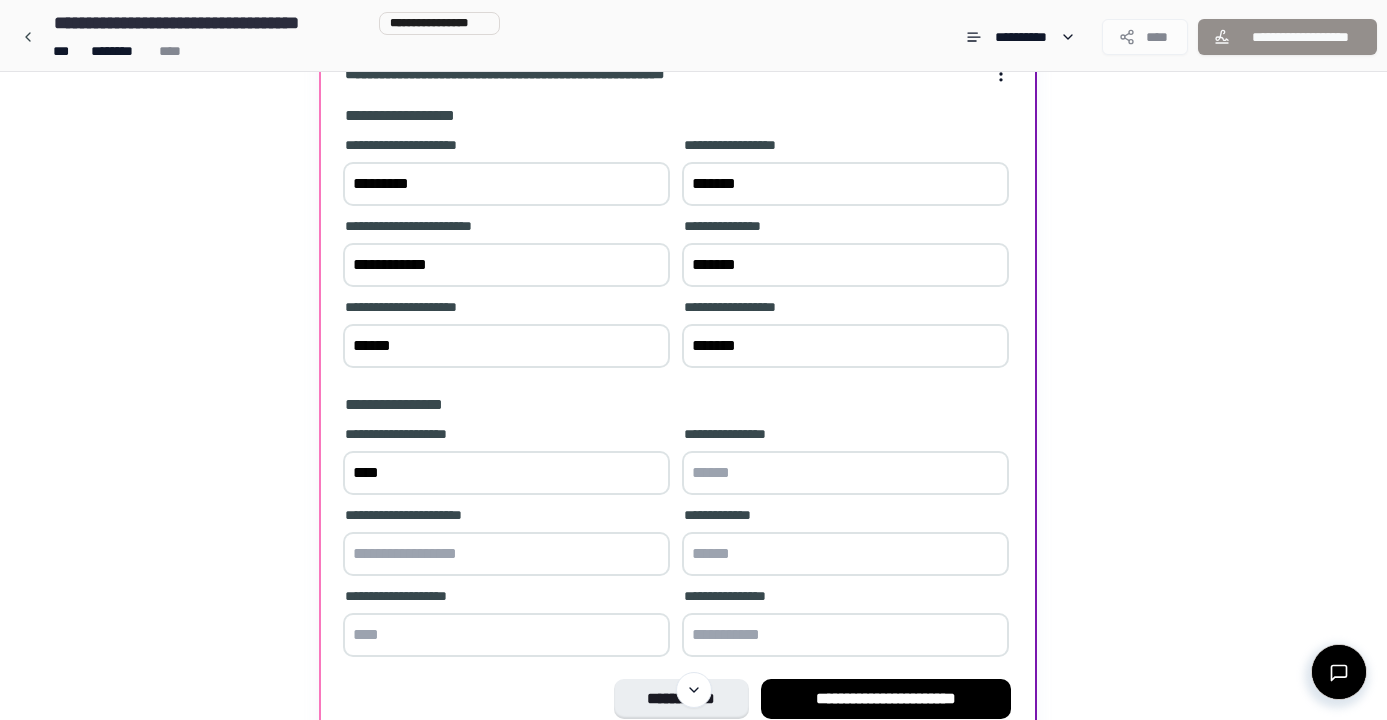 scroll, scrollTop: 177, scrollLeft: 0, axis: vertical 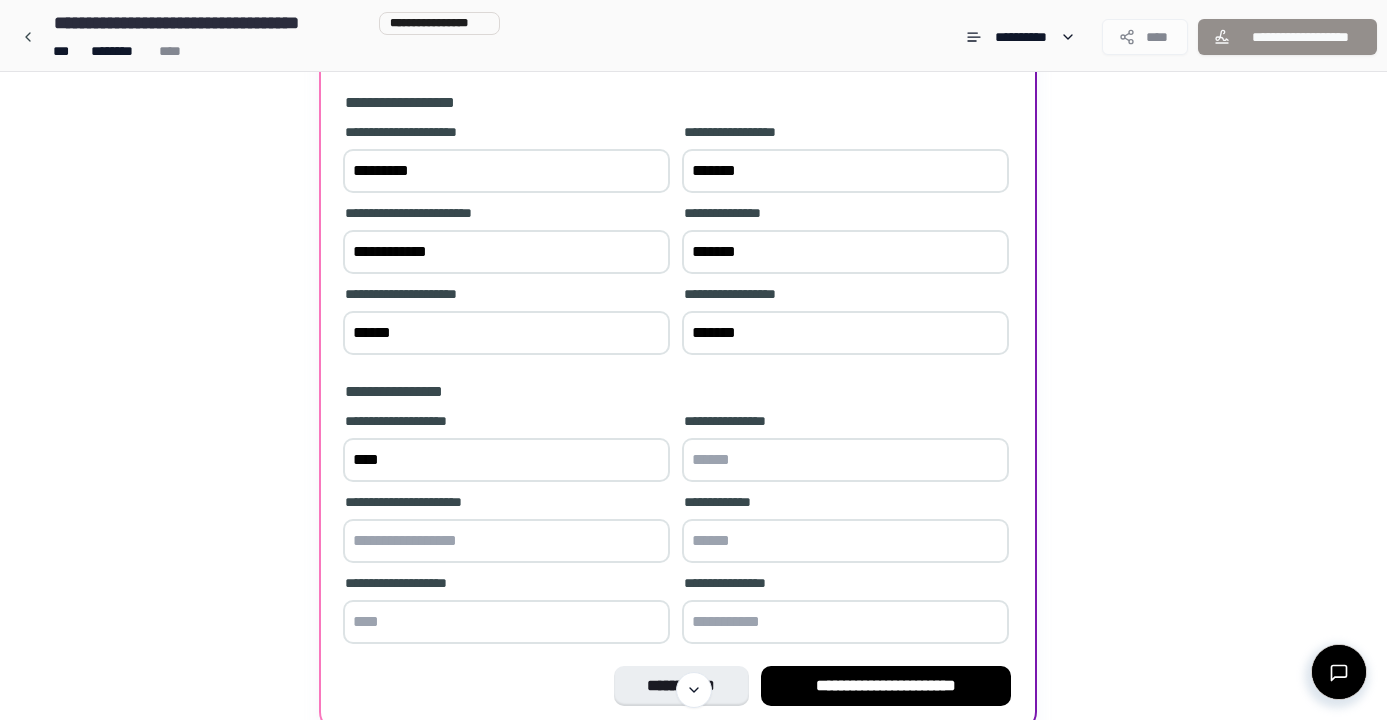 drag, startPoint x: 469, startPoint y: 261, endPoint x: 305, endPoint y: 269, distance: 164.195 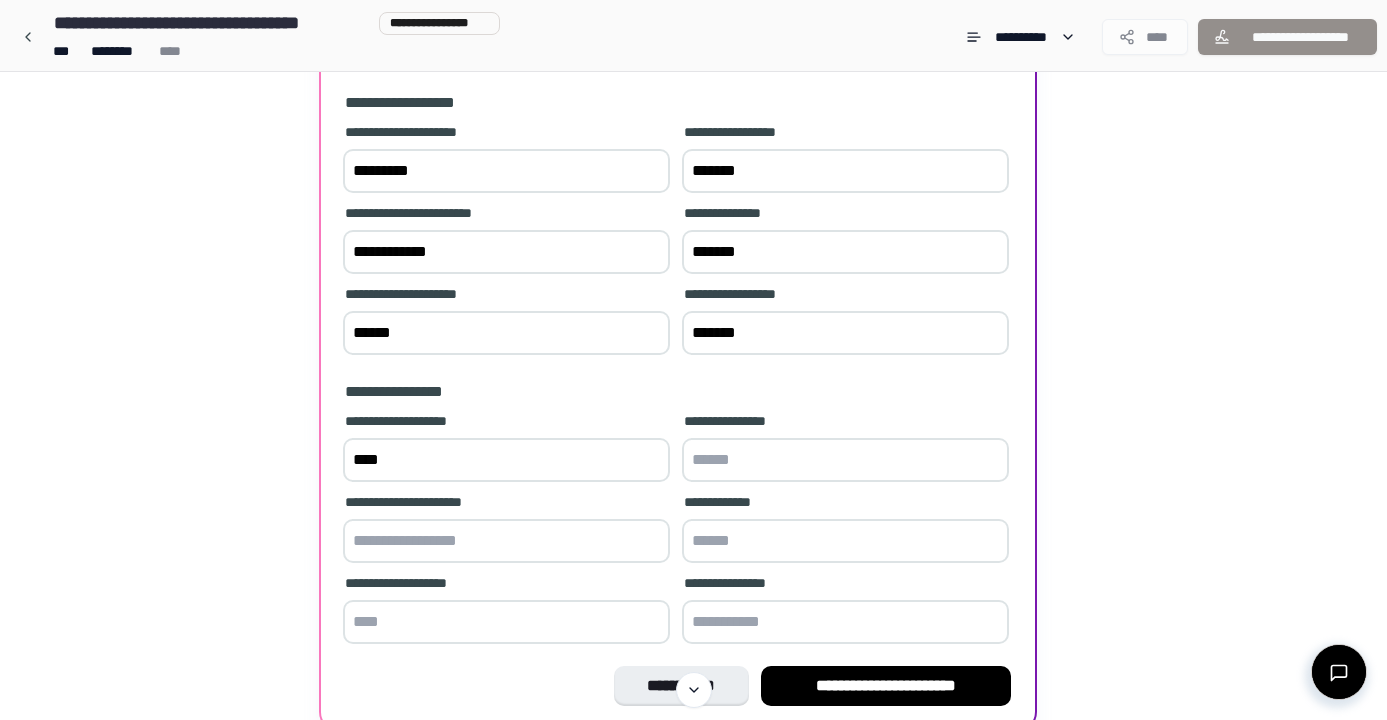 click on "**********" at bounding box center [693, 352] 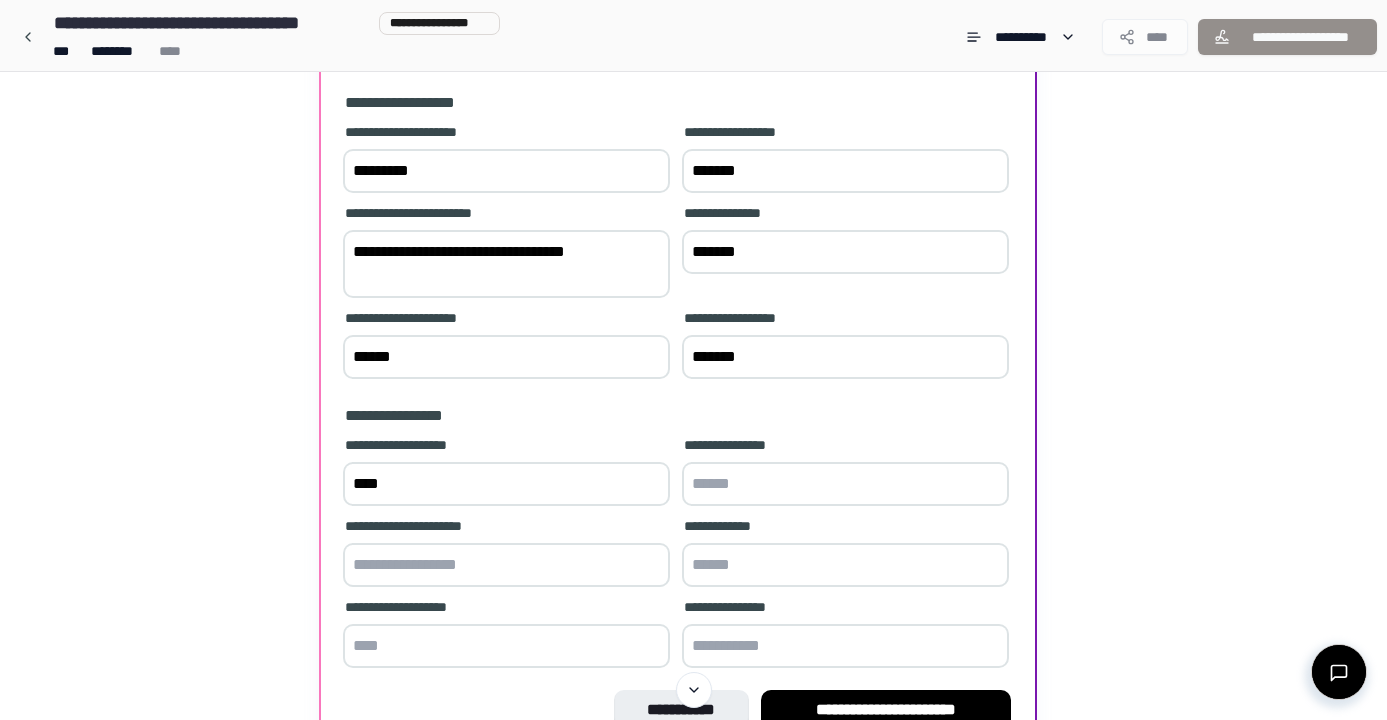 click on "**********" at bounding box center (506, 264) 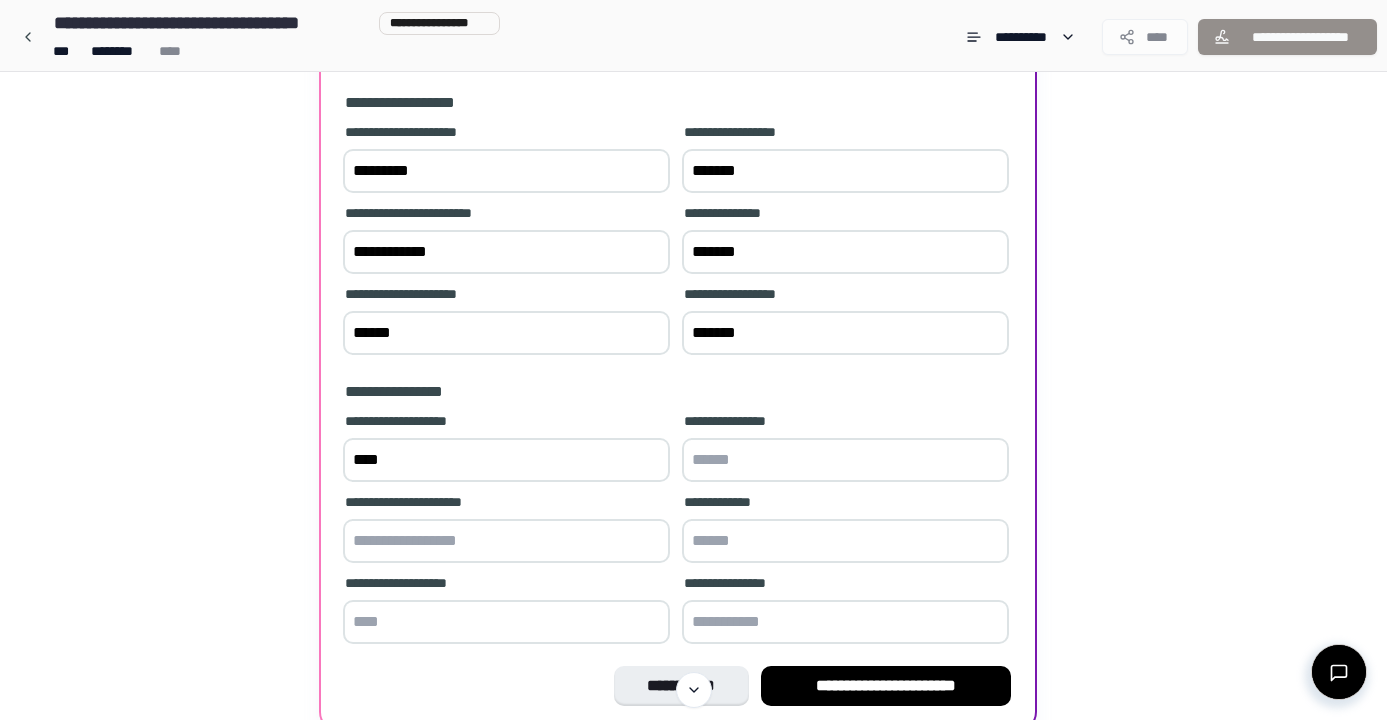 type on "**********" 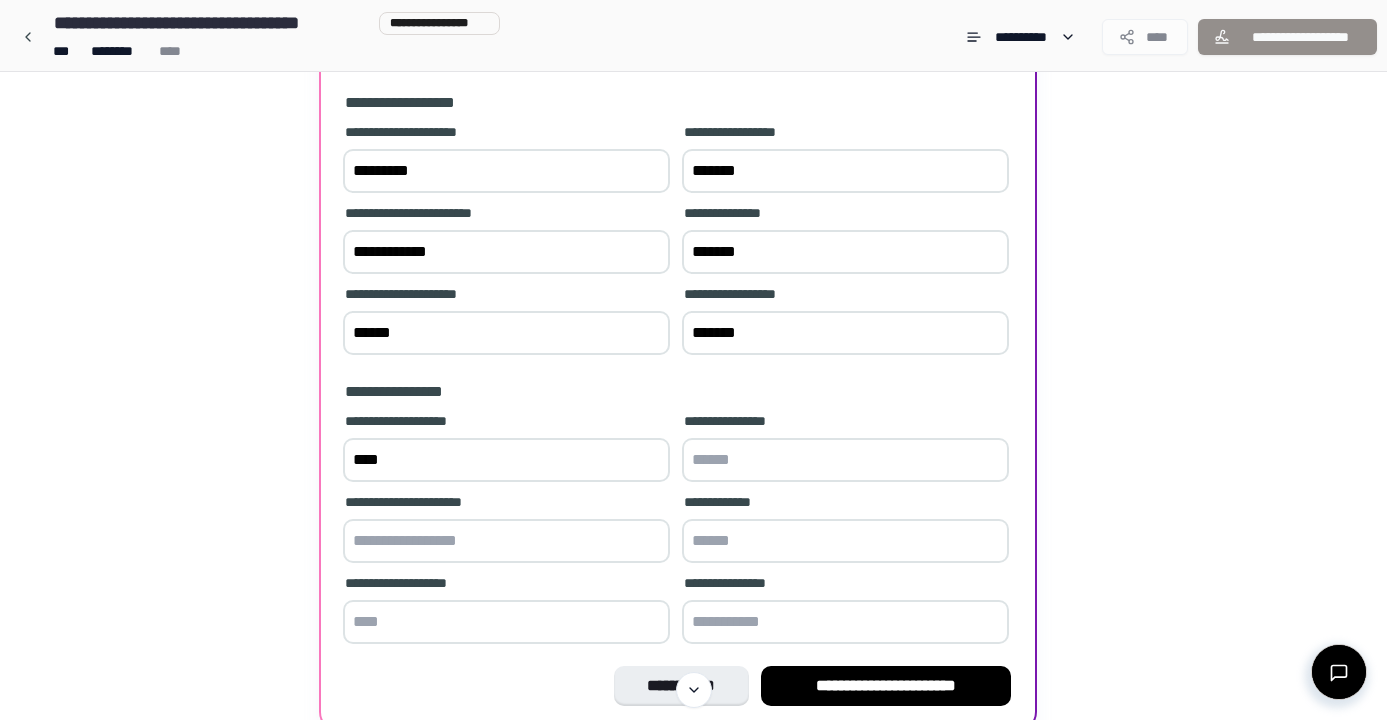 click on "****" at bounding box center [506, 460] 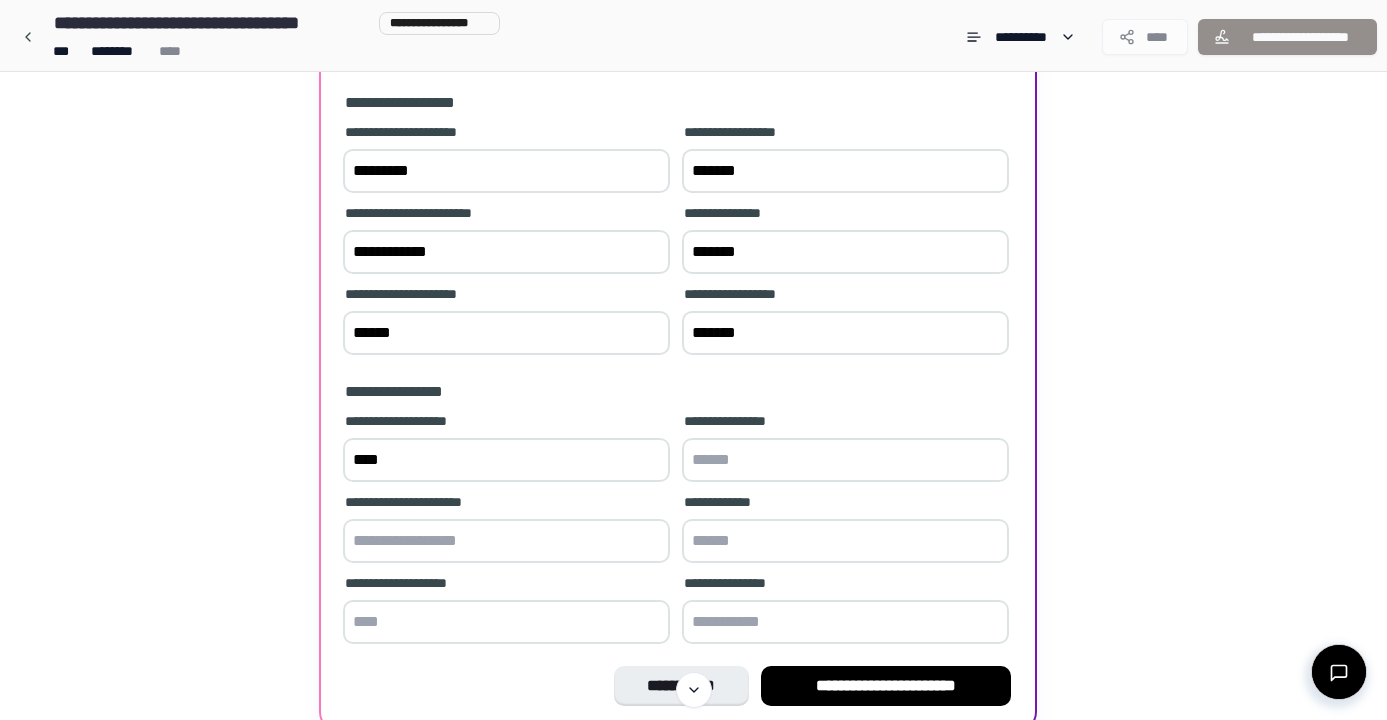 click at bounding box center (845, 460) 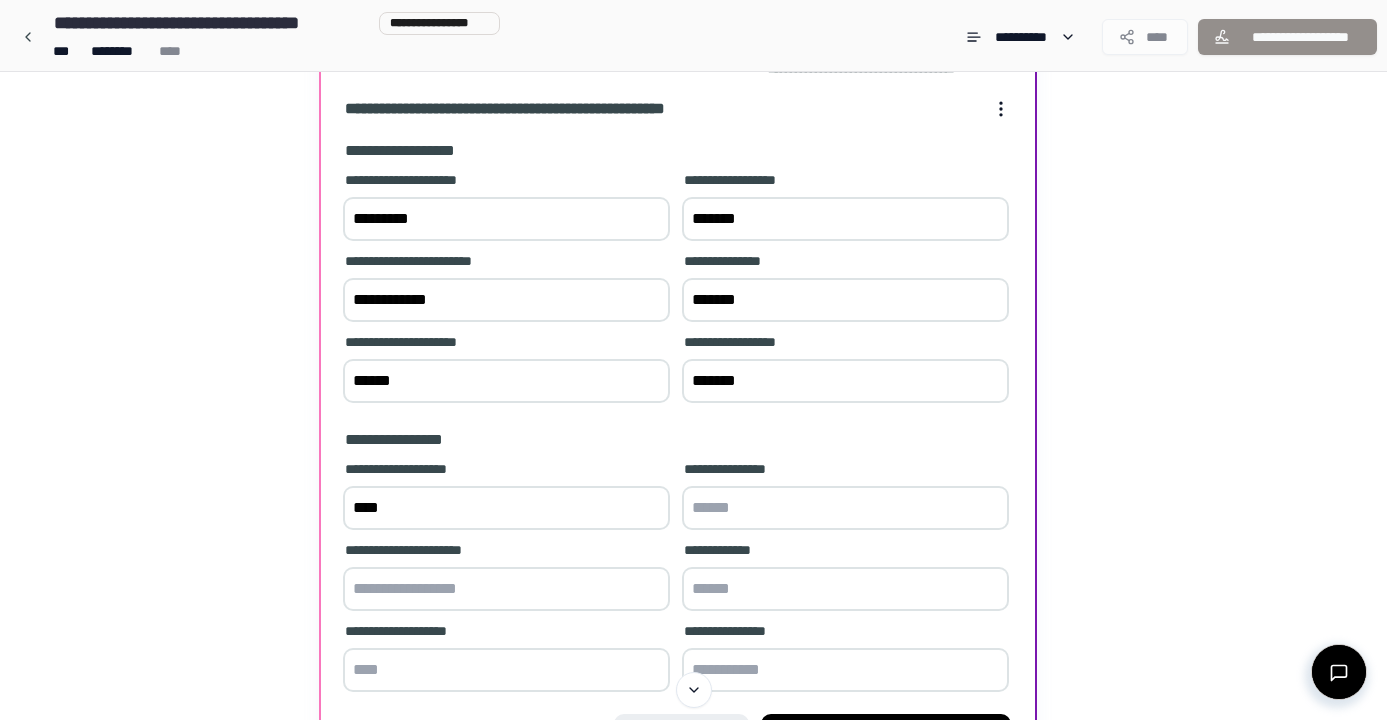 scroll, scrollTop: 138, scrollLeft: 0, axis: vertical 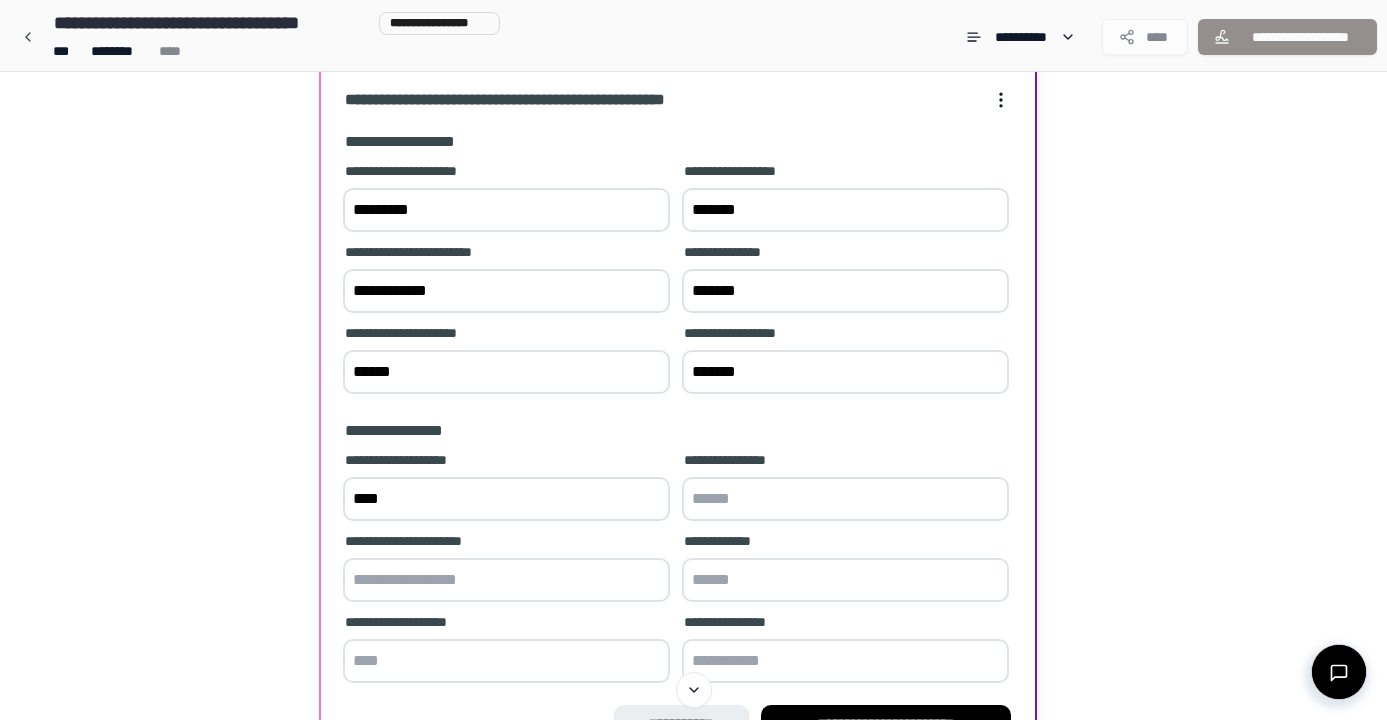 click on "****" at bounding box center [506, 499] 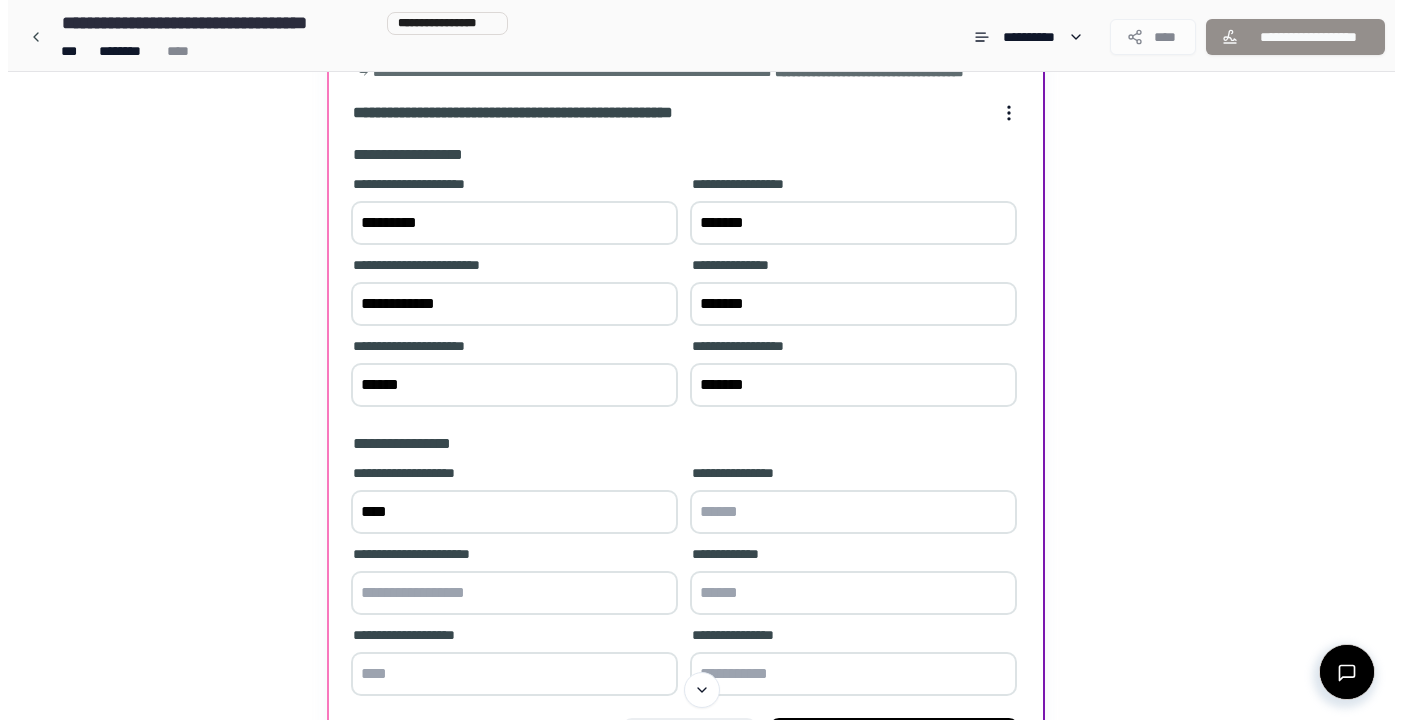 scroll, scrollTop: 0, scrollLeft: 0, axis: both 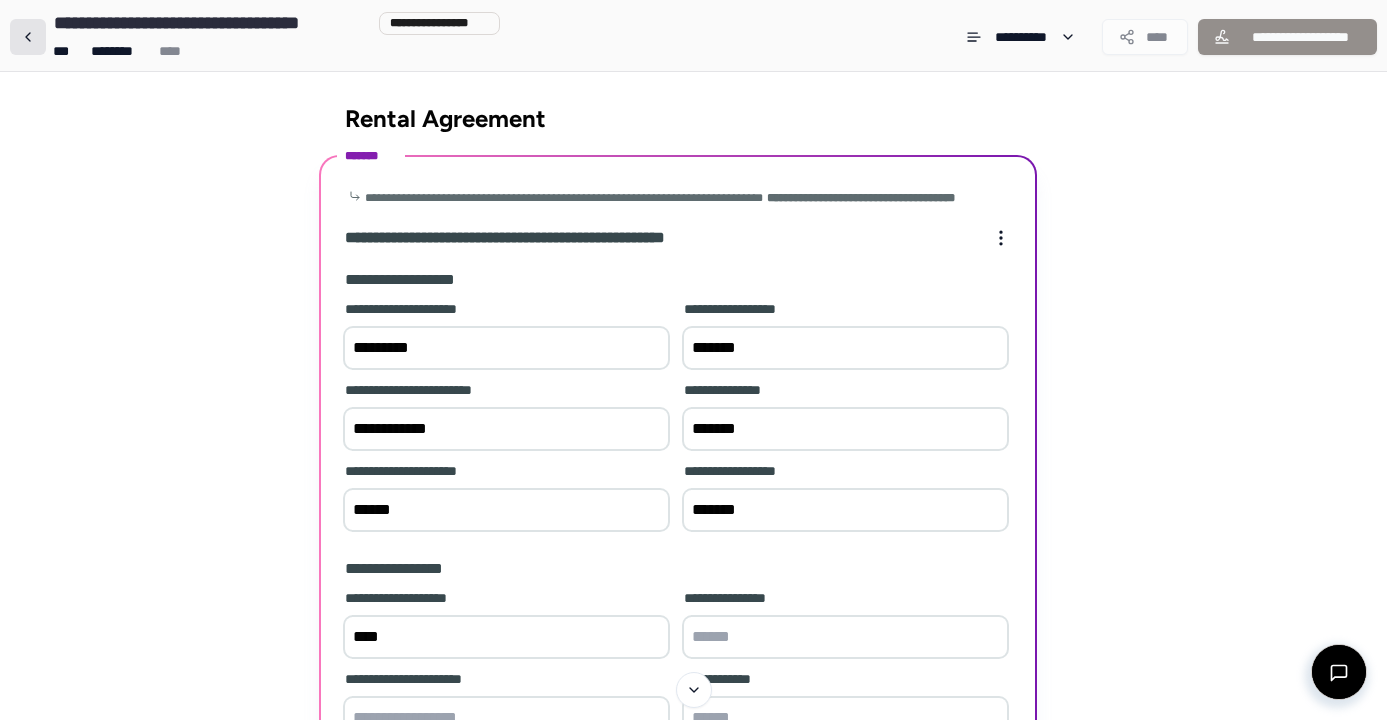 click at bounding box center [28, 37] 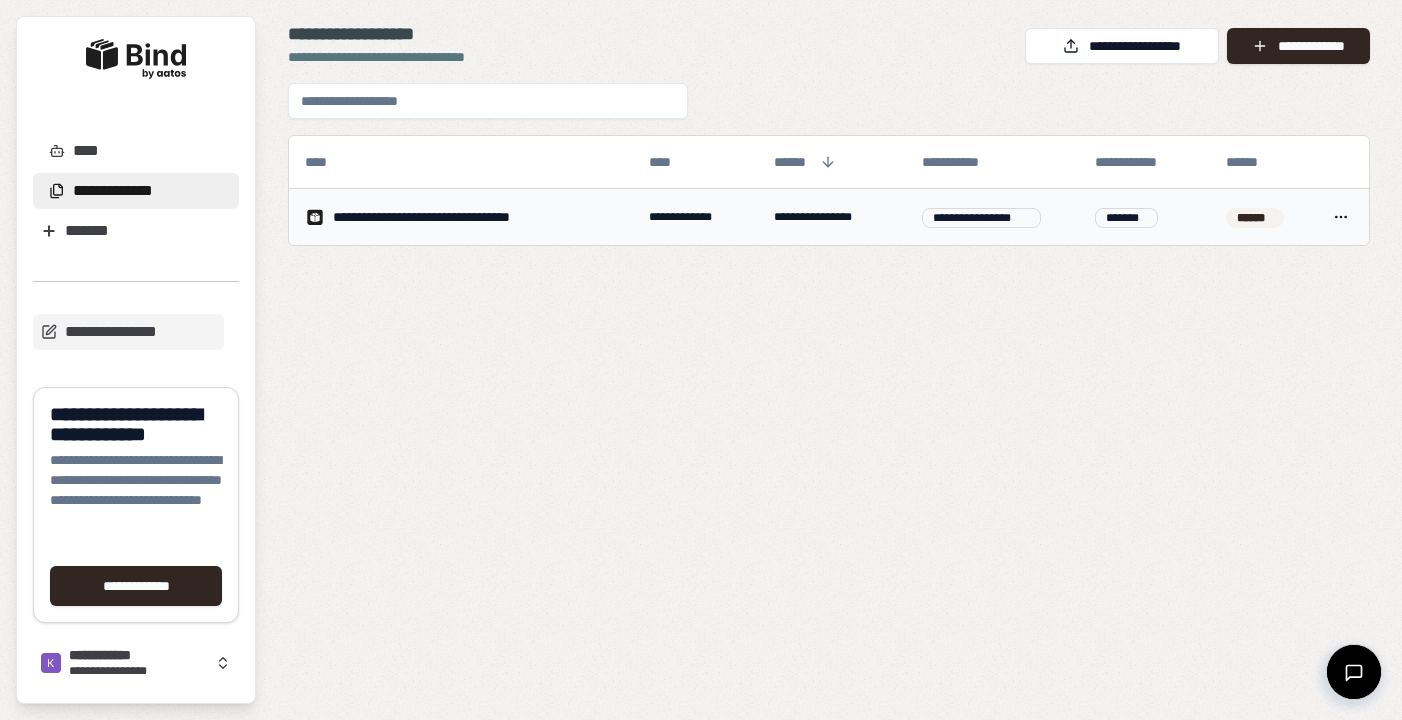 click on "**********" at bounding box center (453, 217) 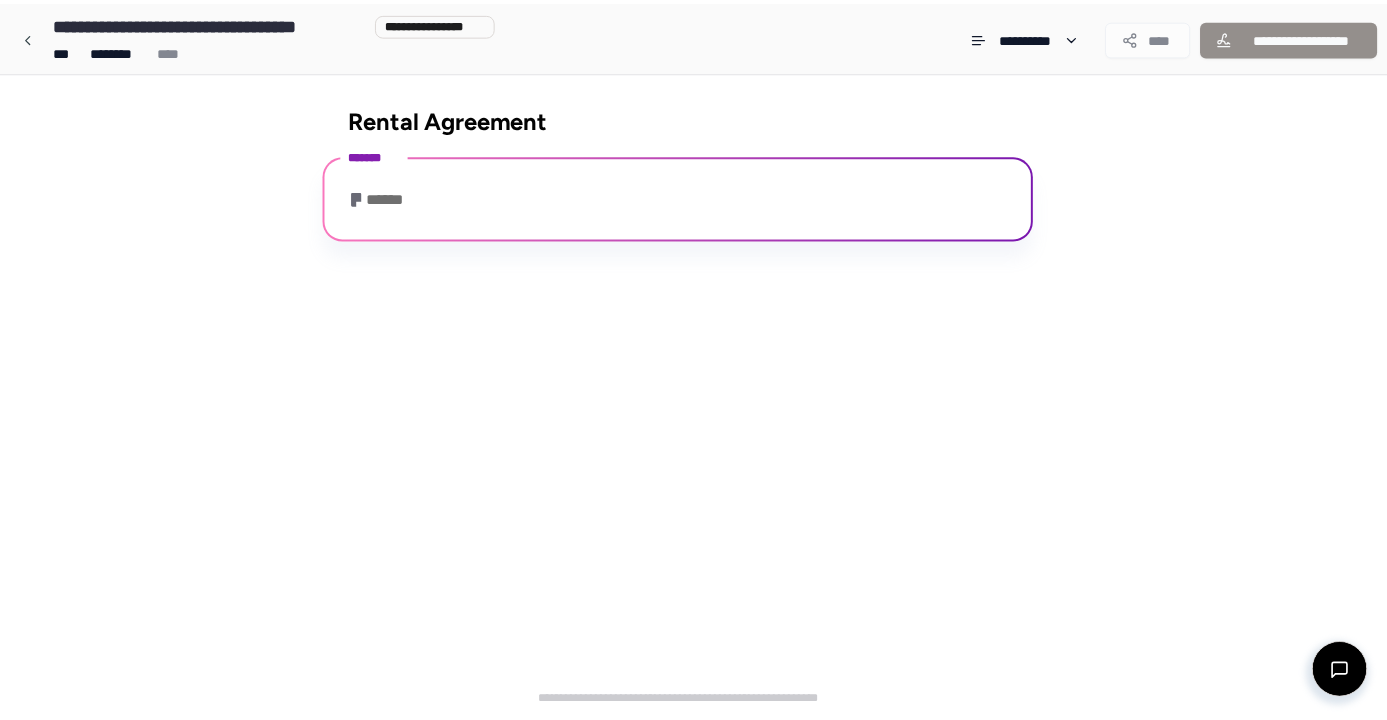 scroll, scrollTop: 48, scrollLeft: 0, axis: vertical 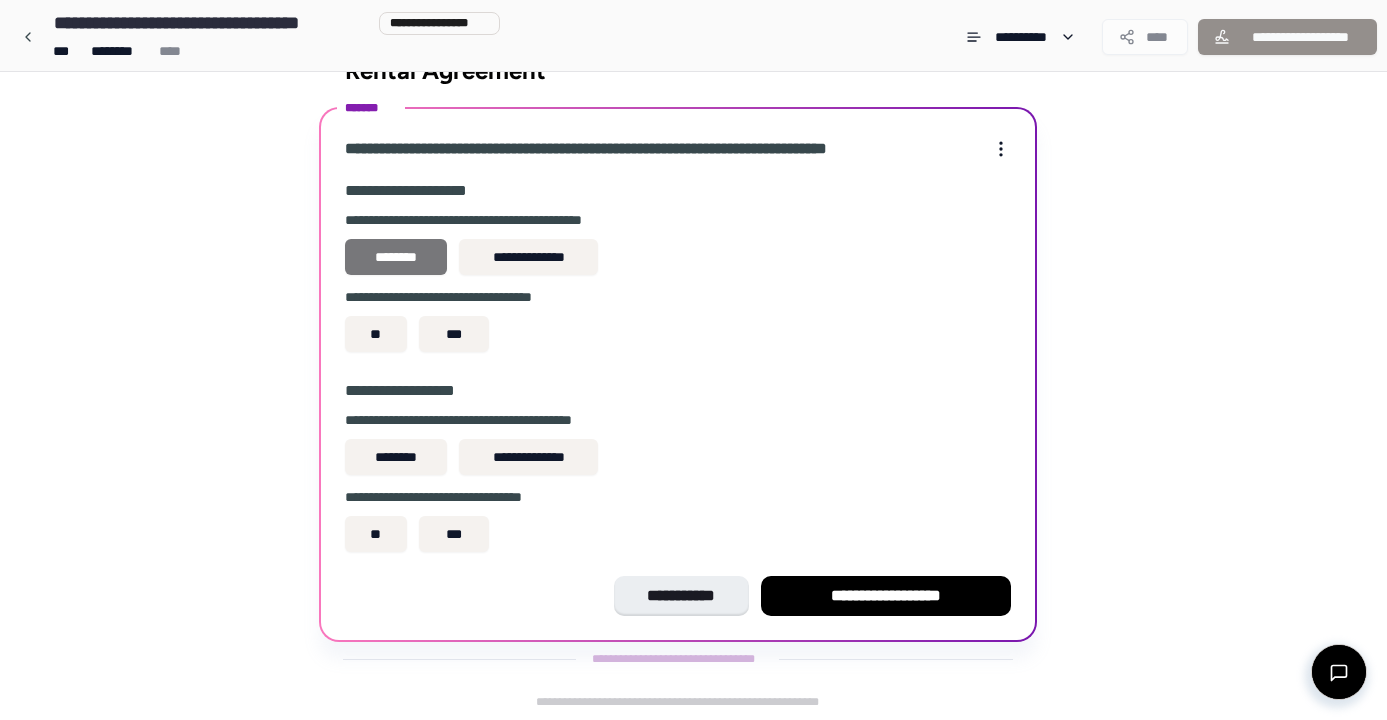 click on "********" at bounding box center [396, 257] 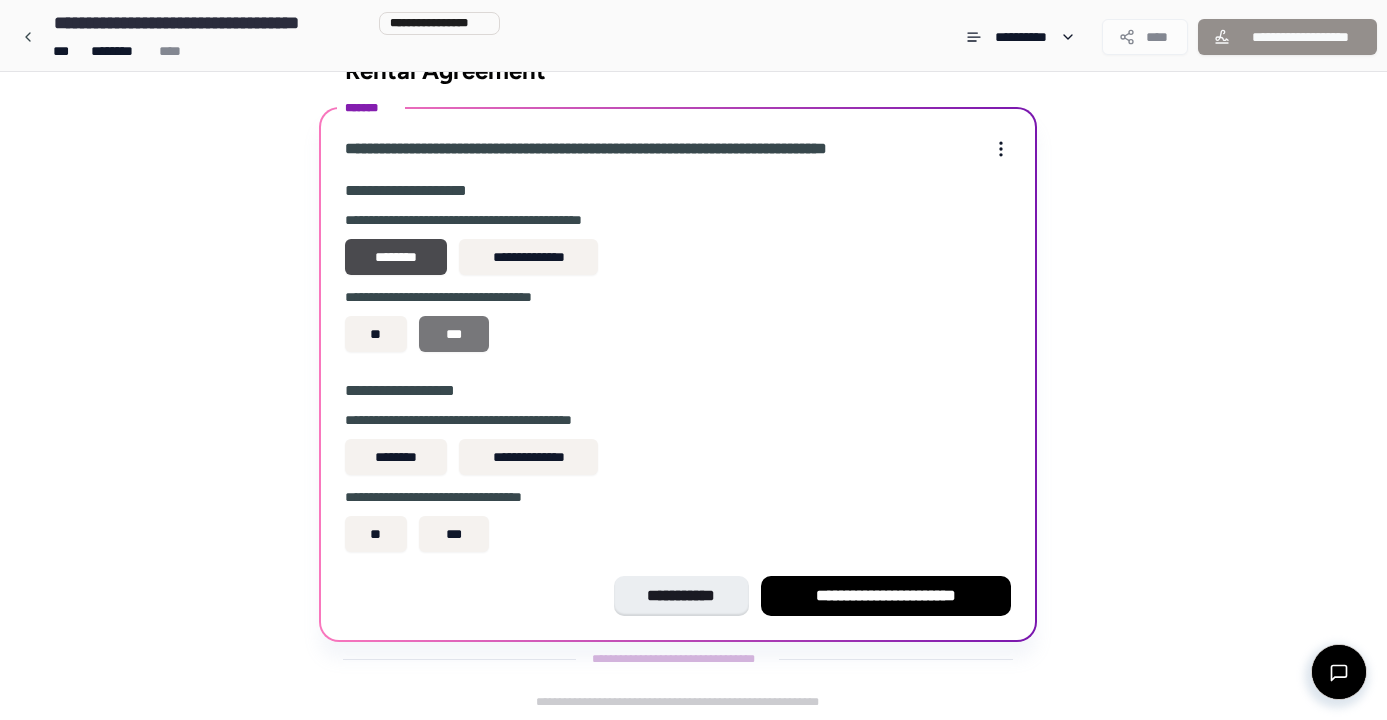 click on "***" at bounding box center (454, 334) 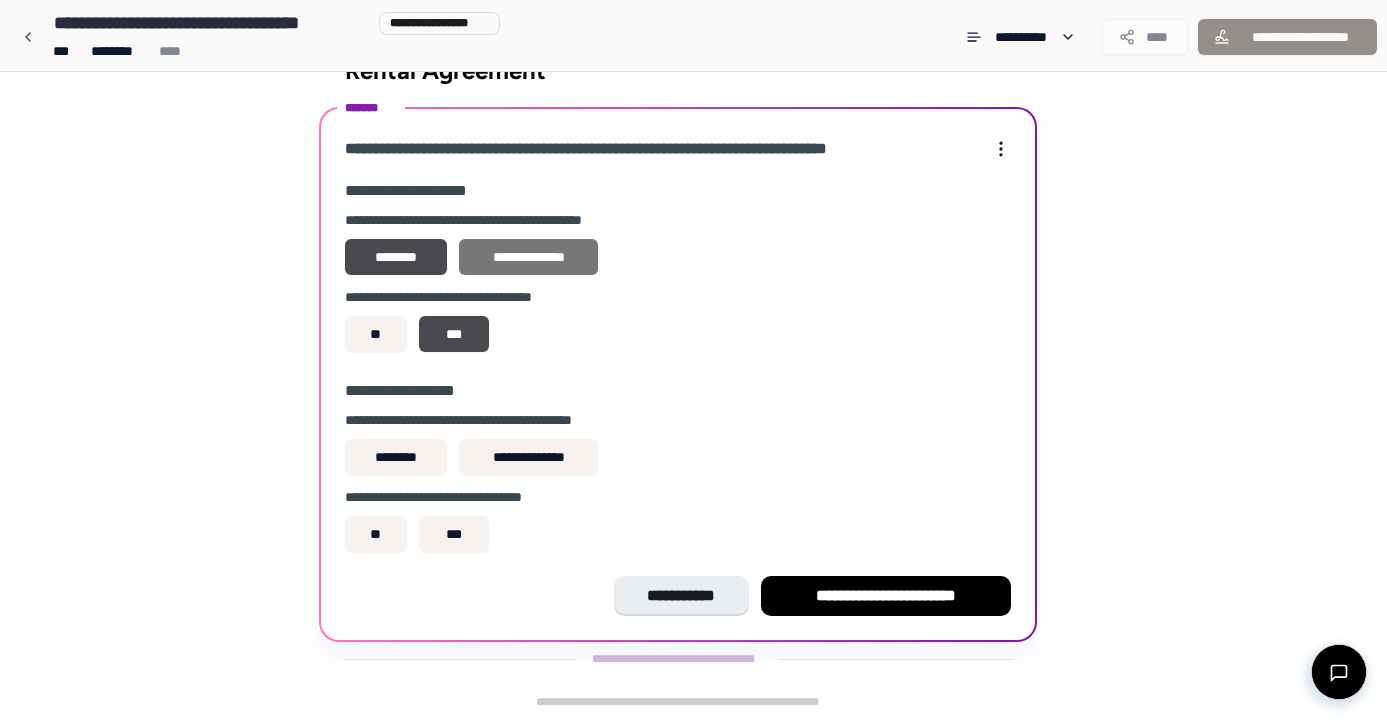 click on "**********" at bounding box center [528, 257] 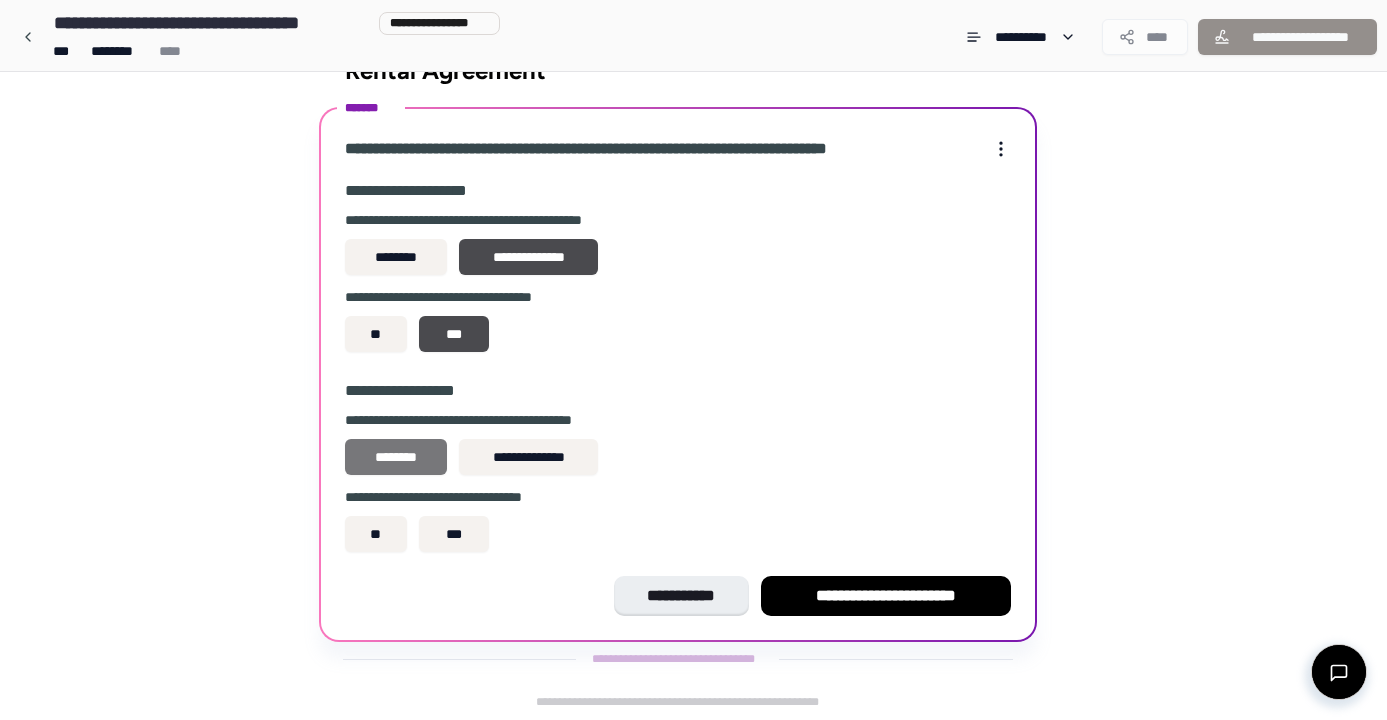 click on "********" at bounding box center [396, 457] 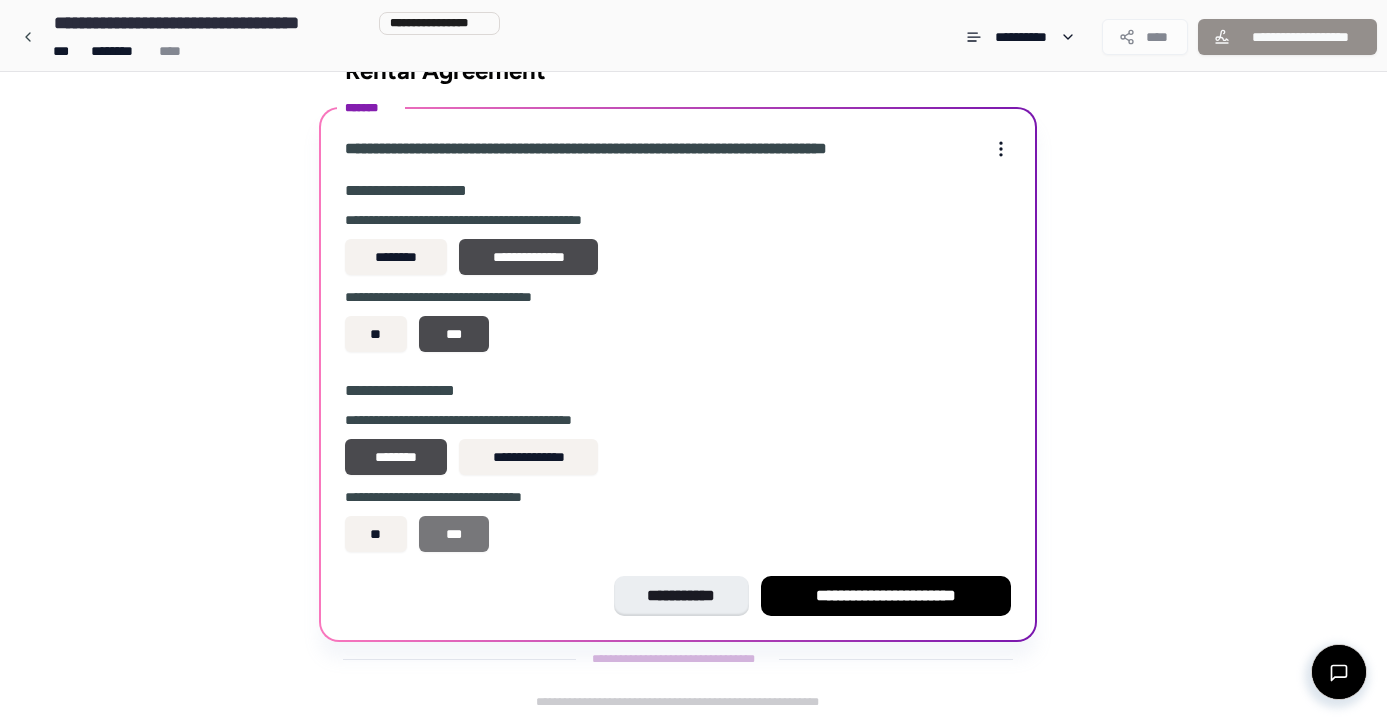 click on "***" at bounding box center (454, 534) 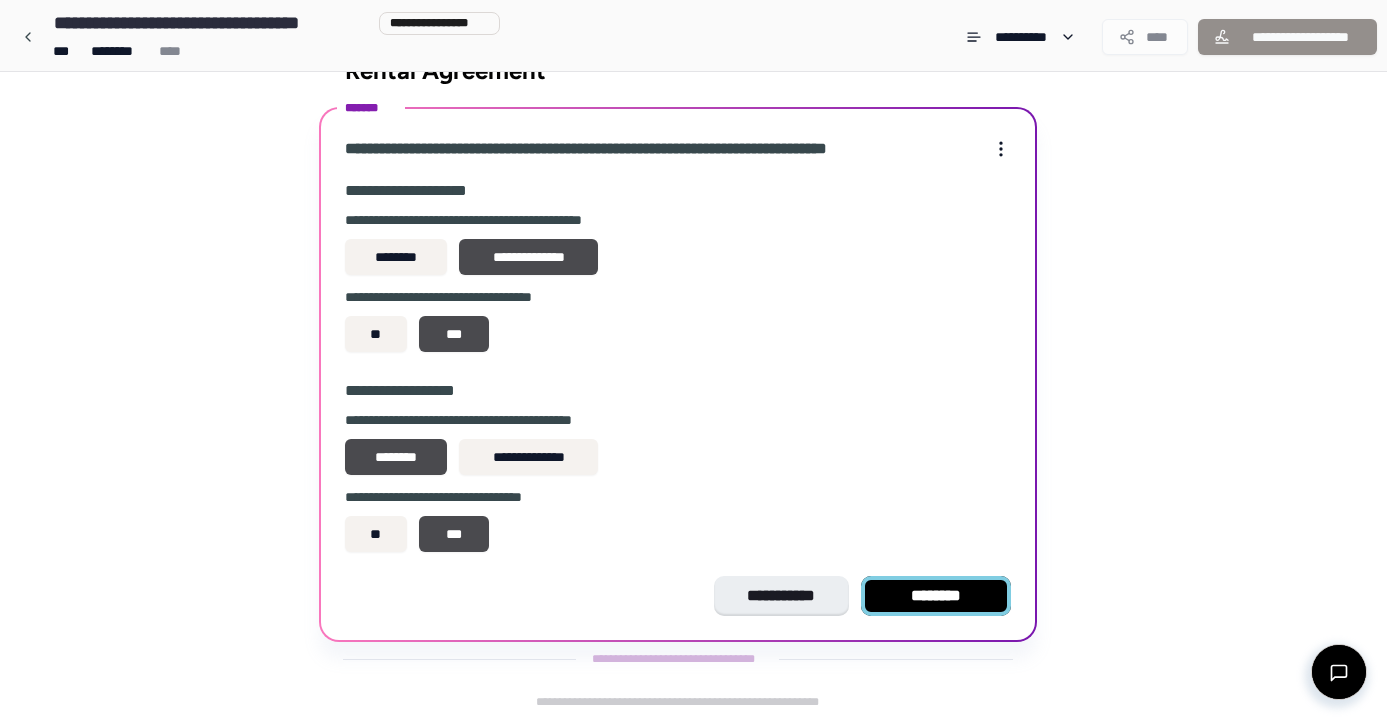 click on "********" at bounding box center (936, 596) 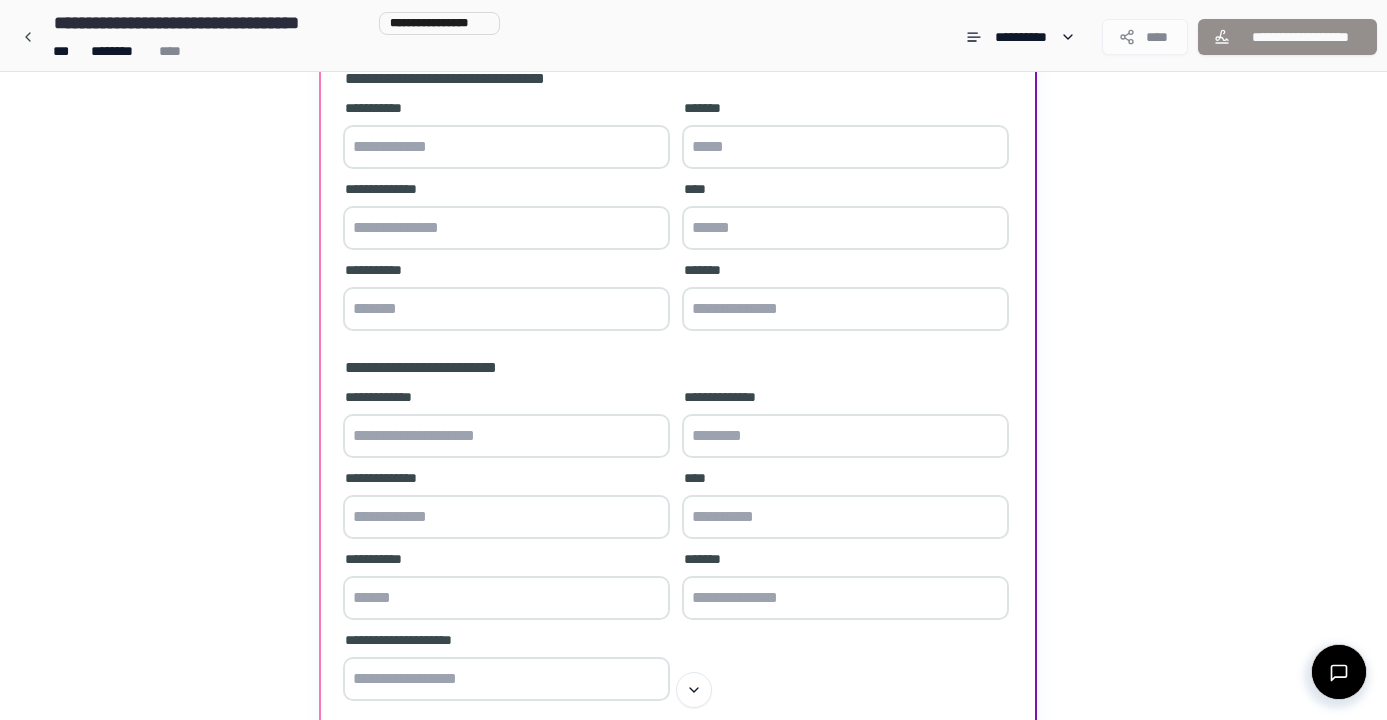 scroll, scrollTop: 200, scrollLeft: 0, axis: vertical 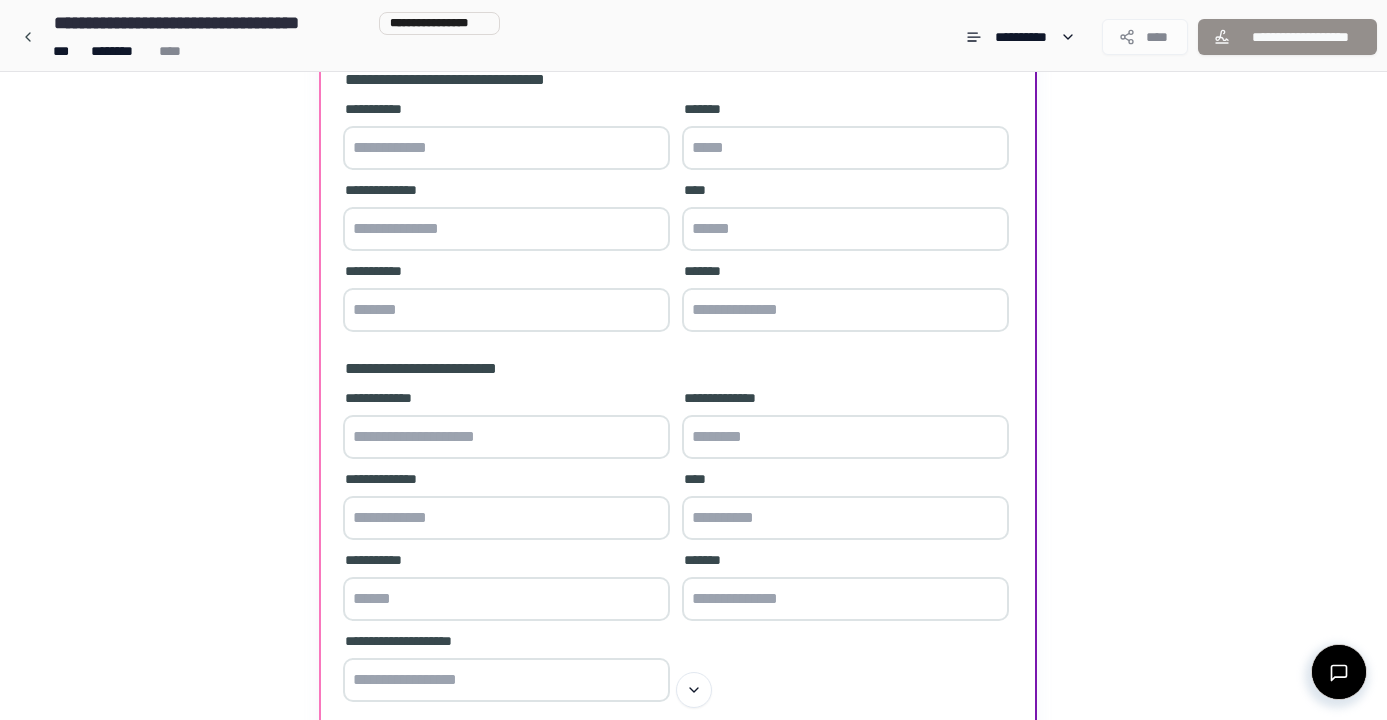 click at bounding box center (506, 437) 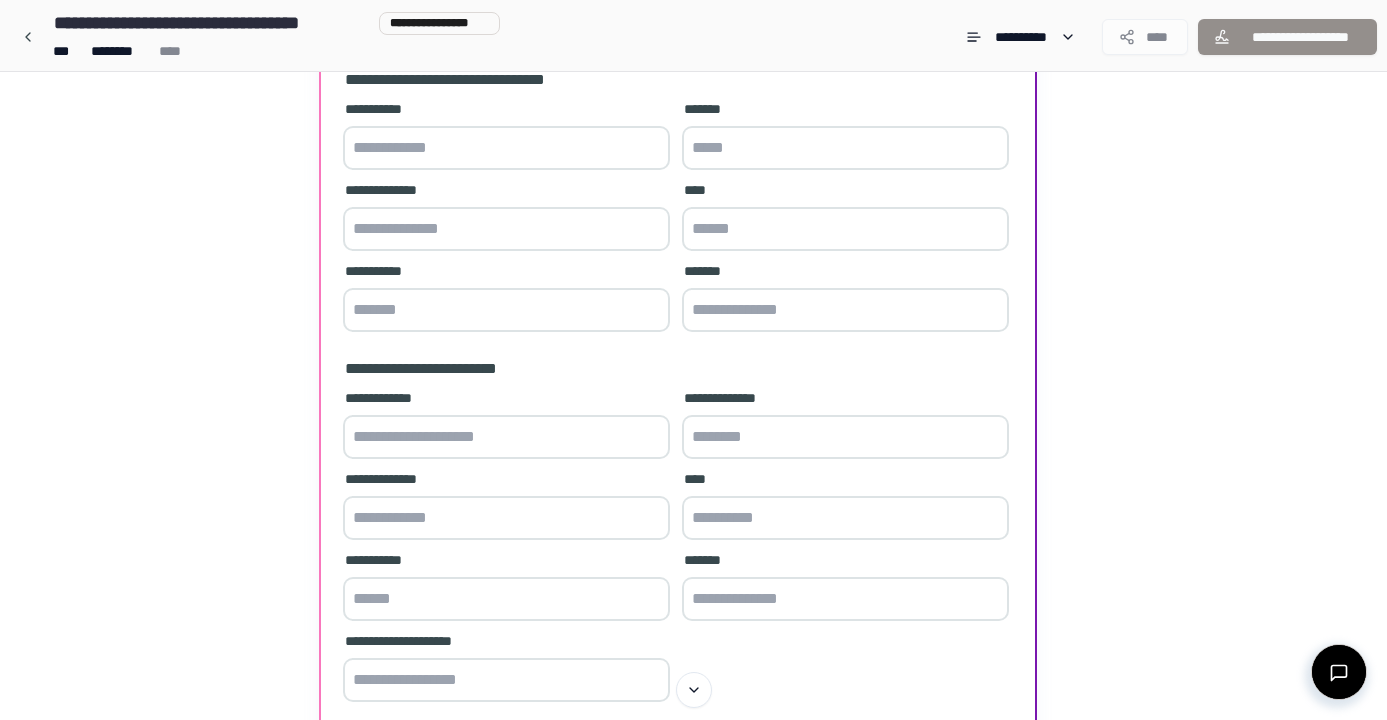 click at bounding box center [845, 437] 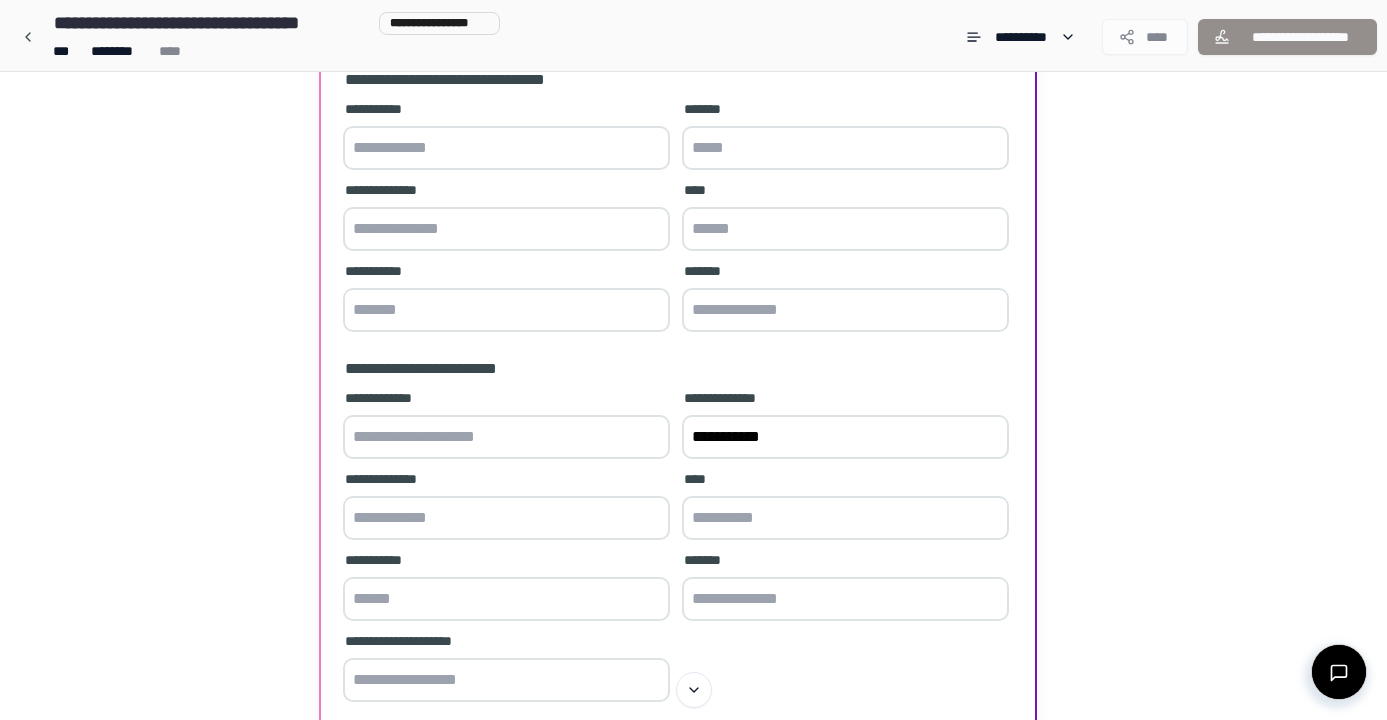 type on "**********" 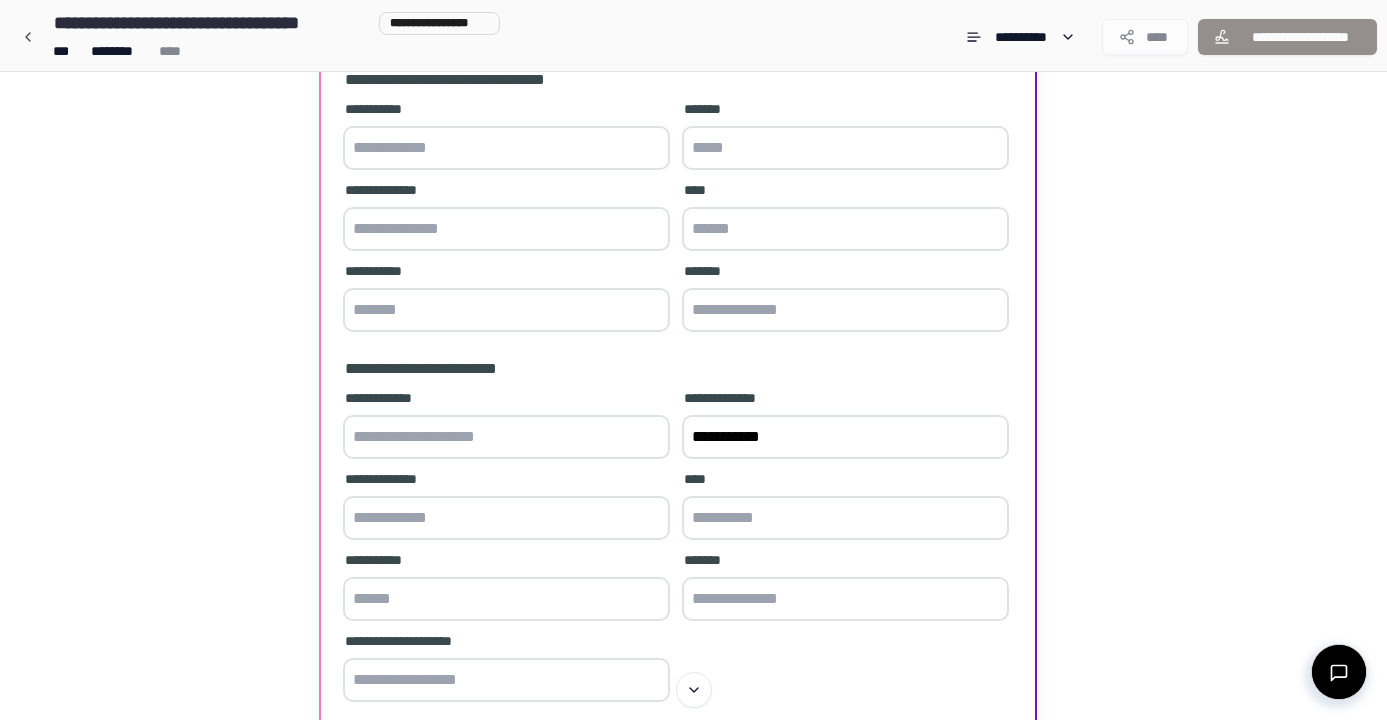 click at bounding box center [506, 437] 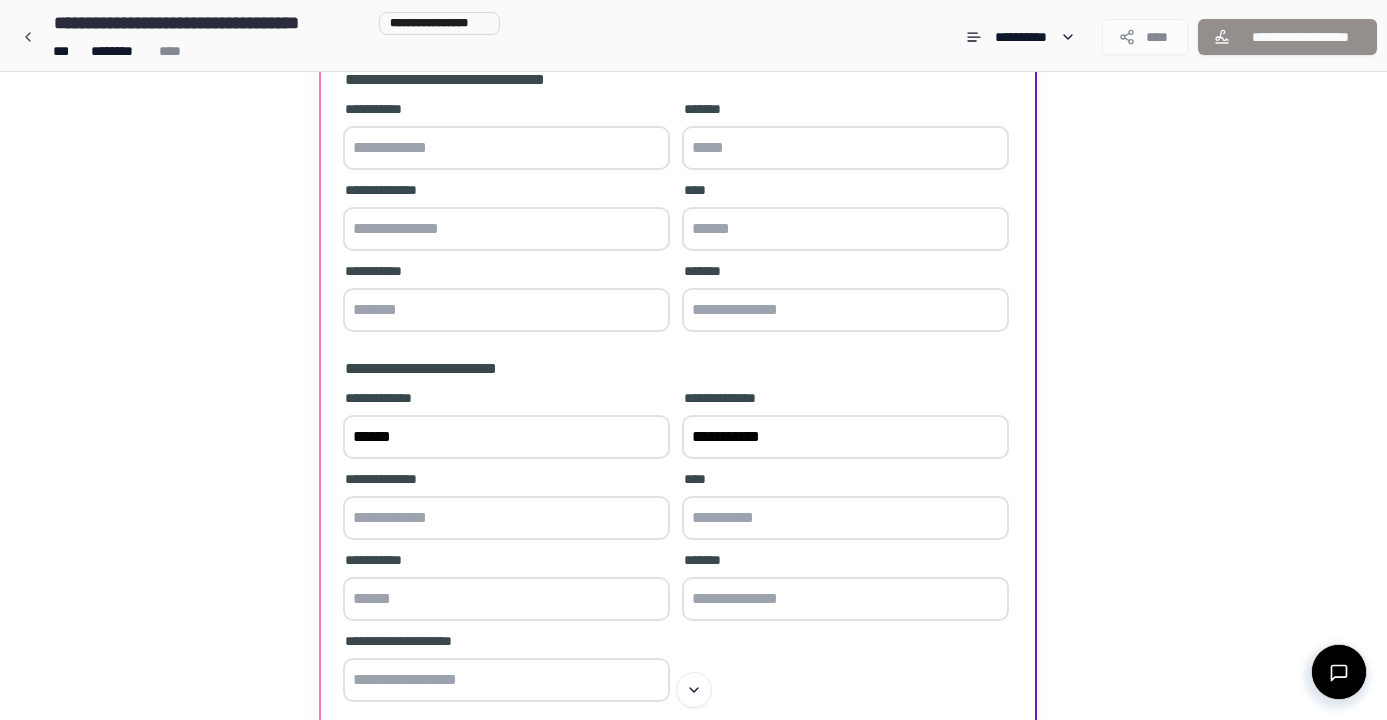 click on "******" at bounding box center (506, 437) 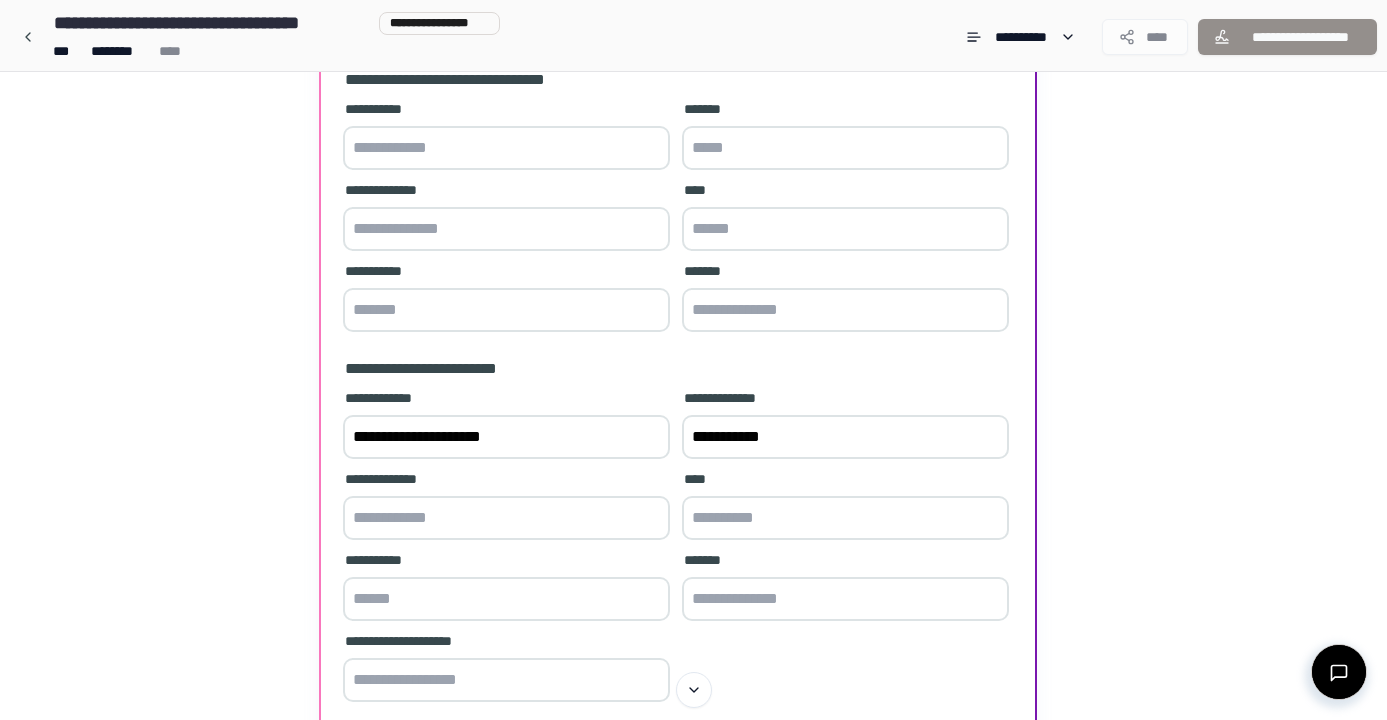 type on "**********" 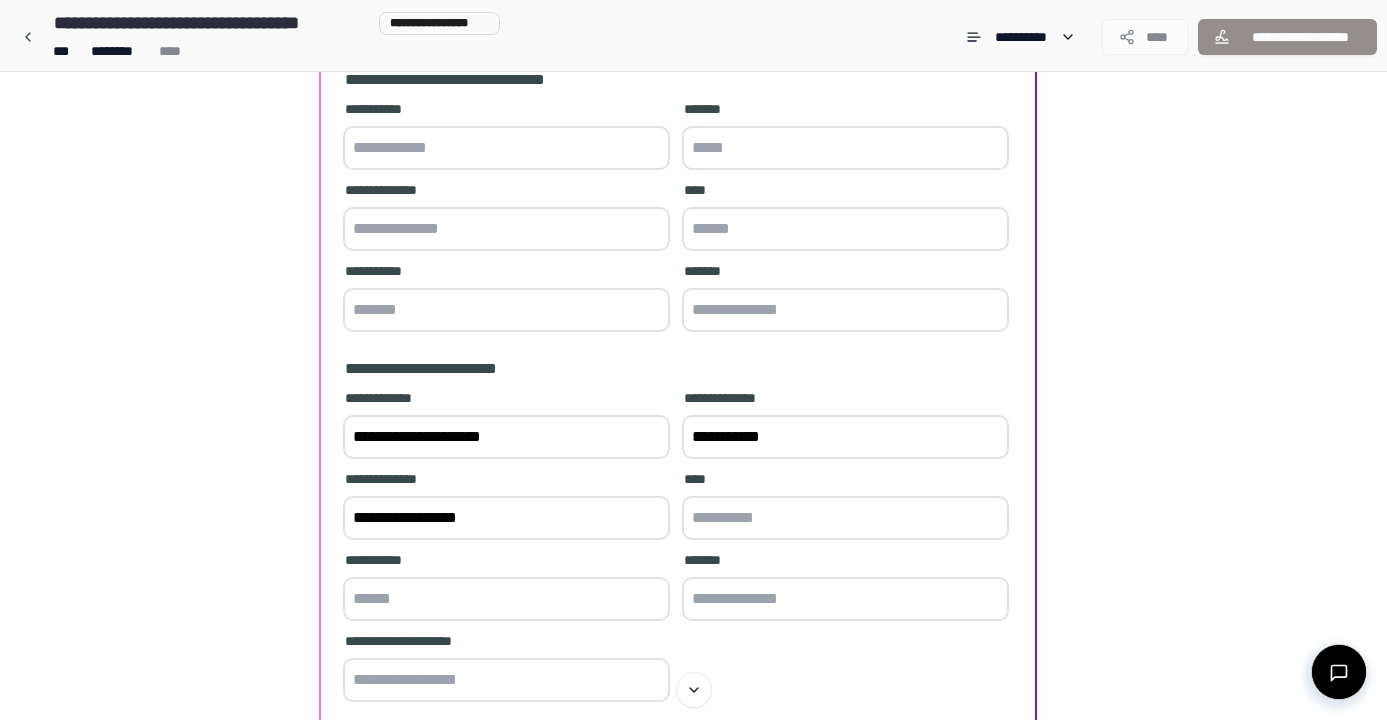 type on "**********" 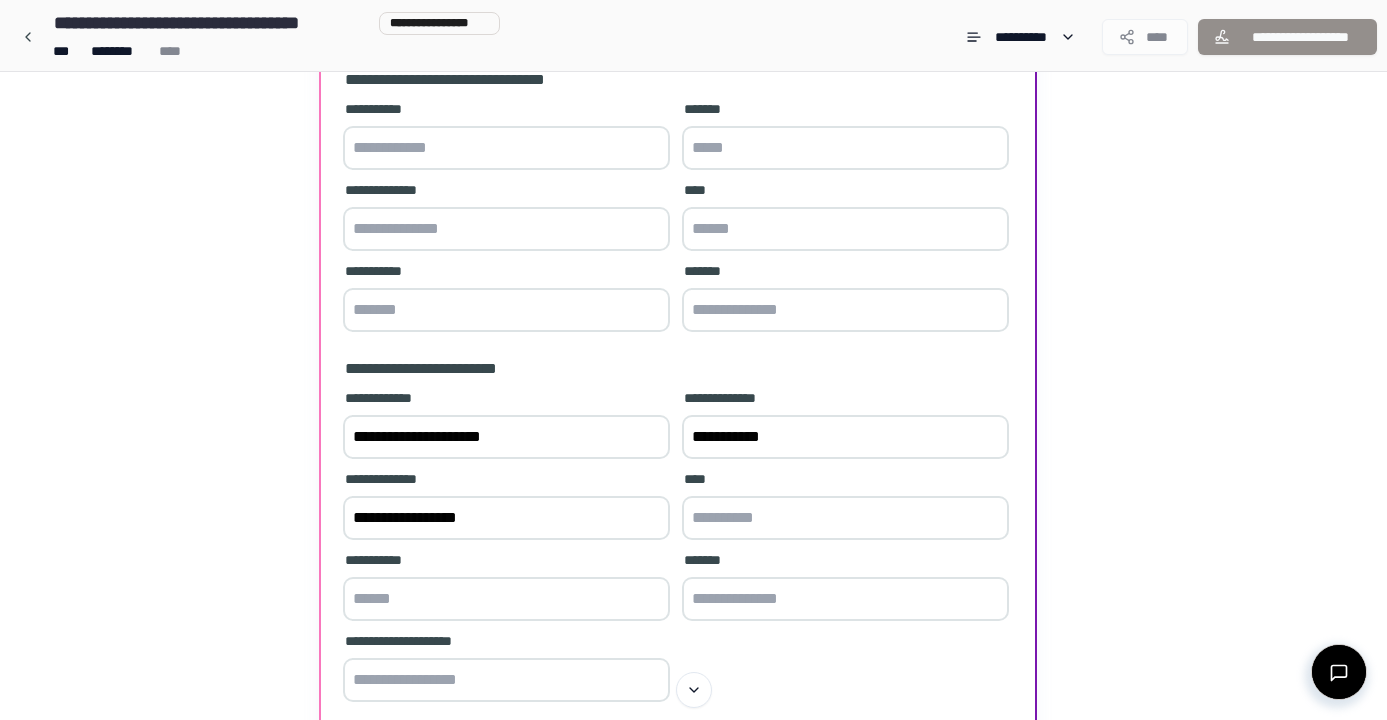click at bounding box center [845, 518] 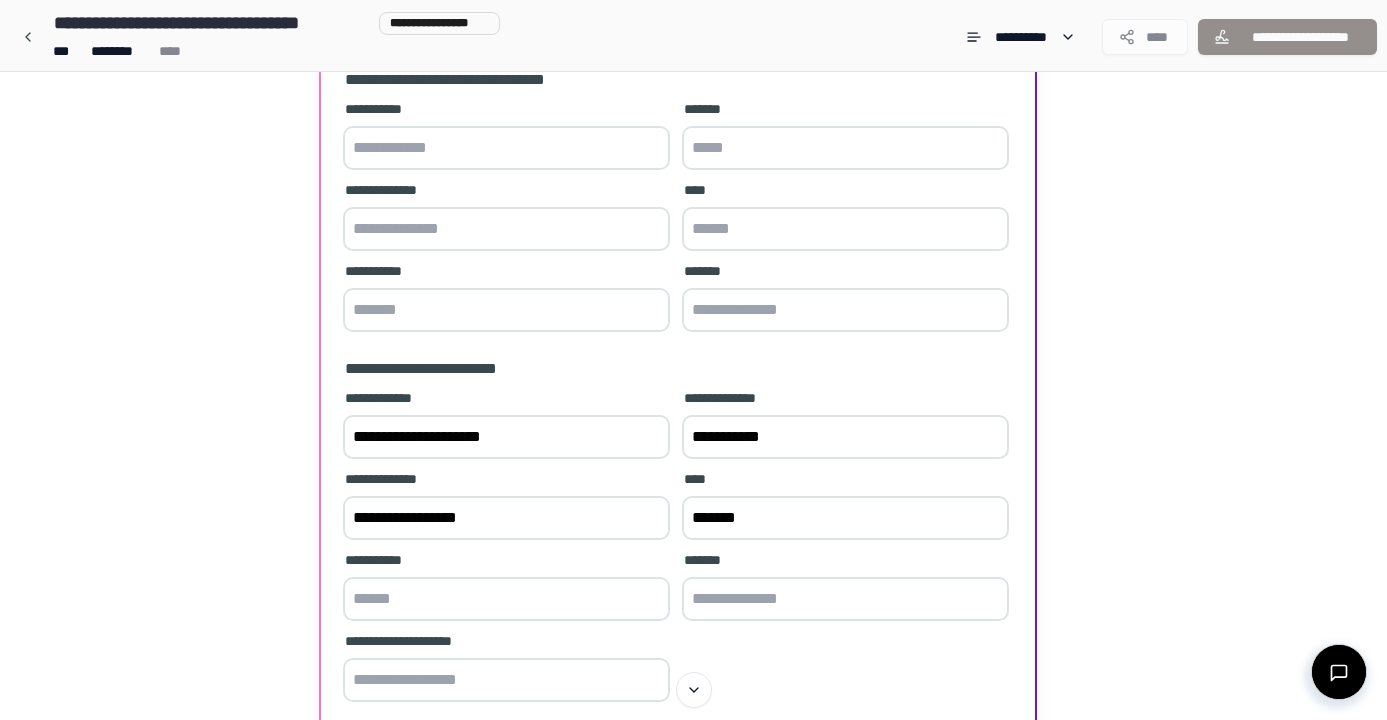 type on "*******" 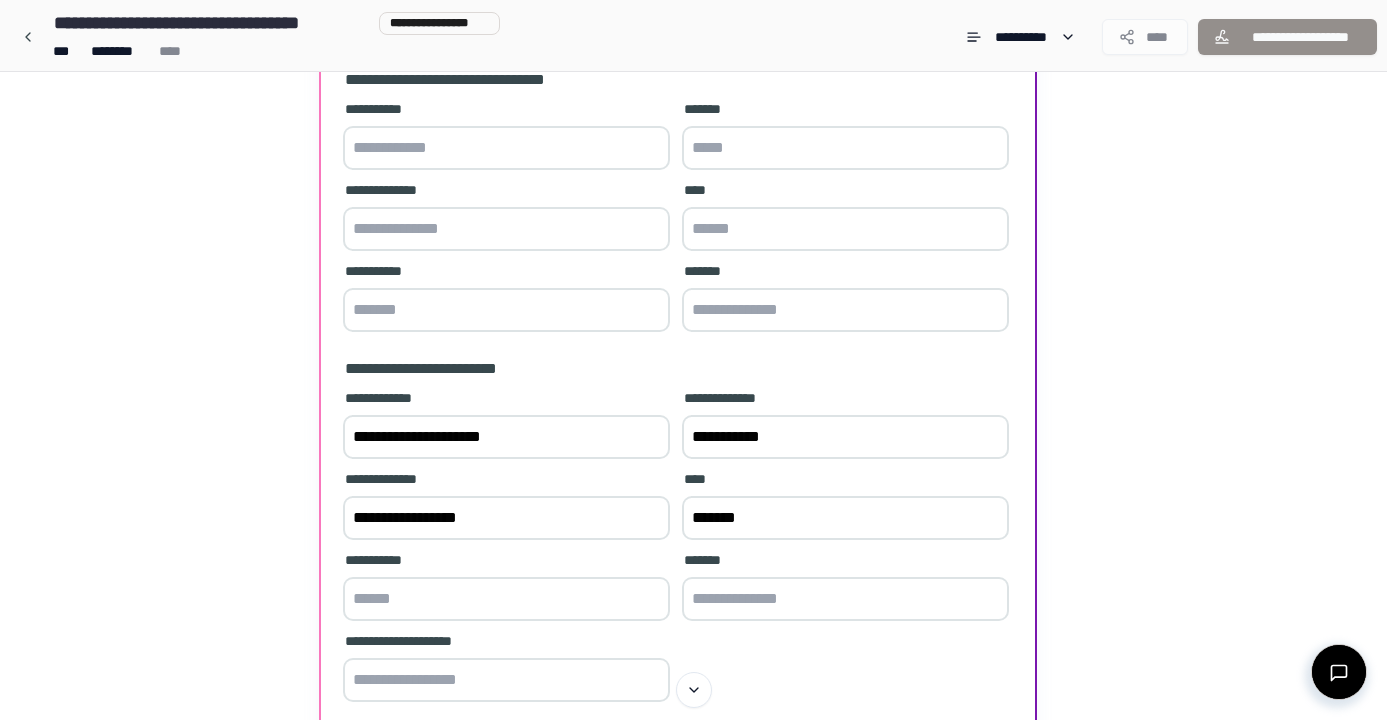 click at bounding box center (506, 599) 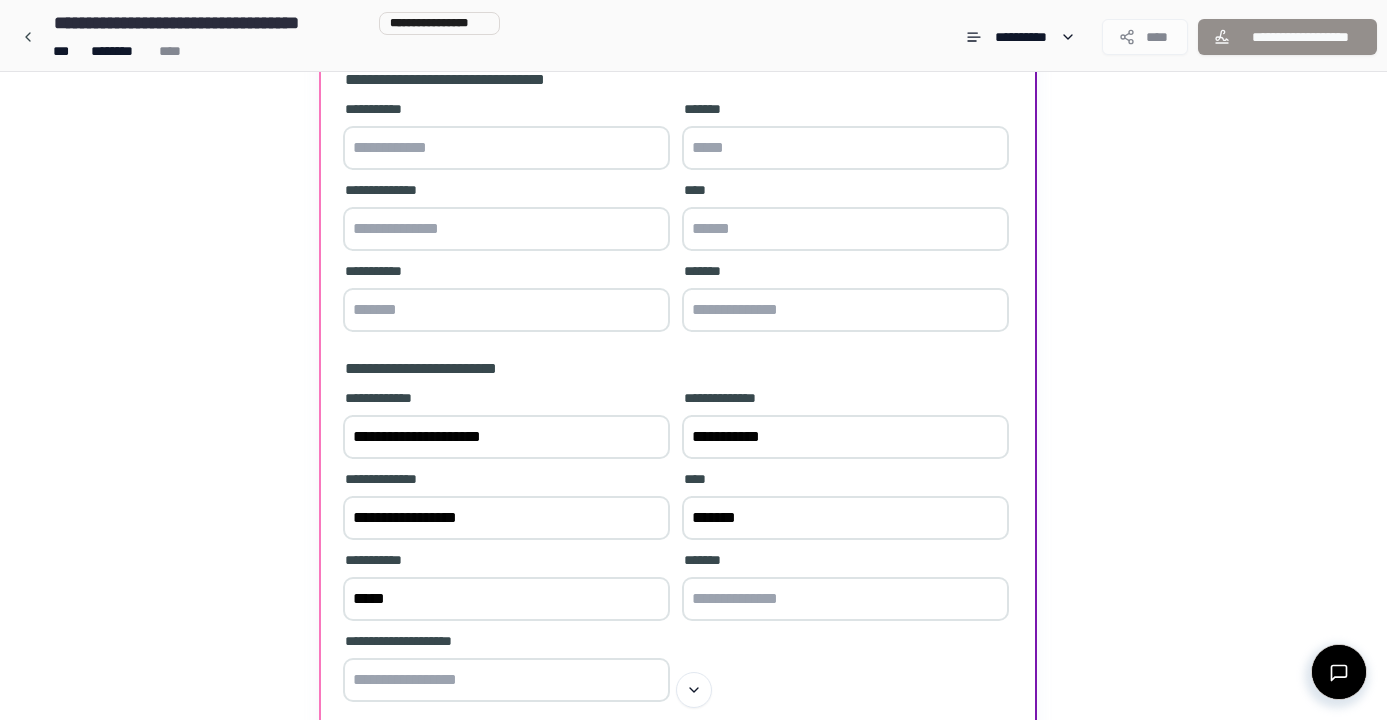 type on "*****" 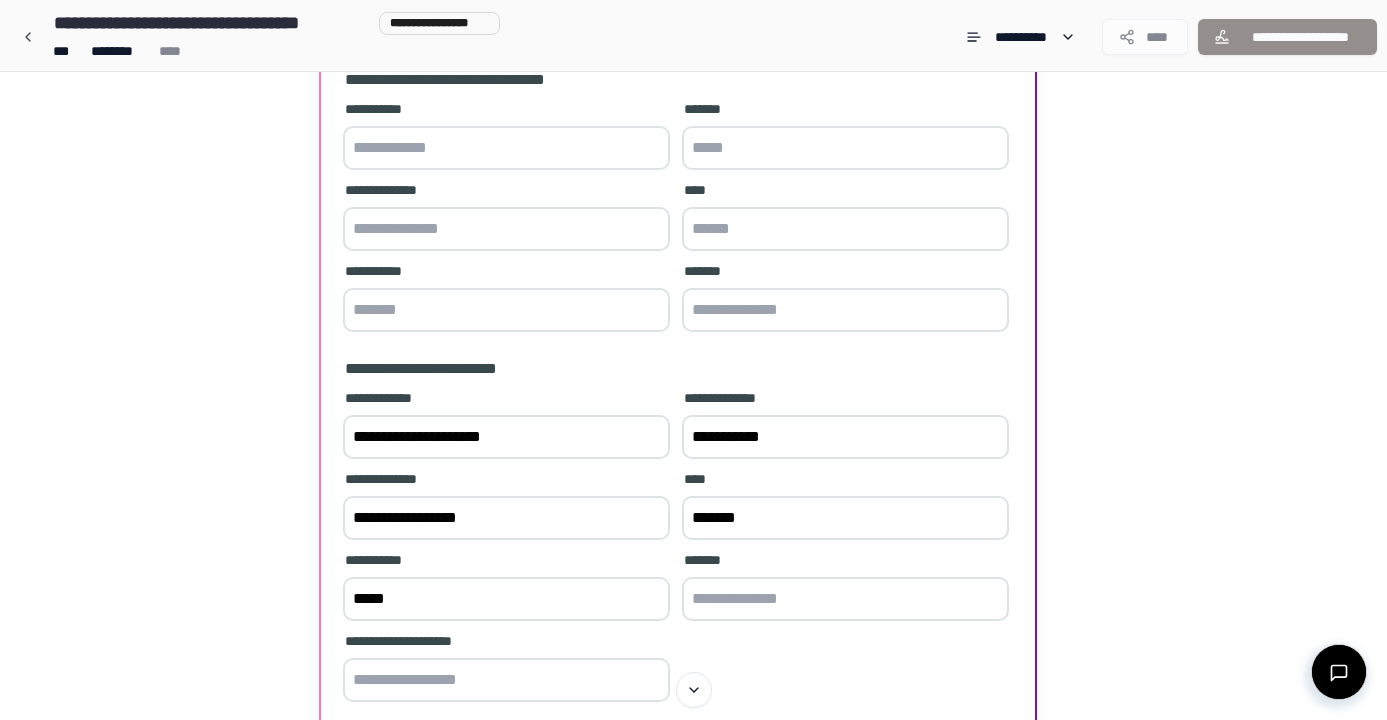 click at bounding box center [845, 599] 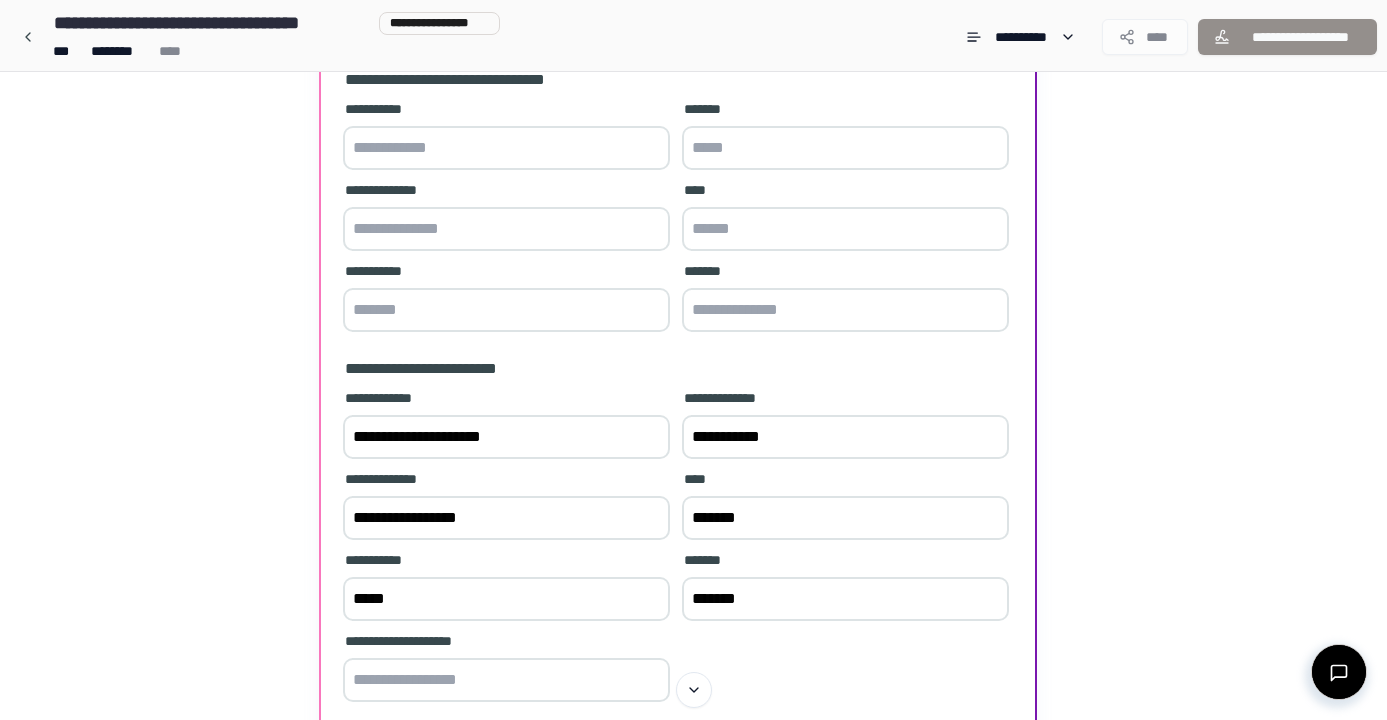 type on "*******" 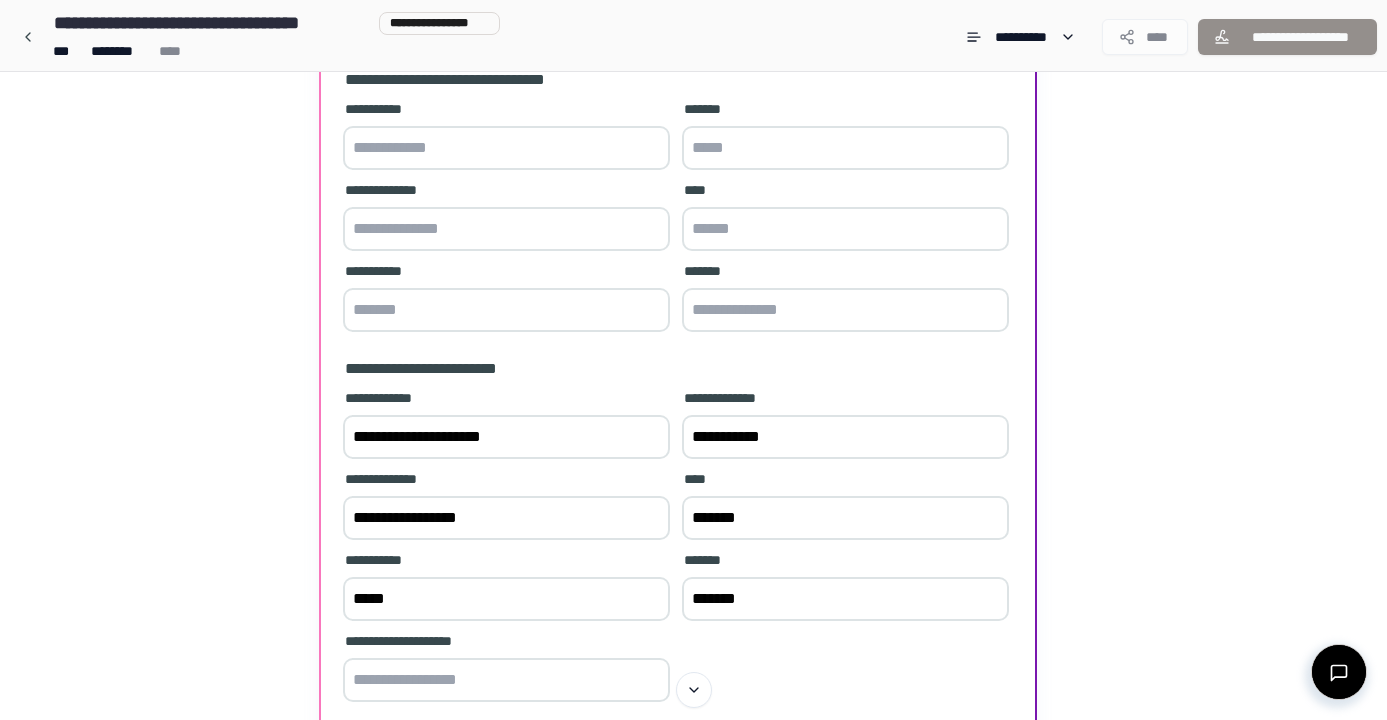 click at bounding box center (845, 310) 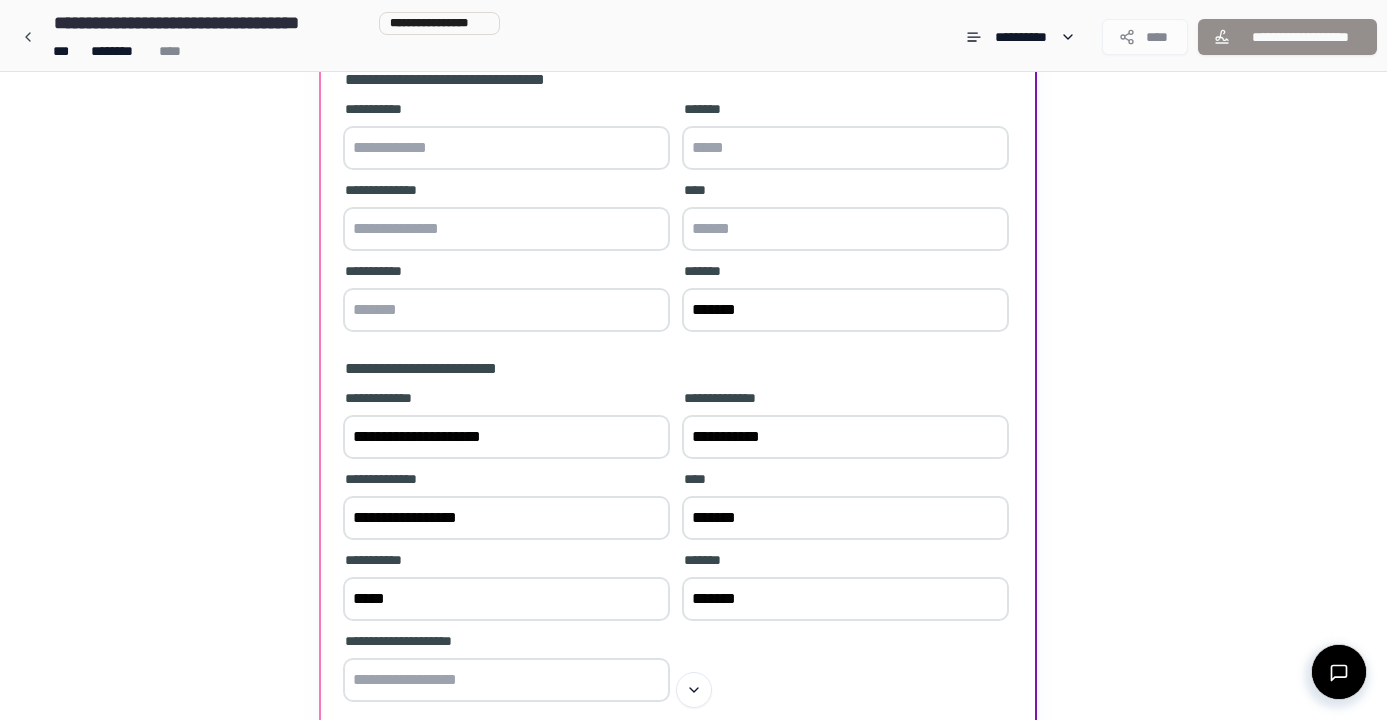 type on "*******" 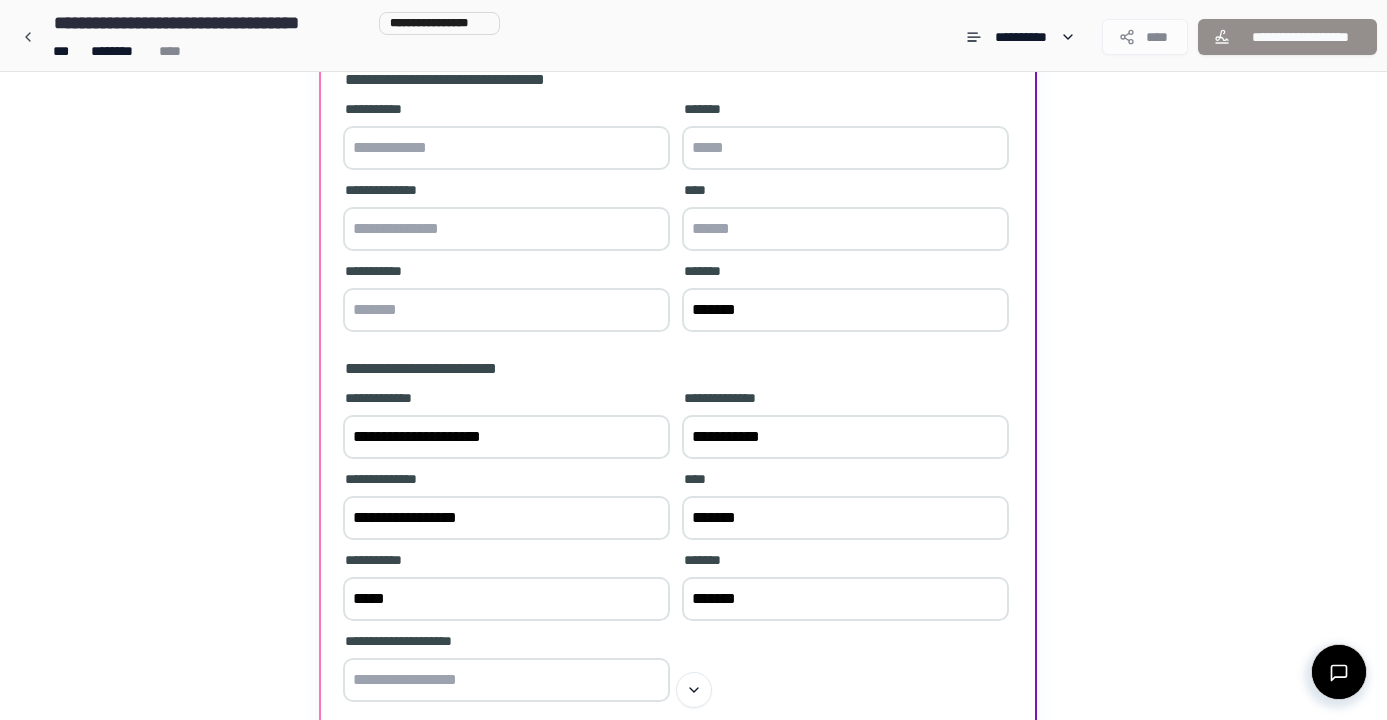 click at bounding box center [506, 310] 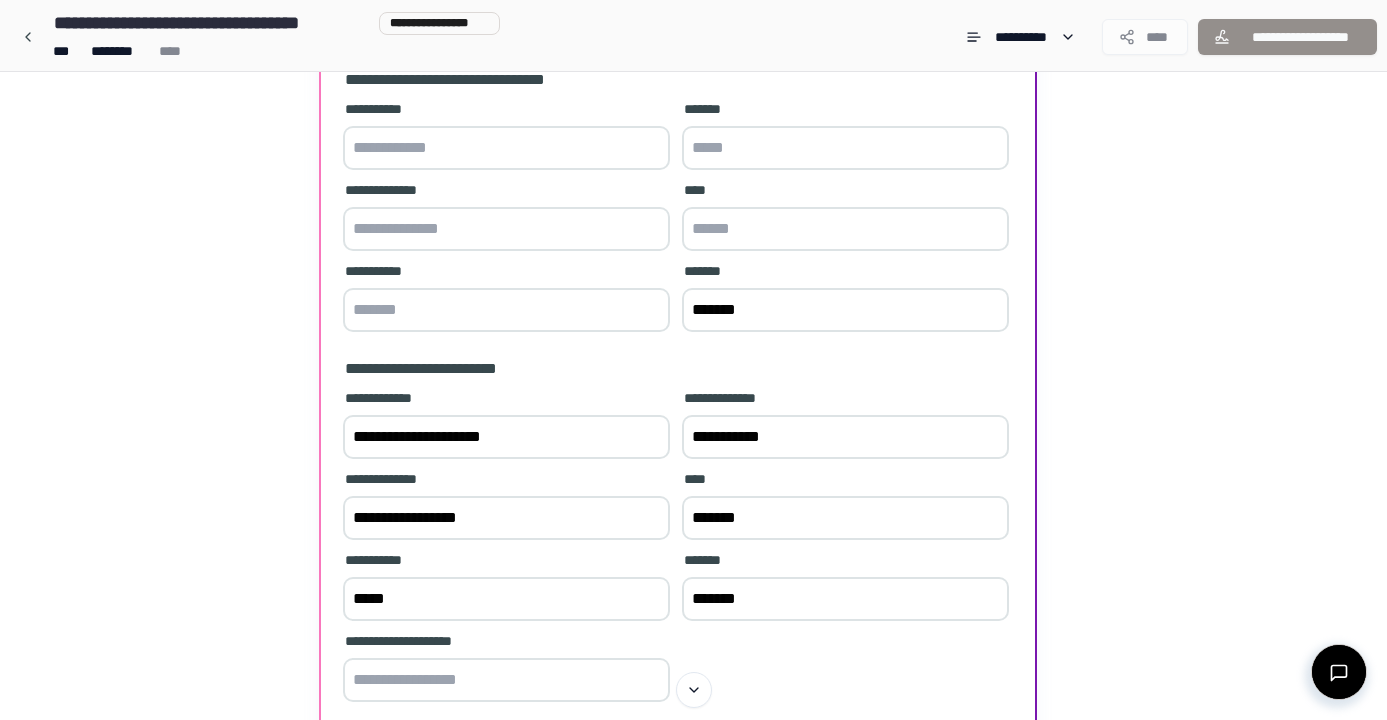 click at bounding box center (506, 310) 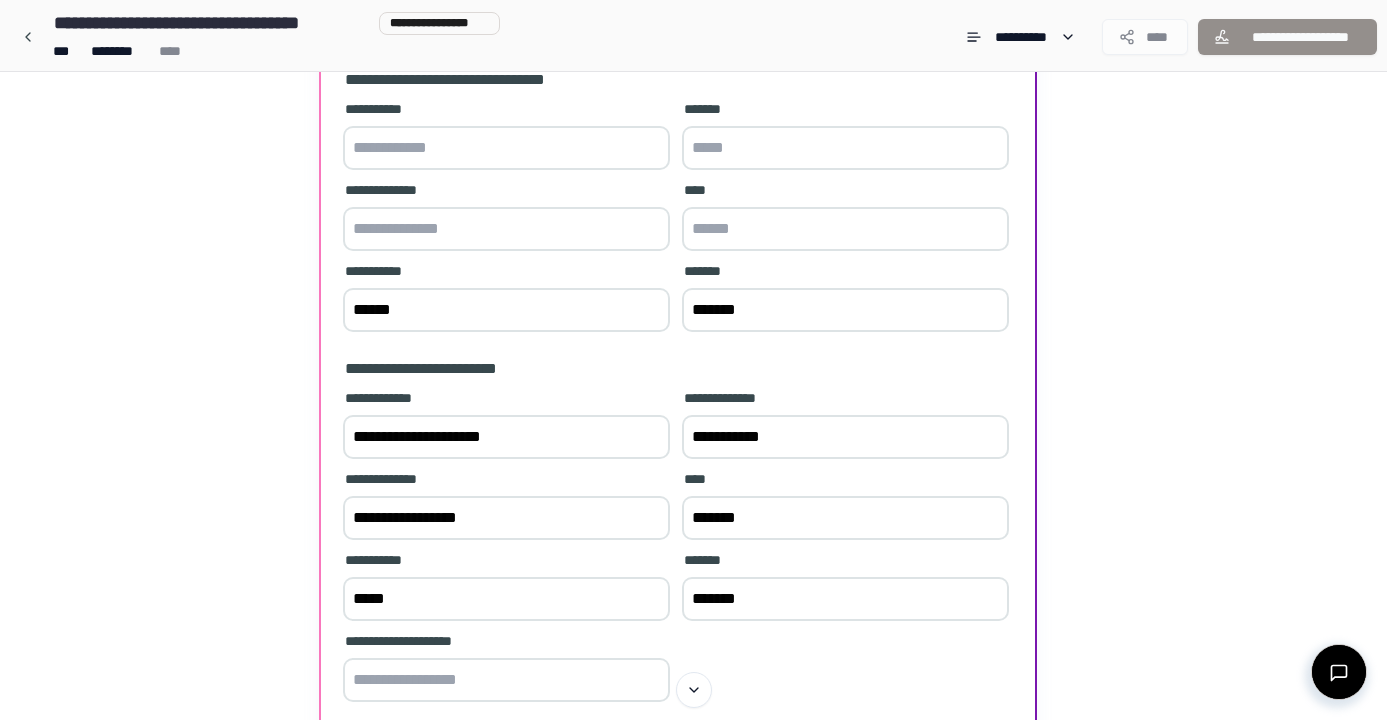 type on "******" 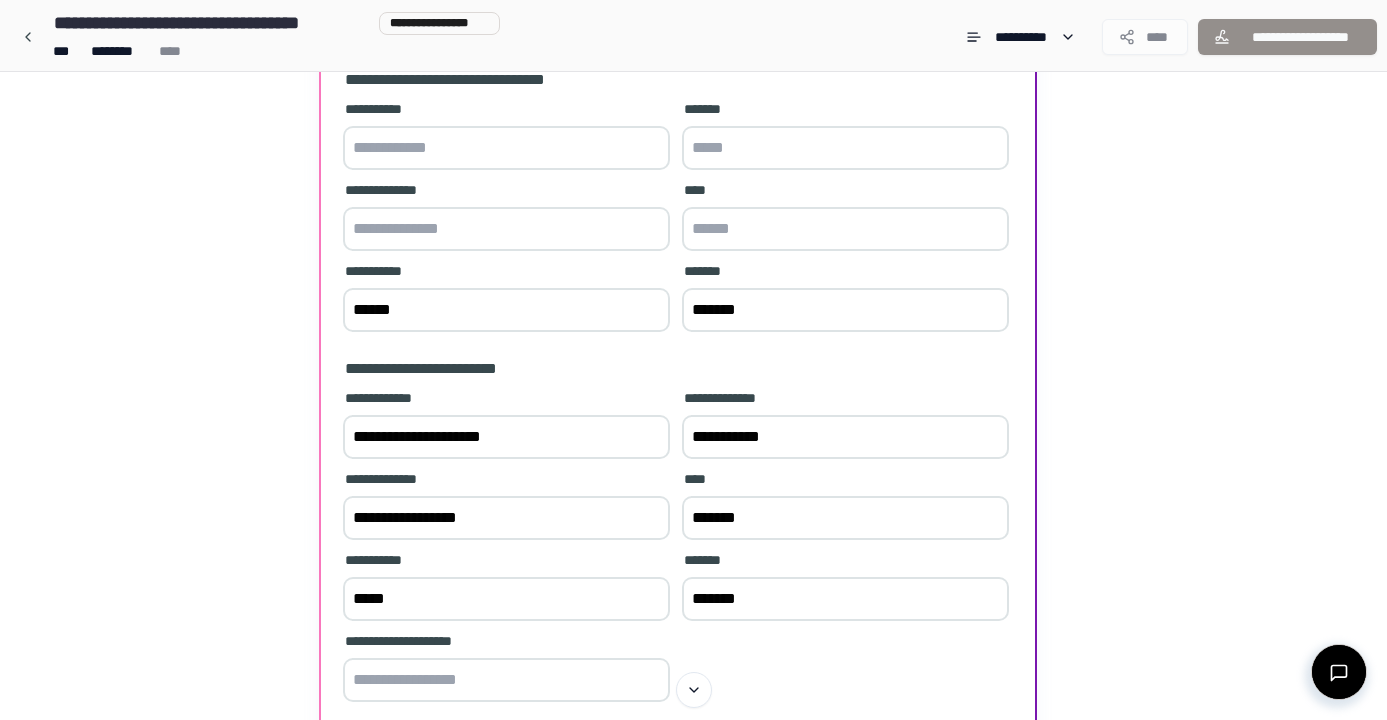 click at bounding box center [845, 229] 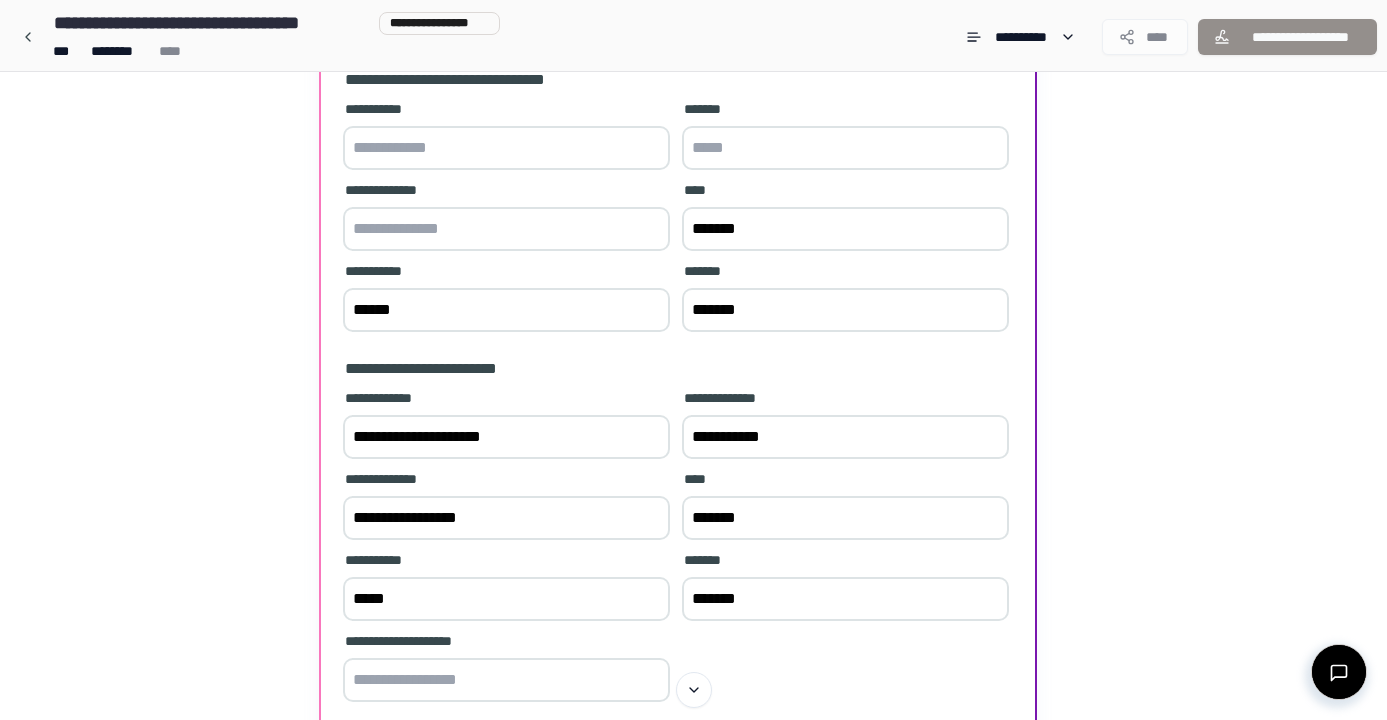 type on "*******" 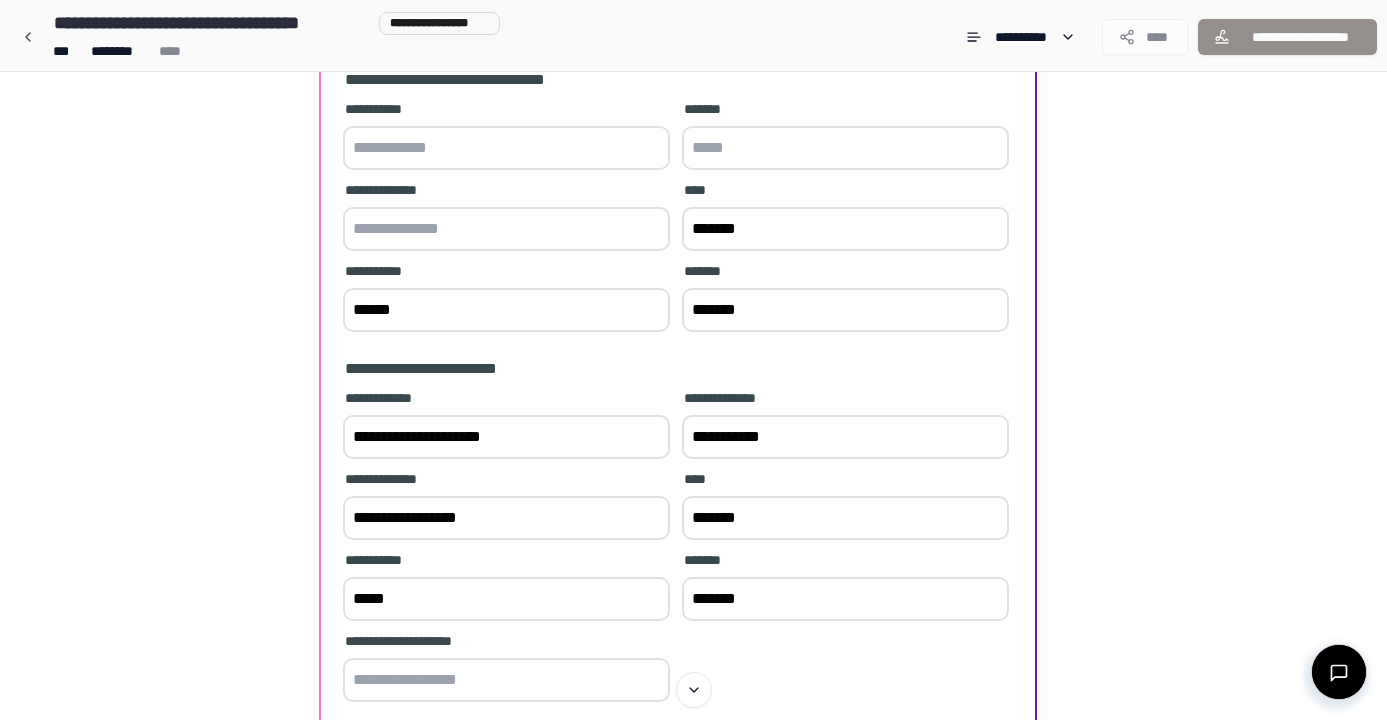 click at bounding box center [506, 229] 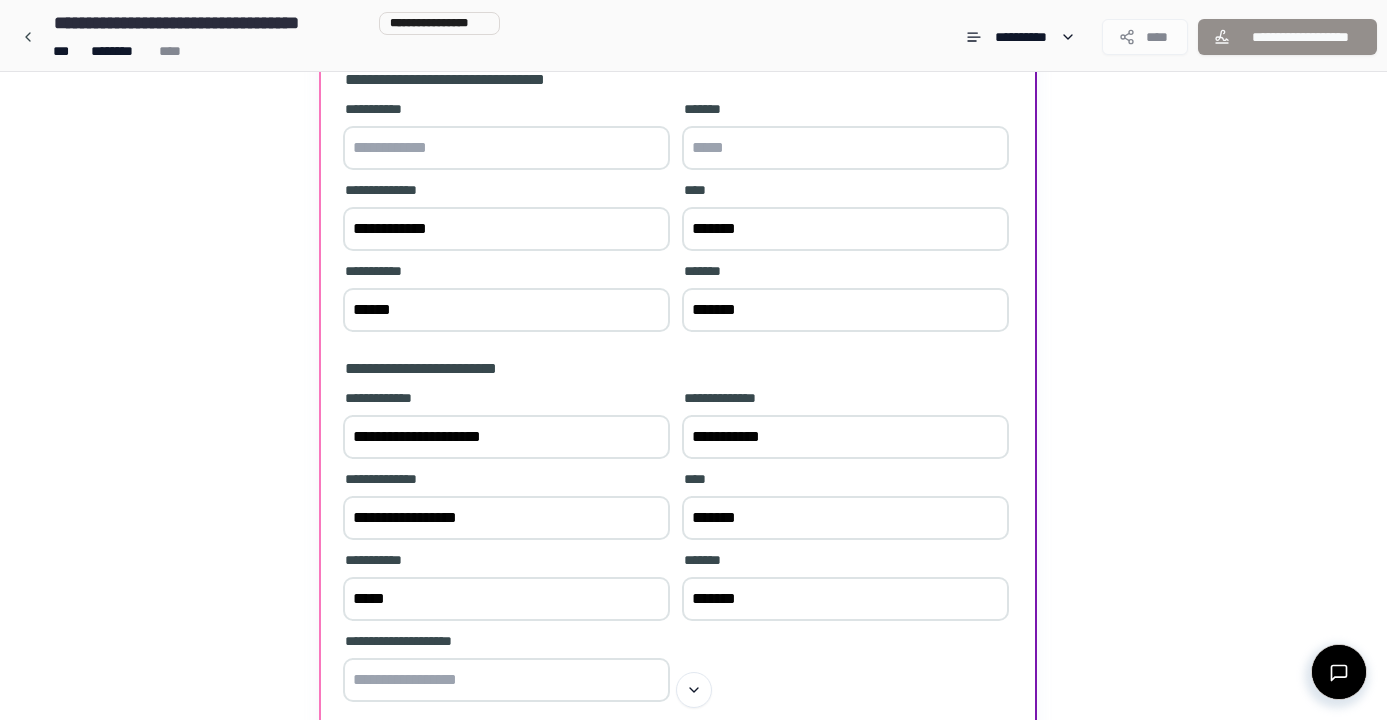 type on "**********" 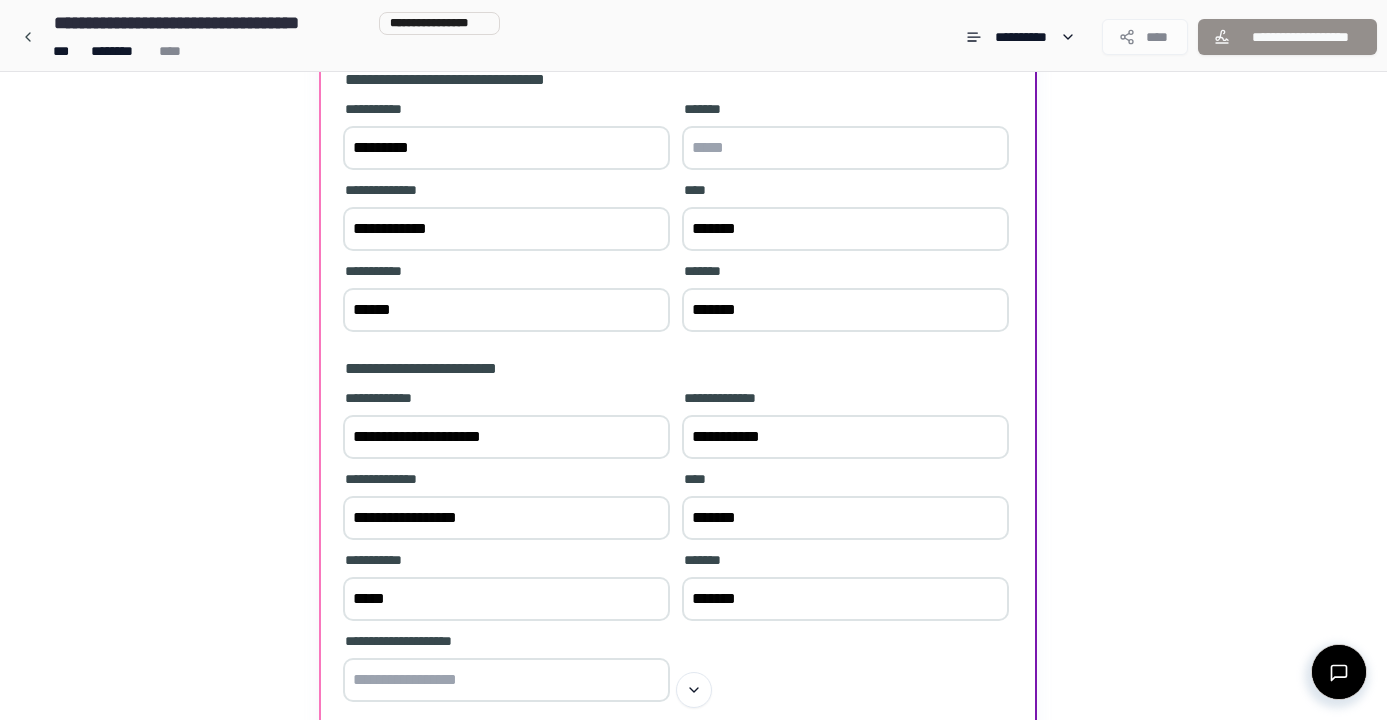 type on "*********" 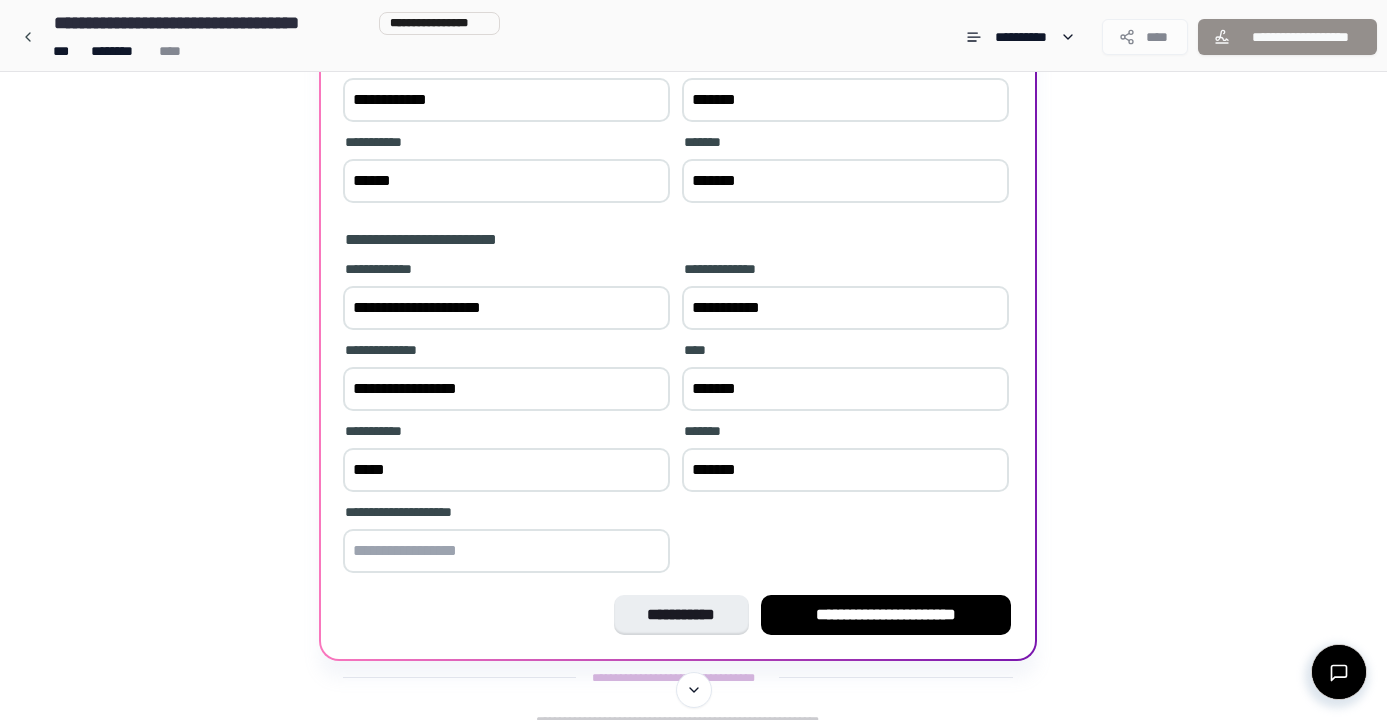 scroll, scrollTop: 330, scrollLeft: 0, axis: vertical 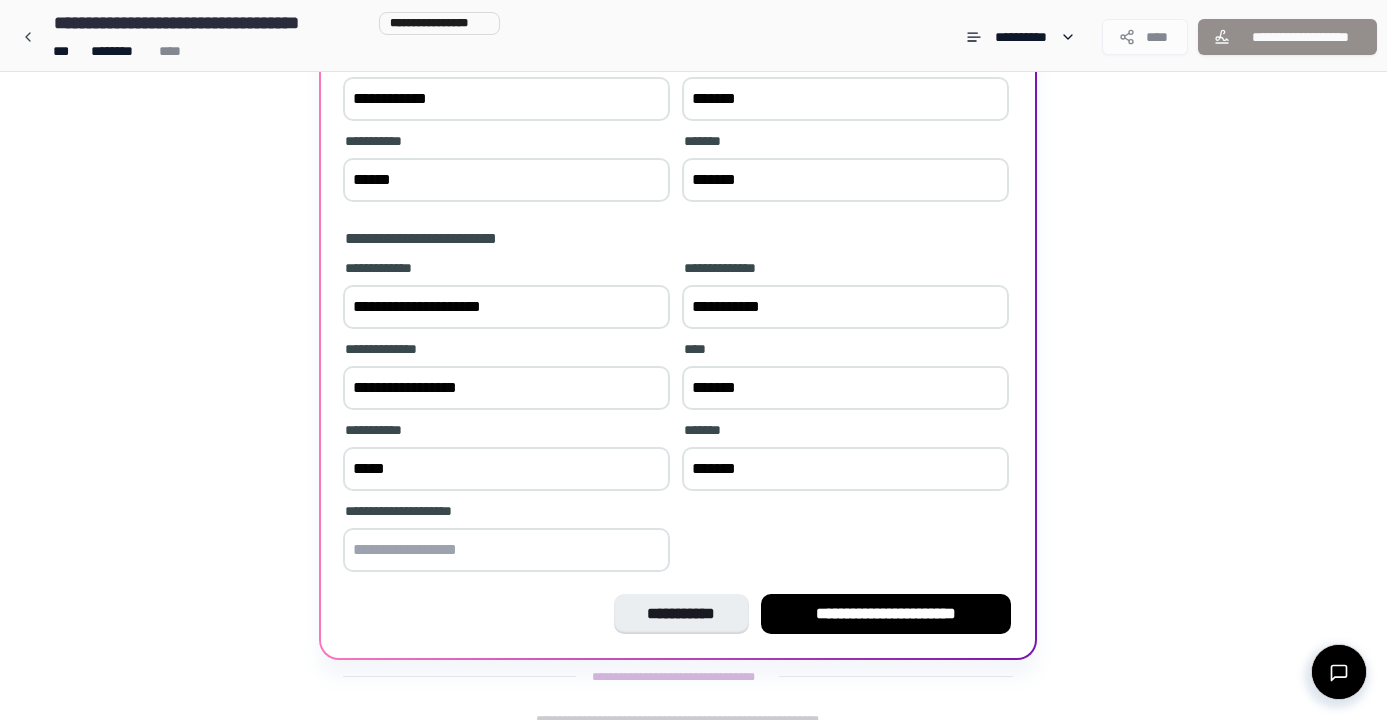 type on "*******" 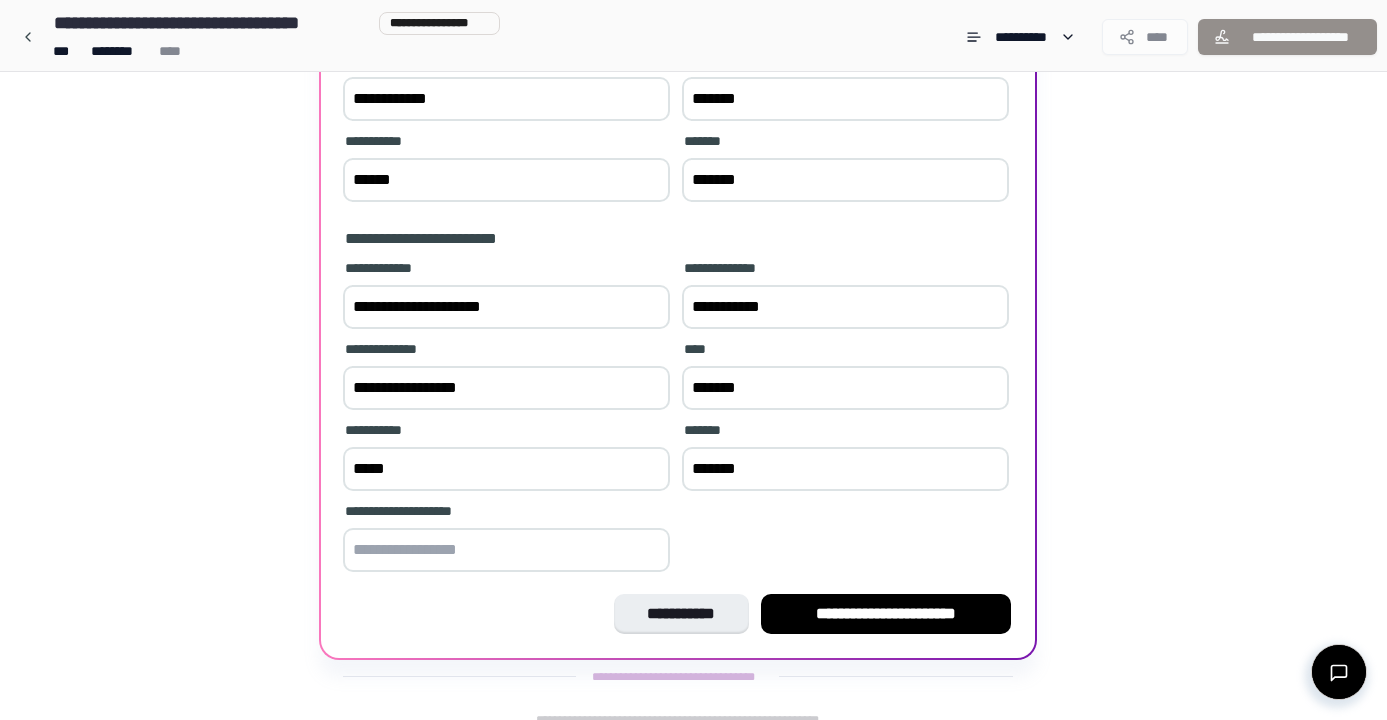click at bounding box center (506, 550) 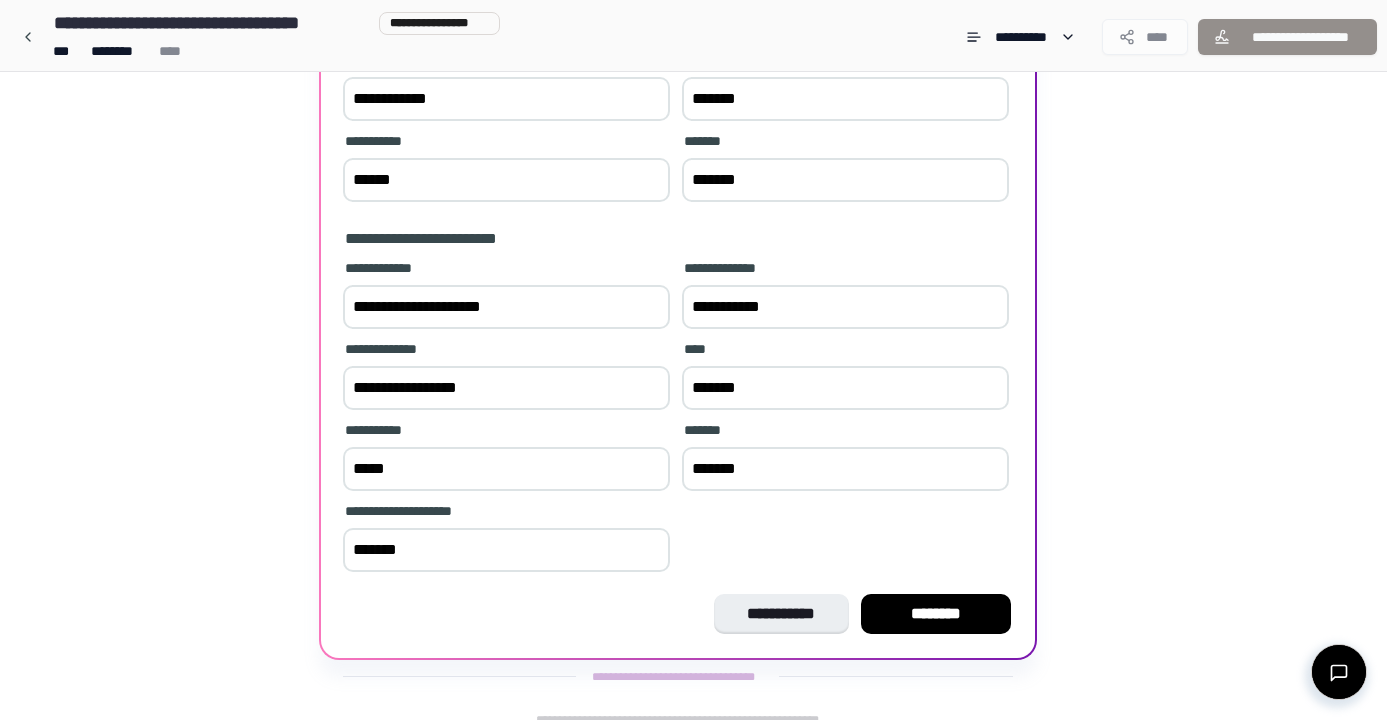 type on "*******" 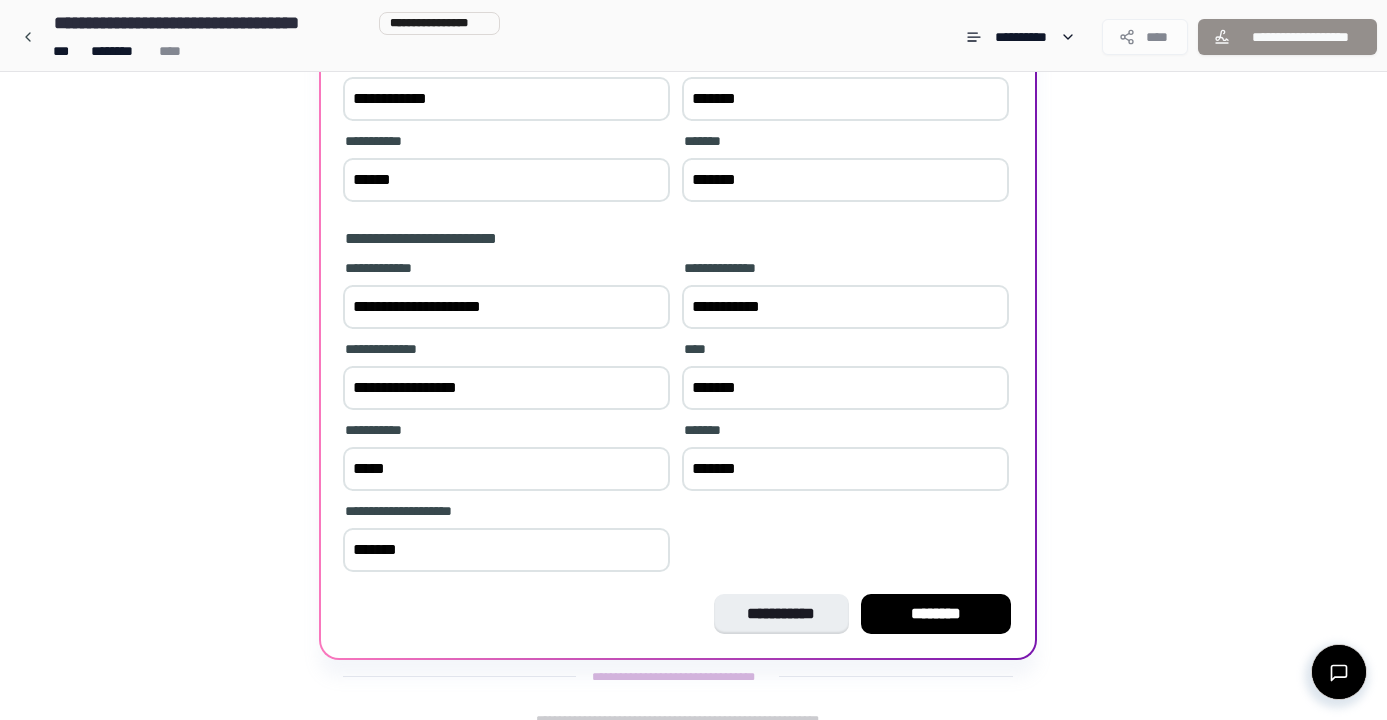 click on "**********" at bounding box center [678, 418] 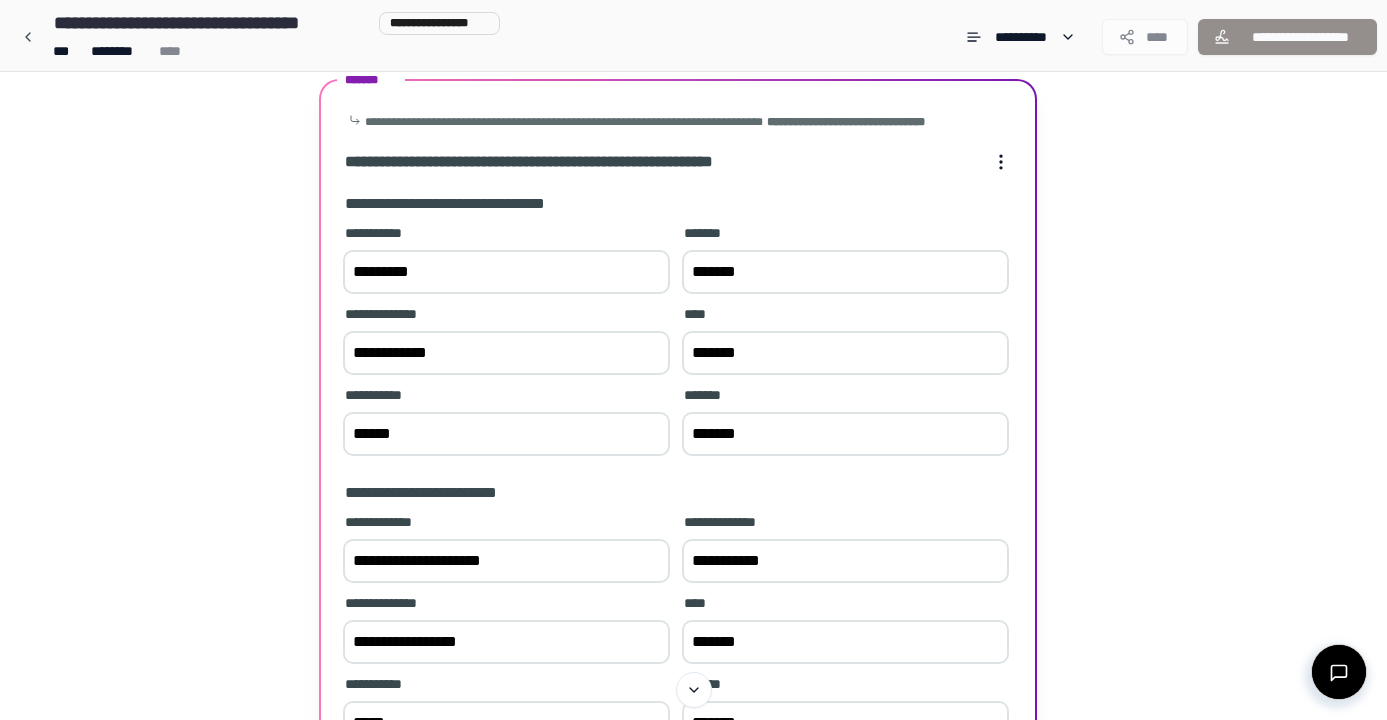 scroll, scrollTop: 0, scrollLeft: 0, axis: both 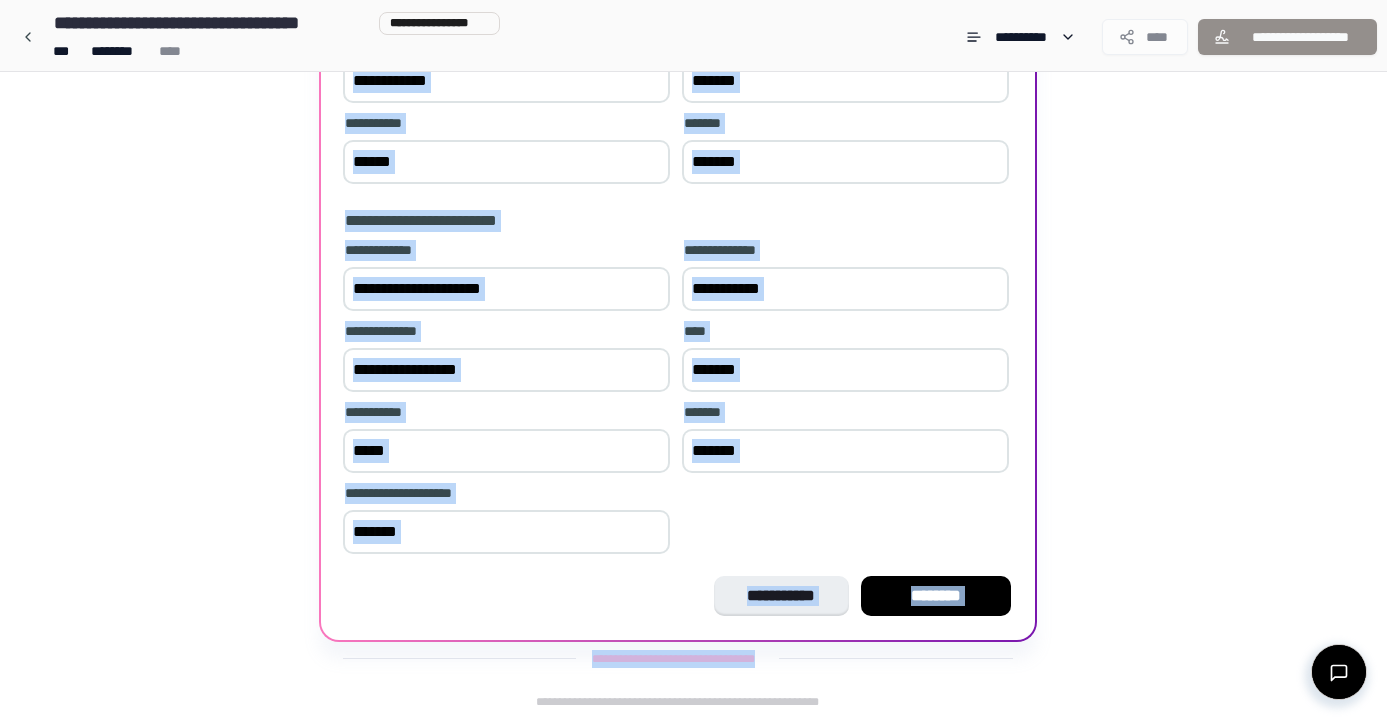 drag, startPoint x: 344, startPoint y: 171, endPoint x: 703, endPoint y: 760, distance: 689.784 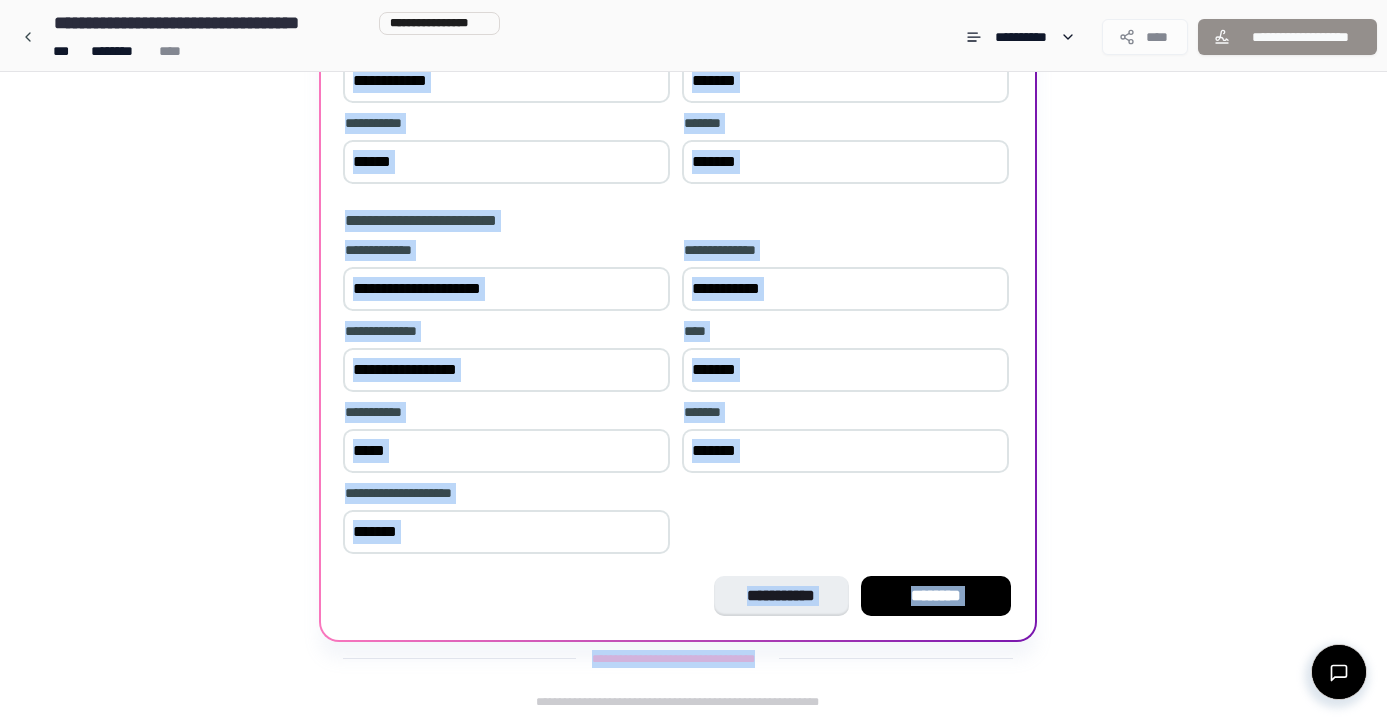 click on "**********" at bounding box center [693, 186] 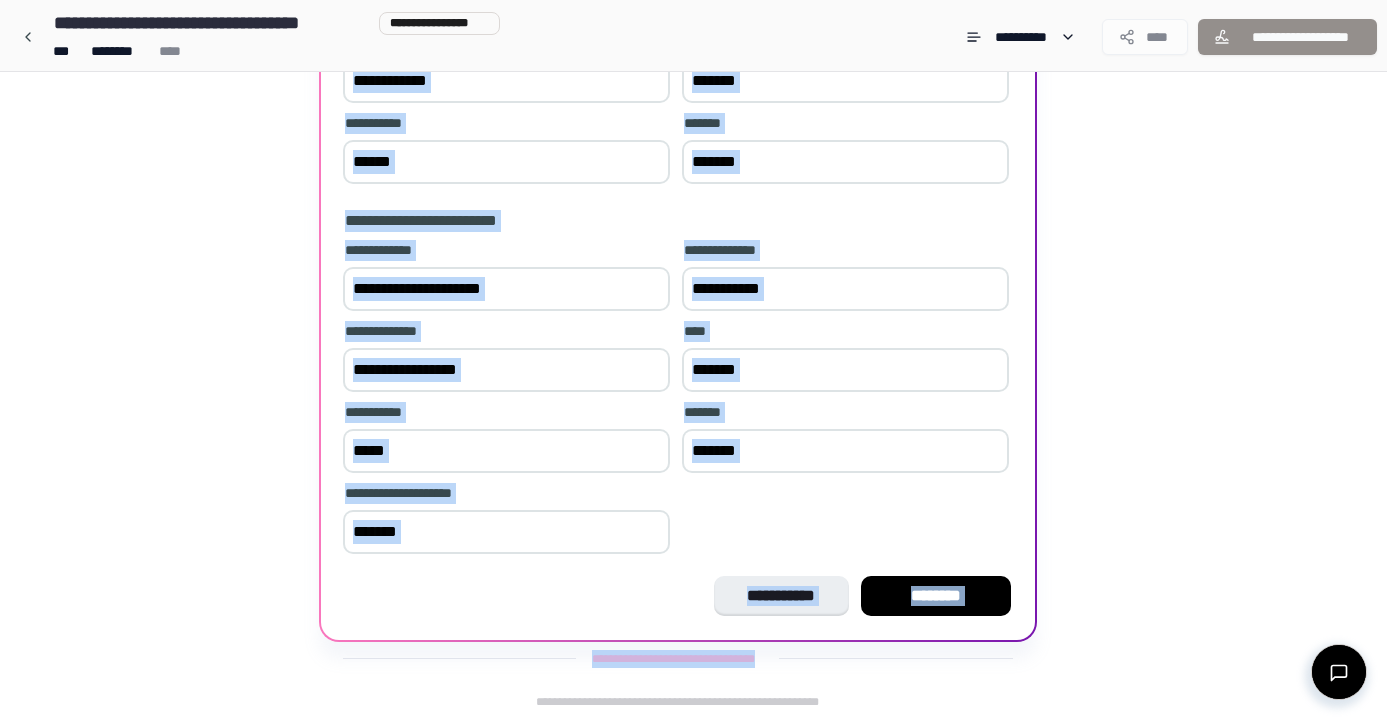 copy on "**********" 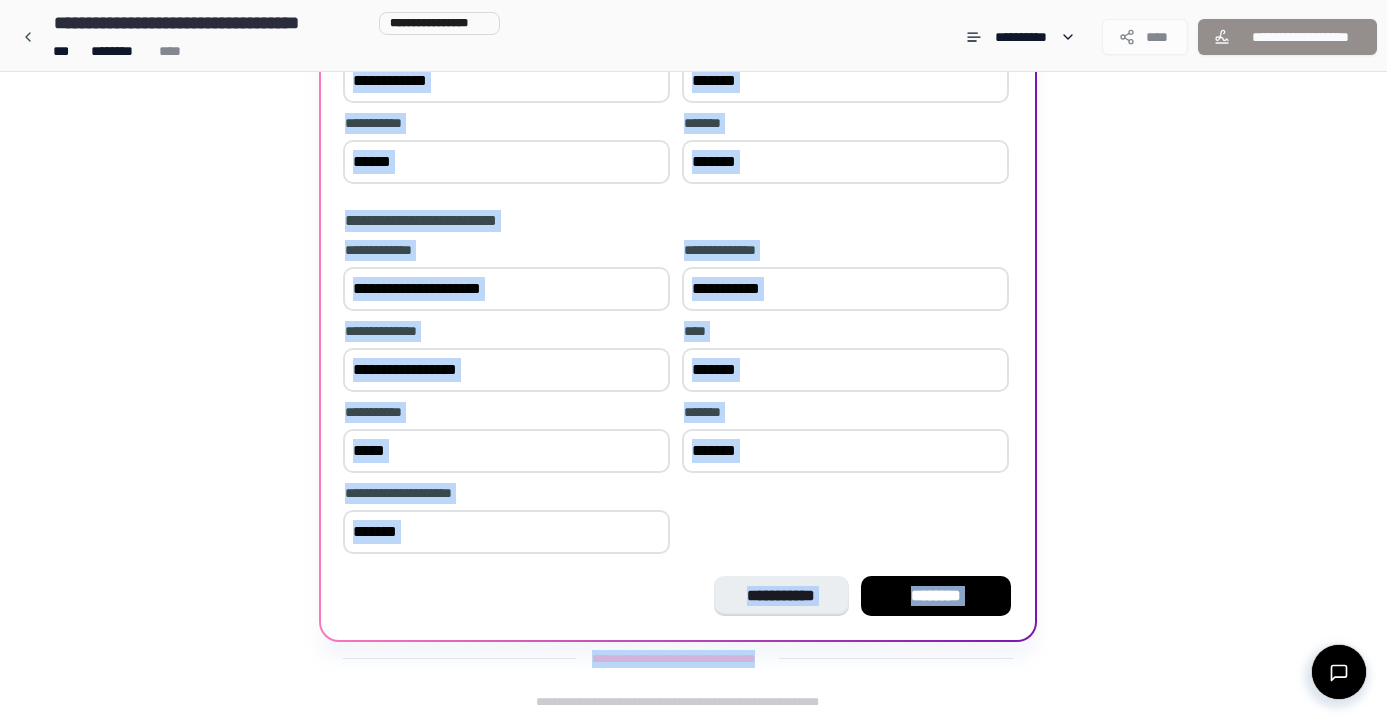 click on "**********" at bounding box center (506, 289) 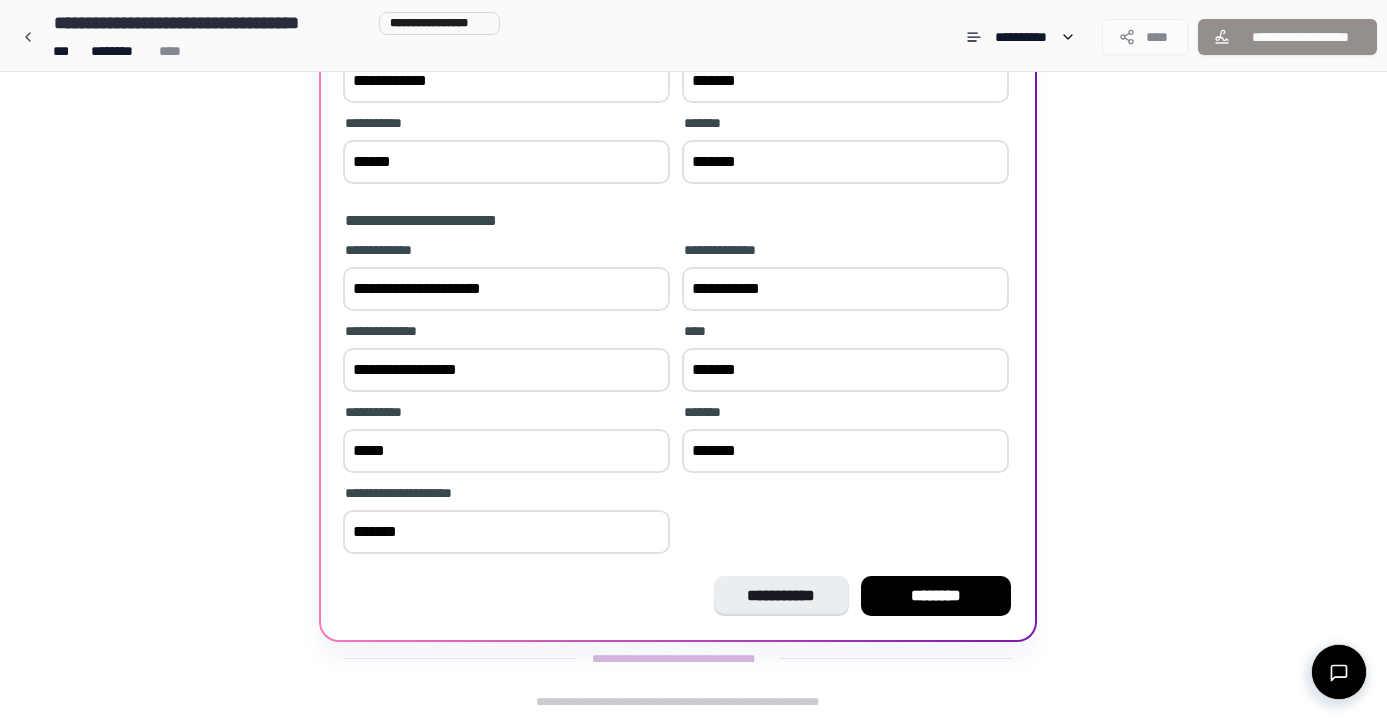 drag, startPoint x: 569, startPoint y: 292, endPoint x: 324, endPoint y: 291, distance: 245.00204 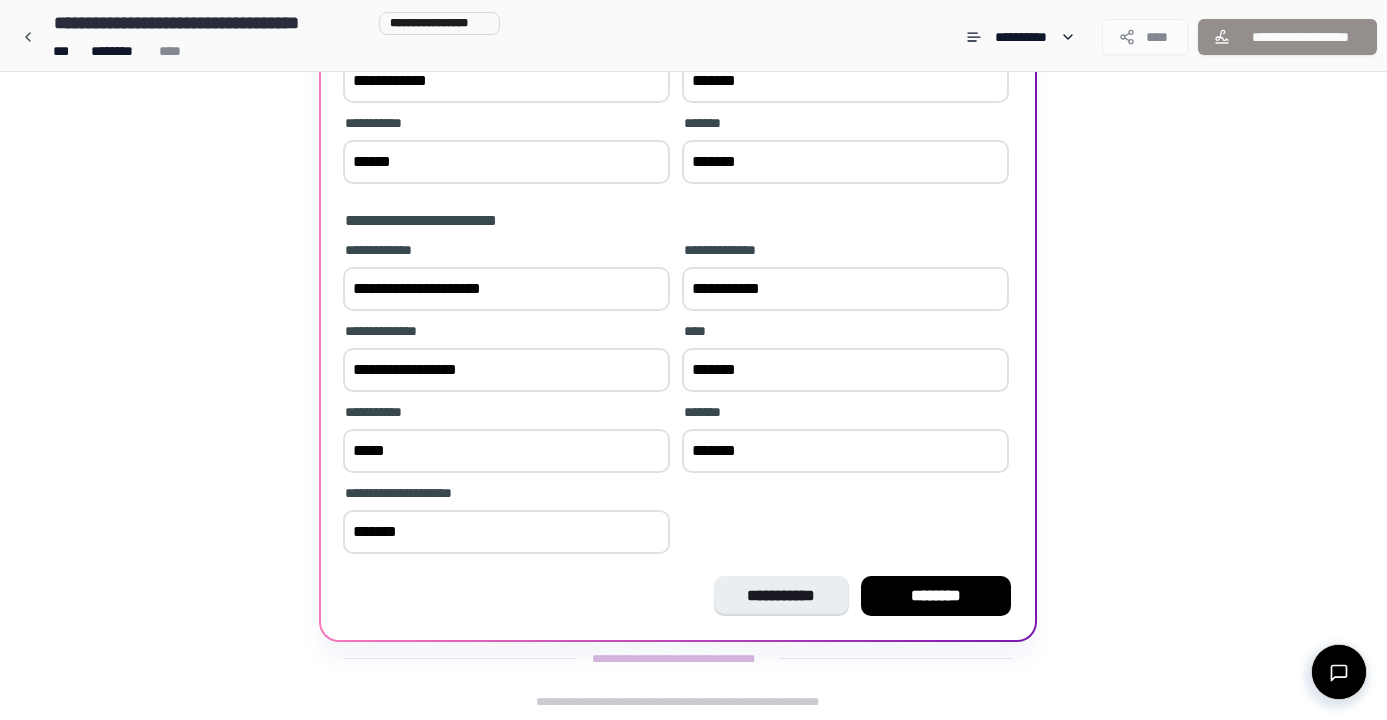 click on "**********" at bounding box center (845, 289) 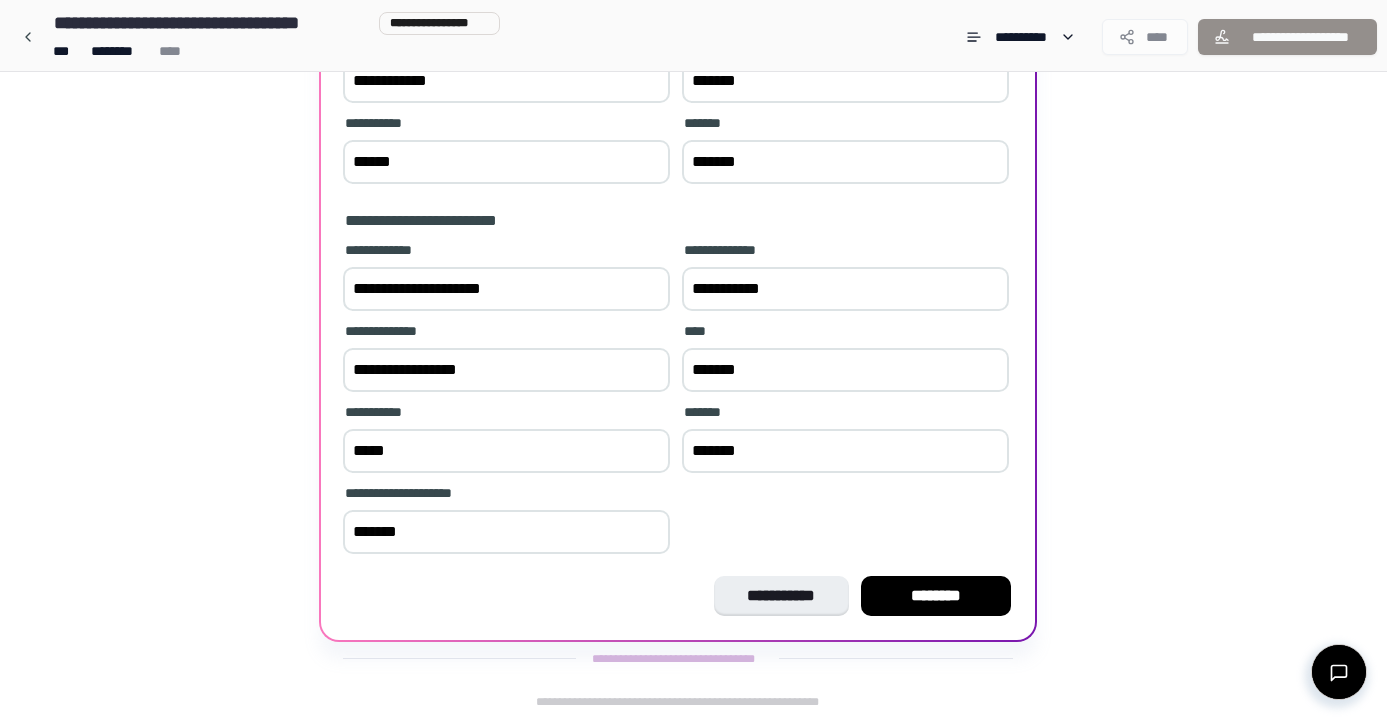 drag, startPoint x: 849, startPoint y: 284, endPoint x: 674, endPoint y: 288, distance: 175.04572 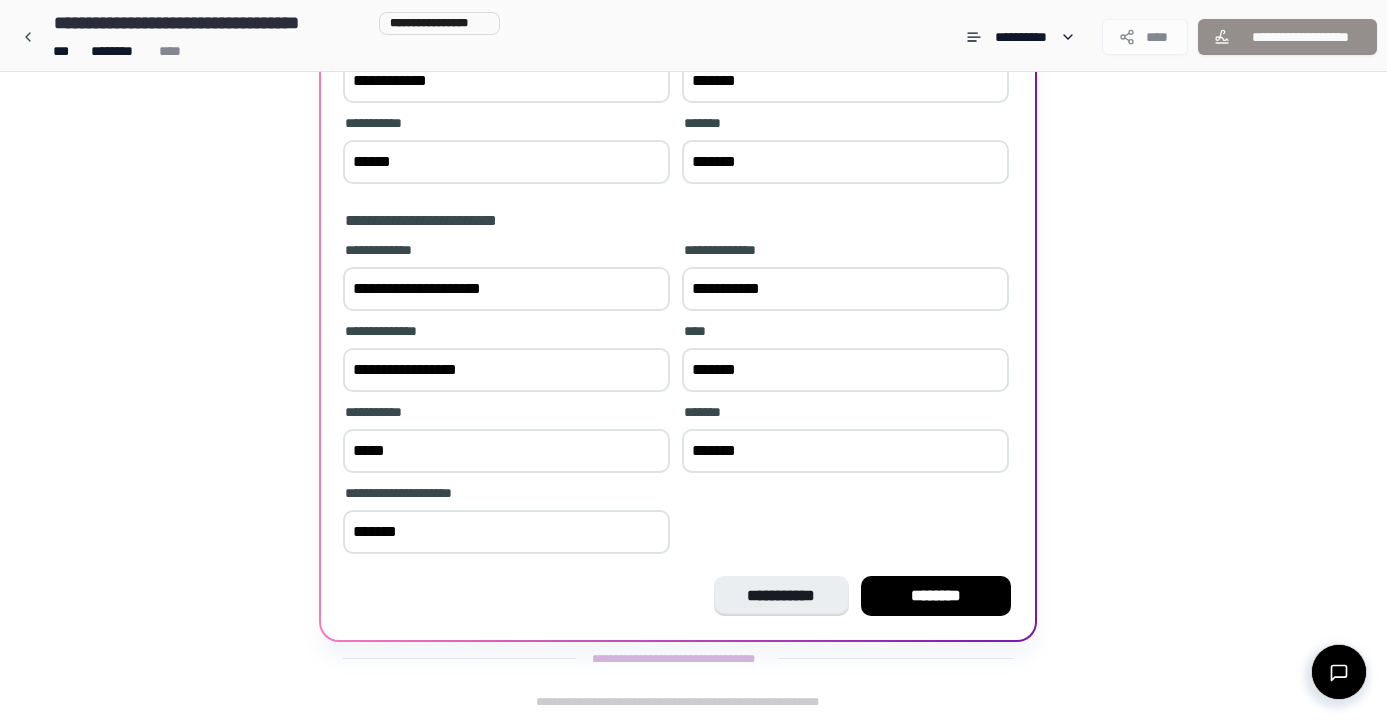 drag, startPoint x: 407, startPoint y: 454, endPoint x: 341, endPoint y: 450, distance: 66.1211 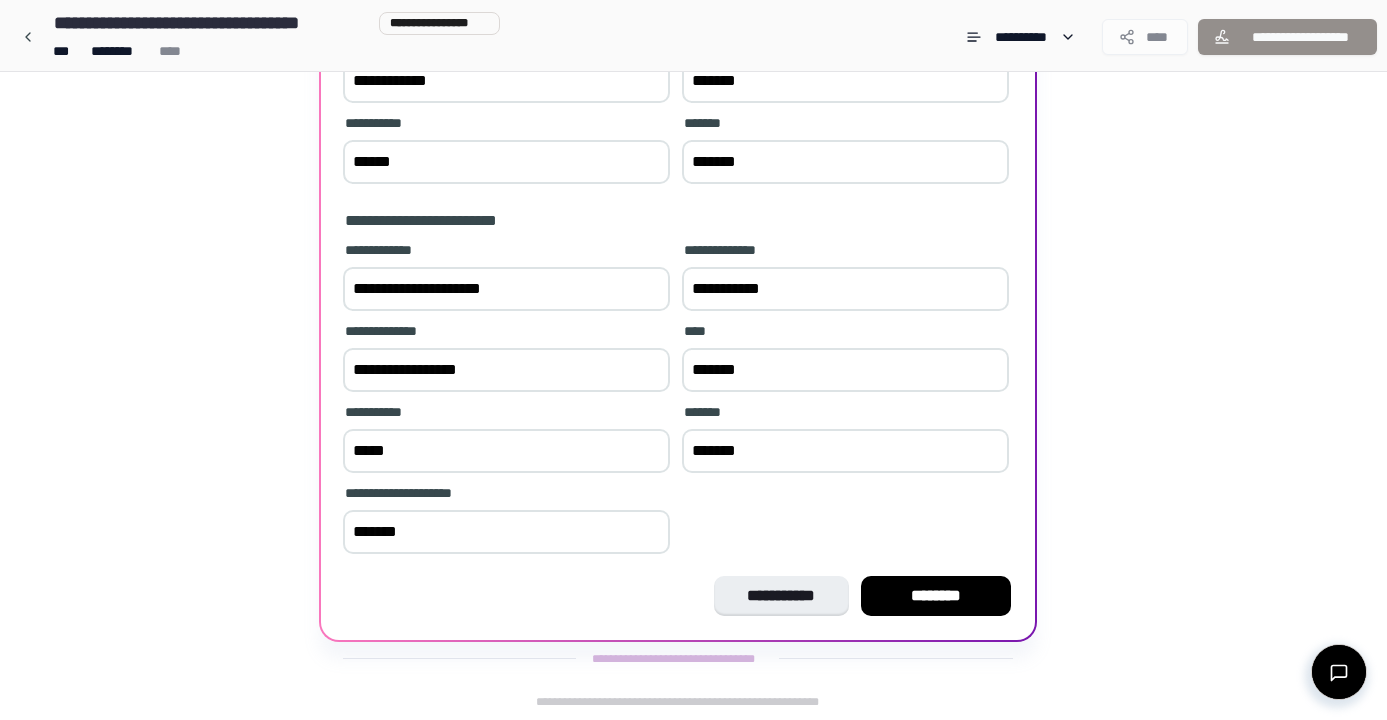 click on "**********" at bounding box center (678, 224) 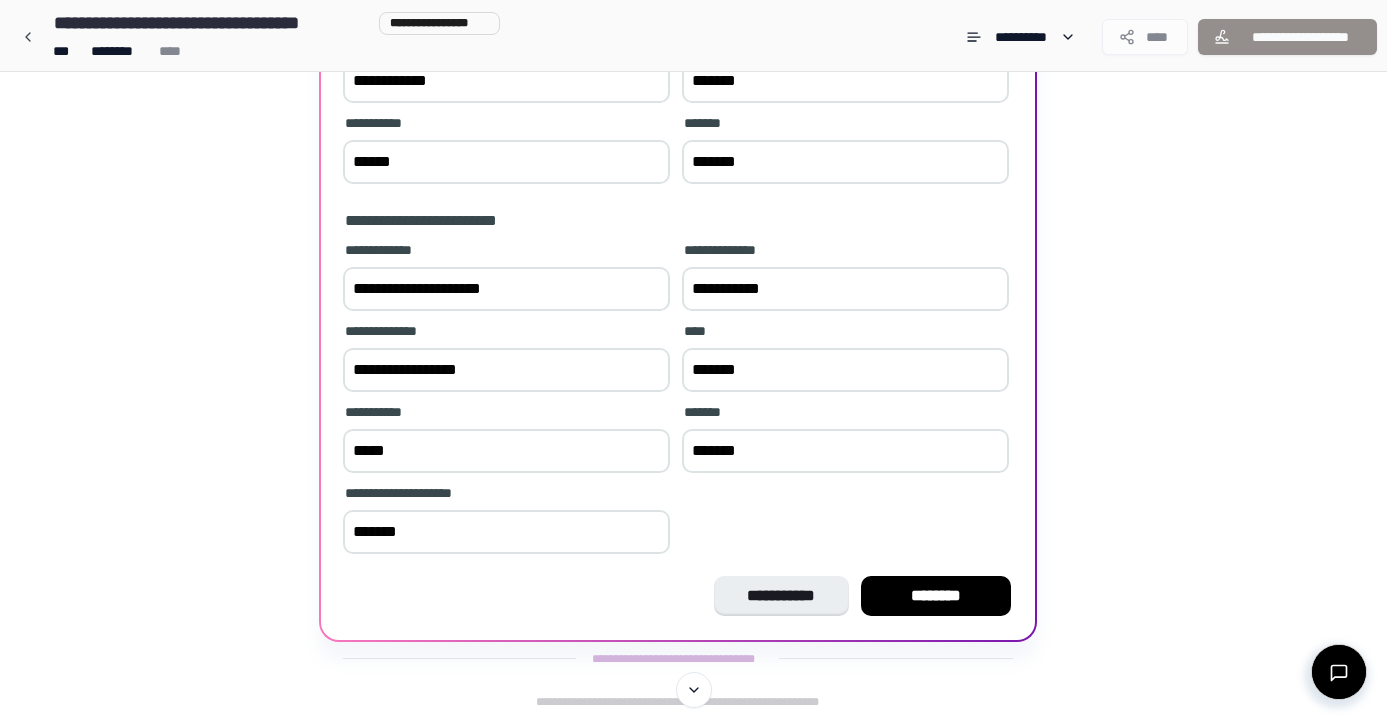 scroll, scrollTop: 12, scrollLeft: 0, axis: vertical 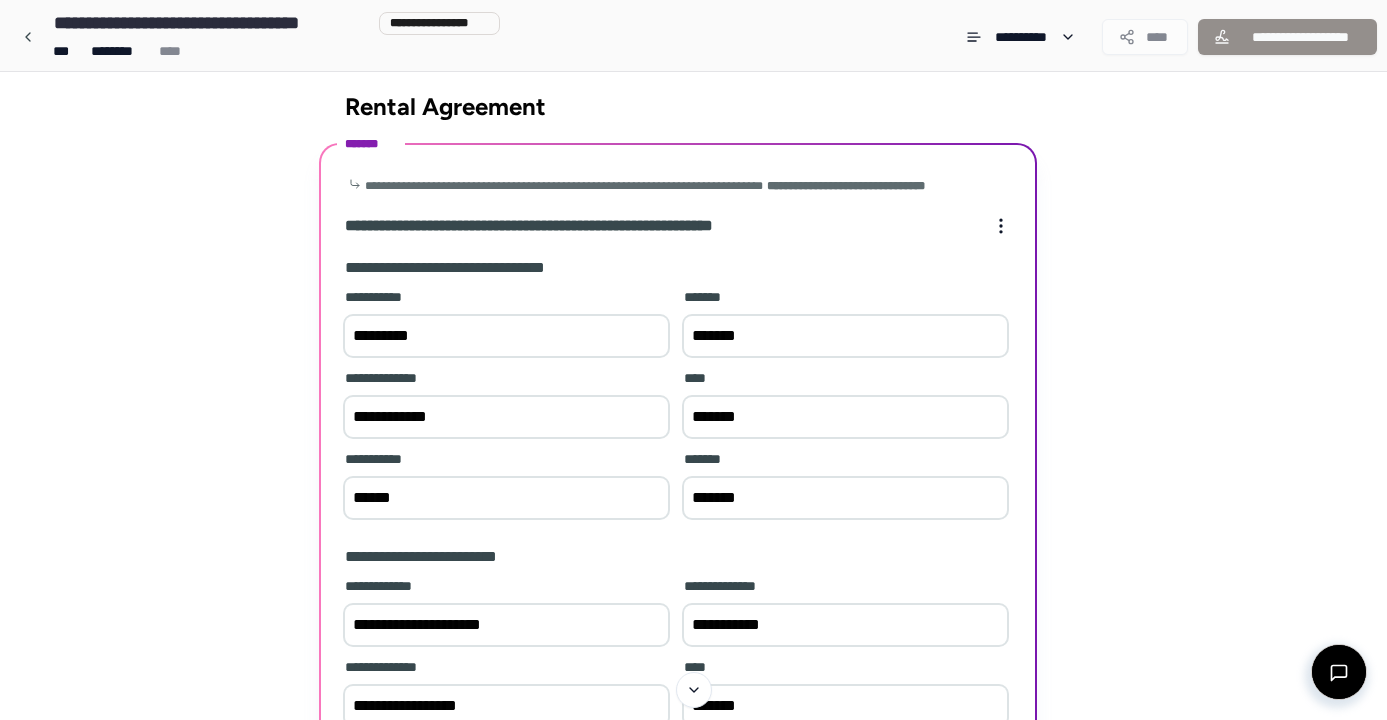 drag, startPoint x: 421, startPoint y: 494, endPoint x: 335, endPoint y: 483, distance: 86.70064 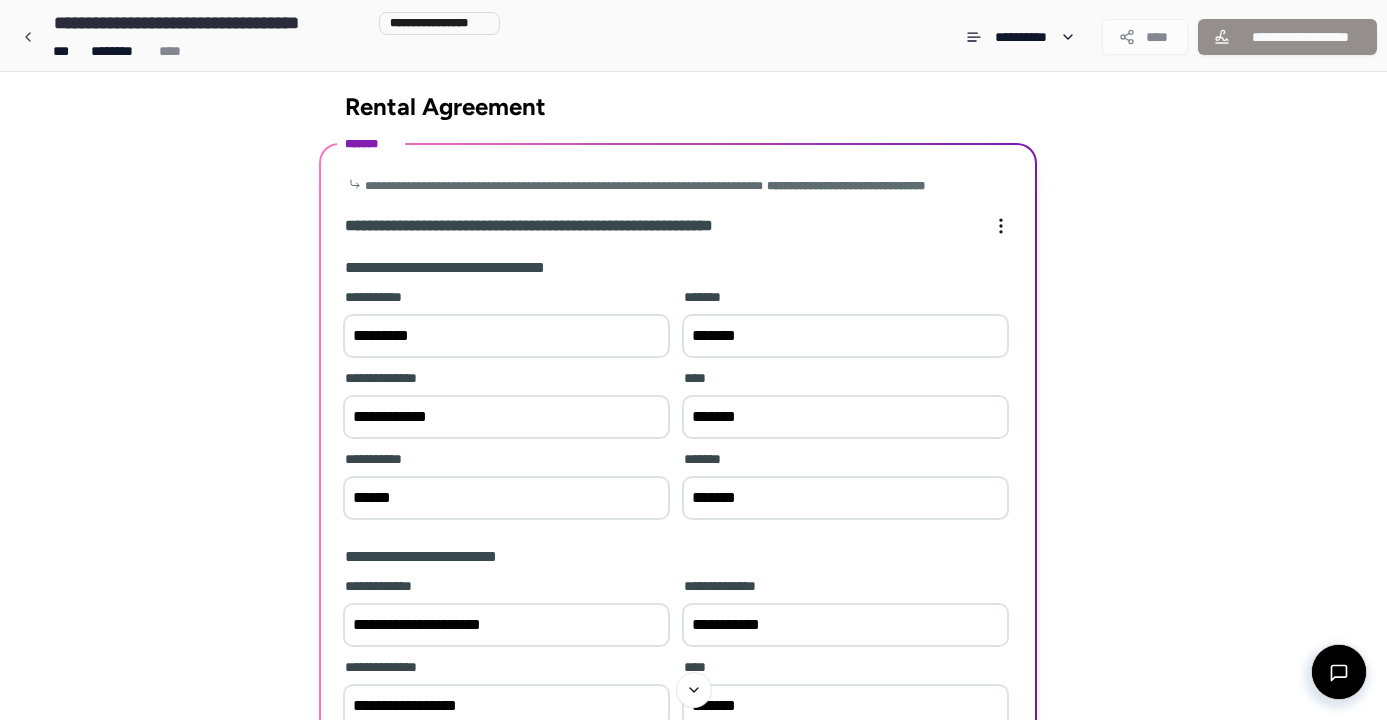 drag, startPoint x: 500, startPoint y: 418, endPoint x: 330, endPoint y: 416, distance: 170.01176 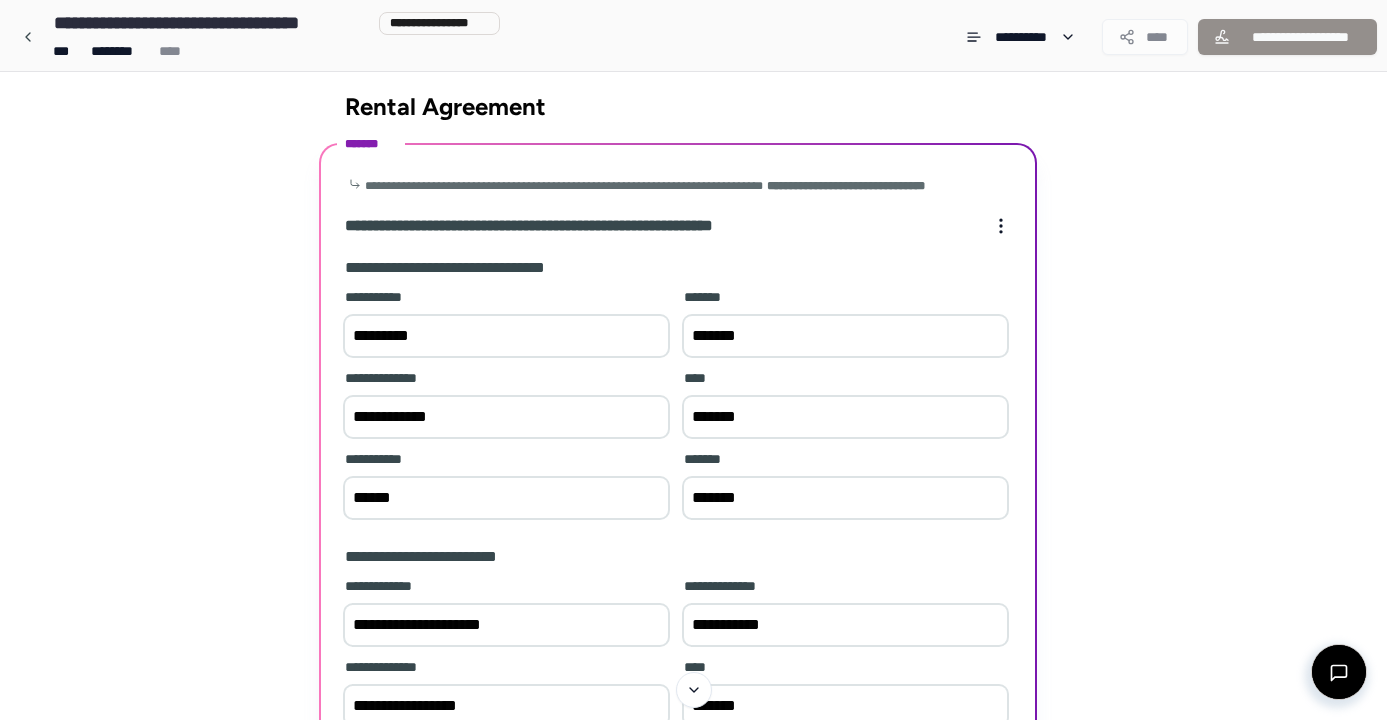 click on "**********" at bounding box center [678, 560] 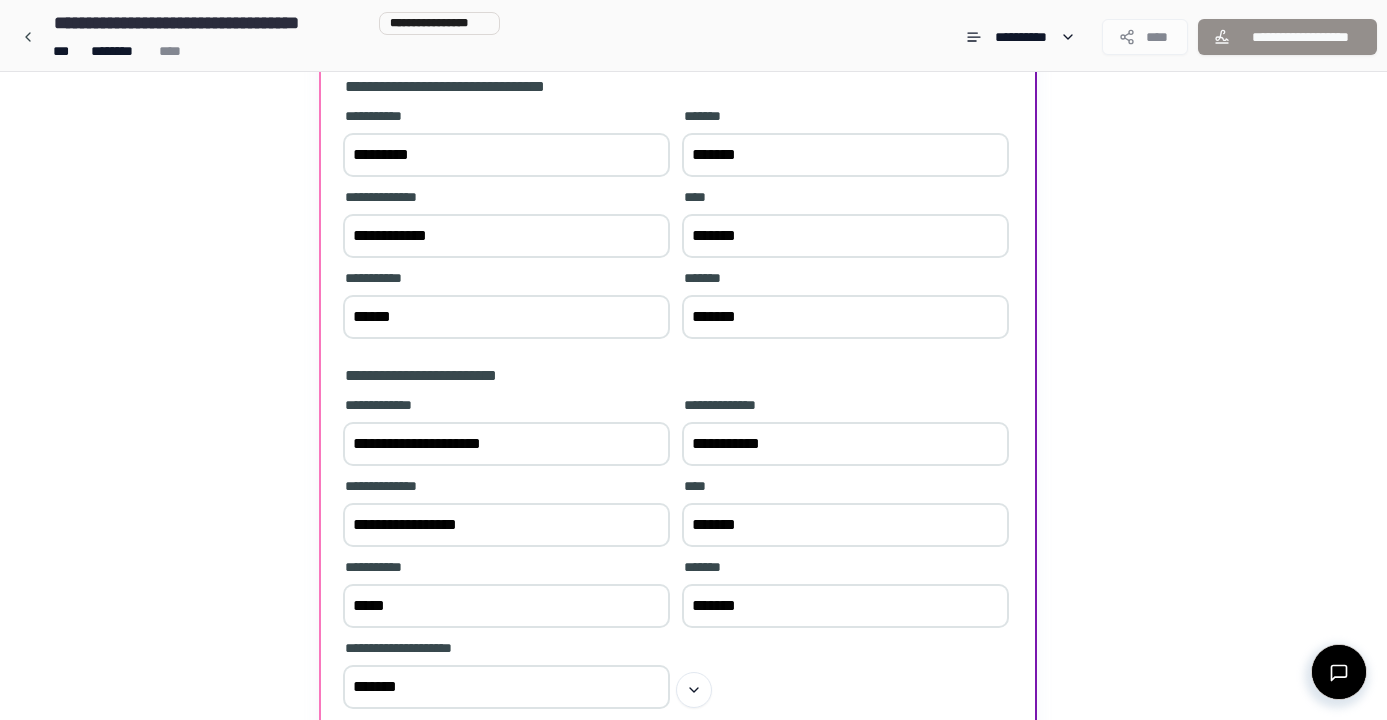 scroll, scrollTop: 0, scrollLeft: 0, axis: both 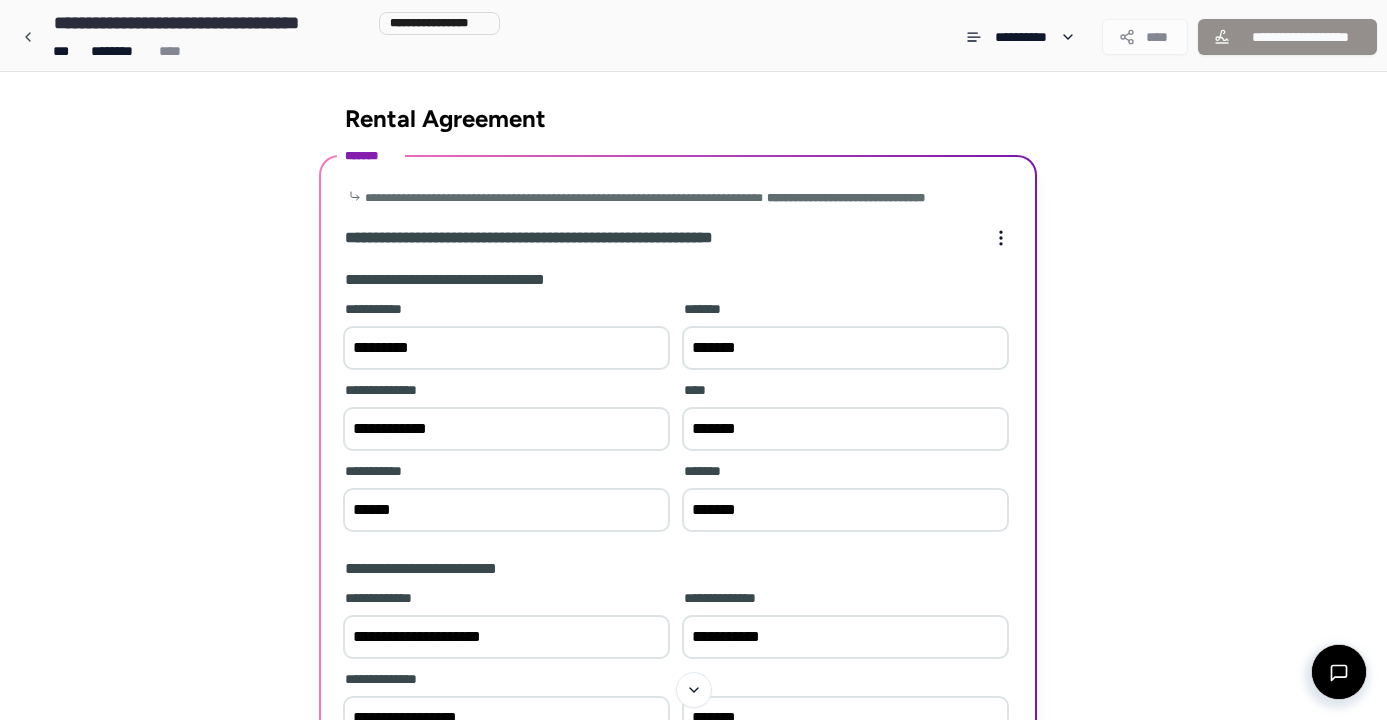 click on "*******" at bounding box center (845, 429) 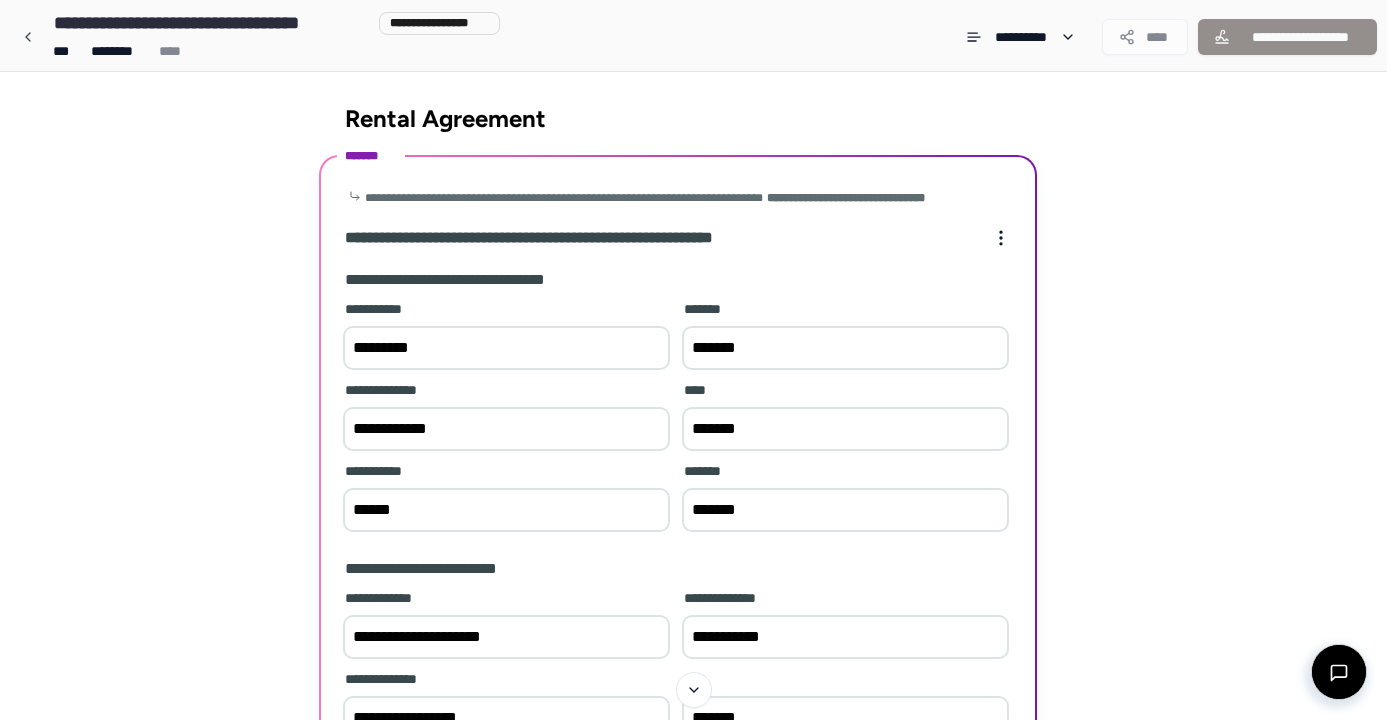 click on "**********" at bounding box center (693, 570) 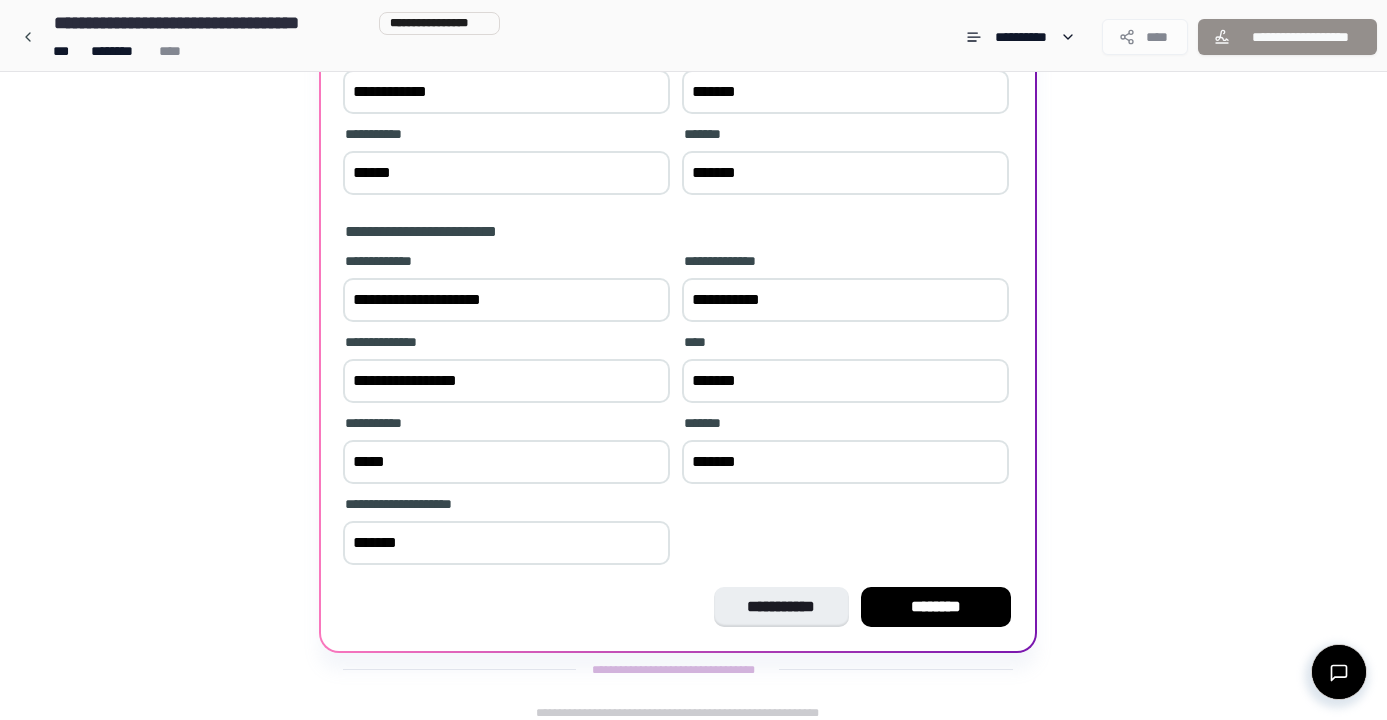 scroll, scrollTop: 348, scrollLeft: 0, axis: vertical 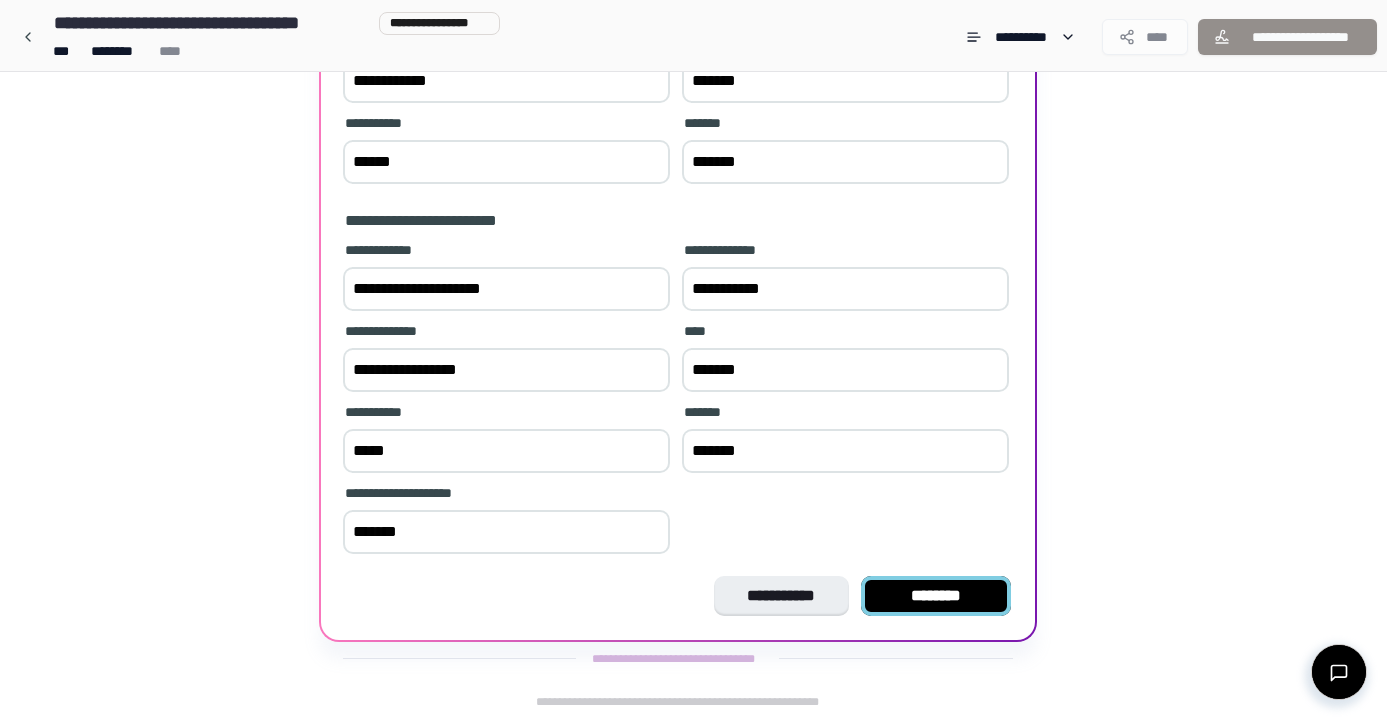 click on "********" at bounding box center [936, 596] 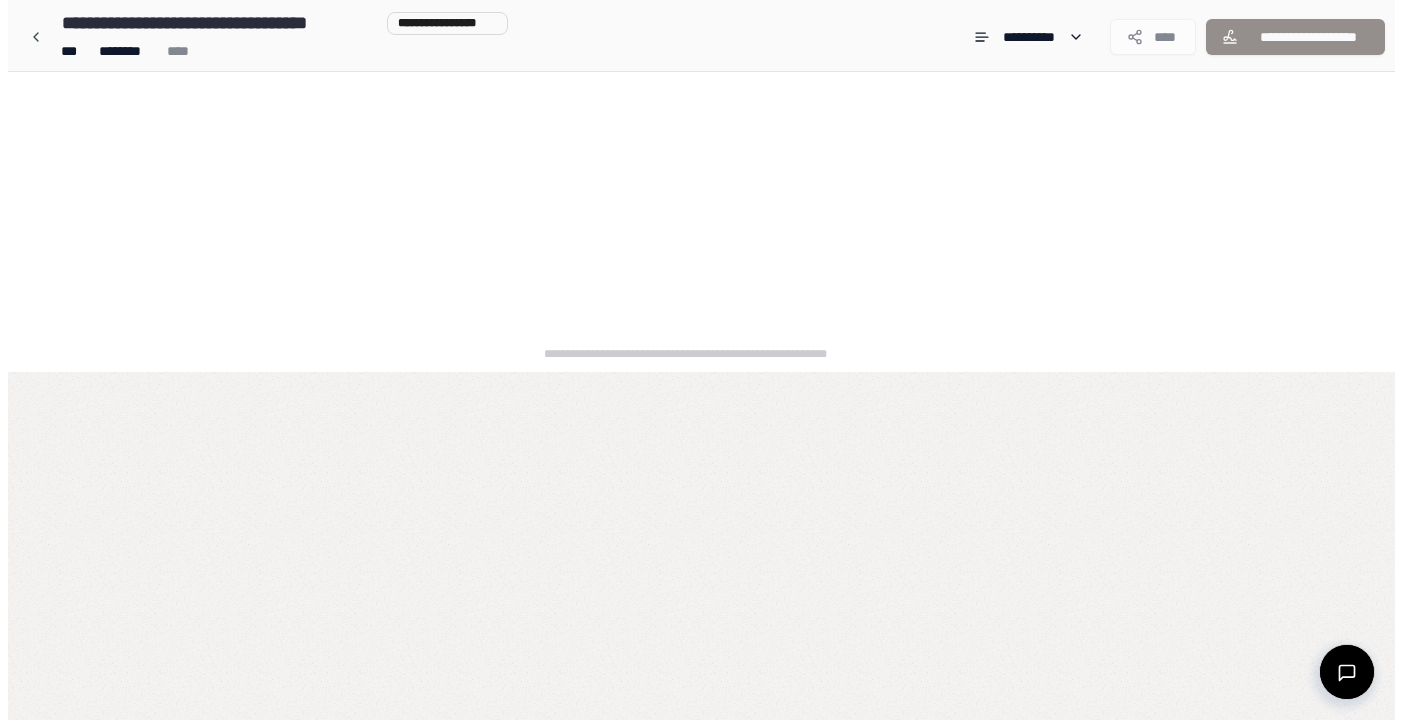 scroll, scrollTop: 0, scrollLeft: 0, axis: both 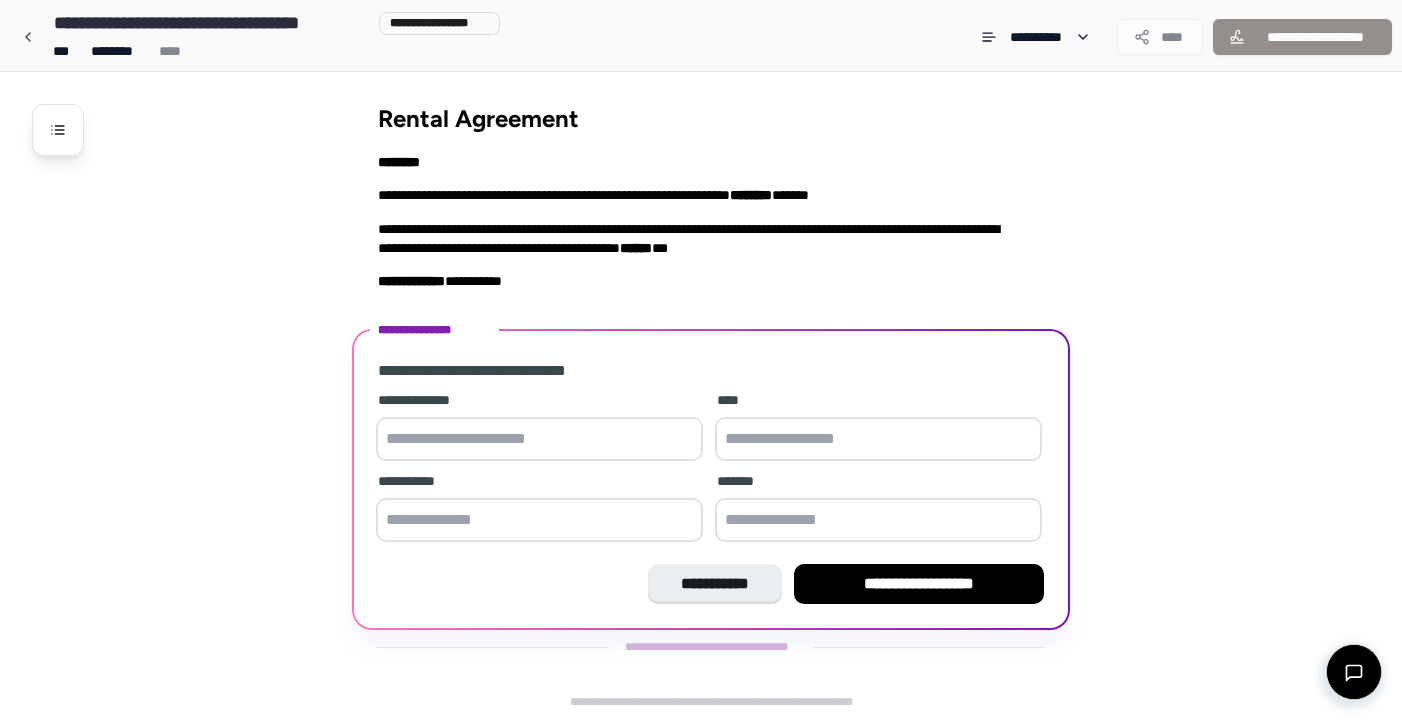click at bounding box center (539, 439) 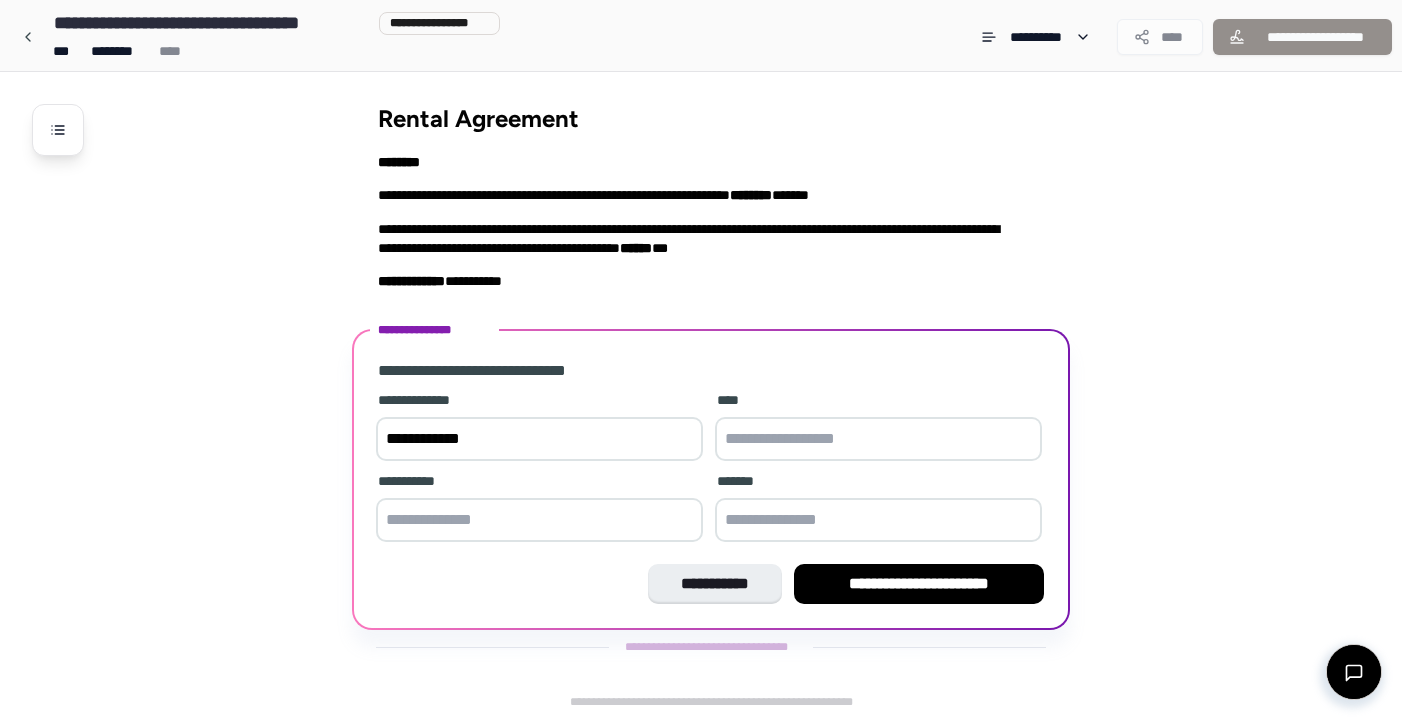 type on "**********" 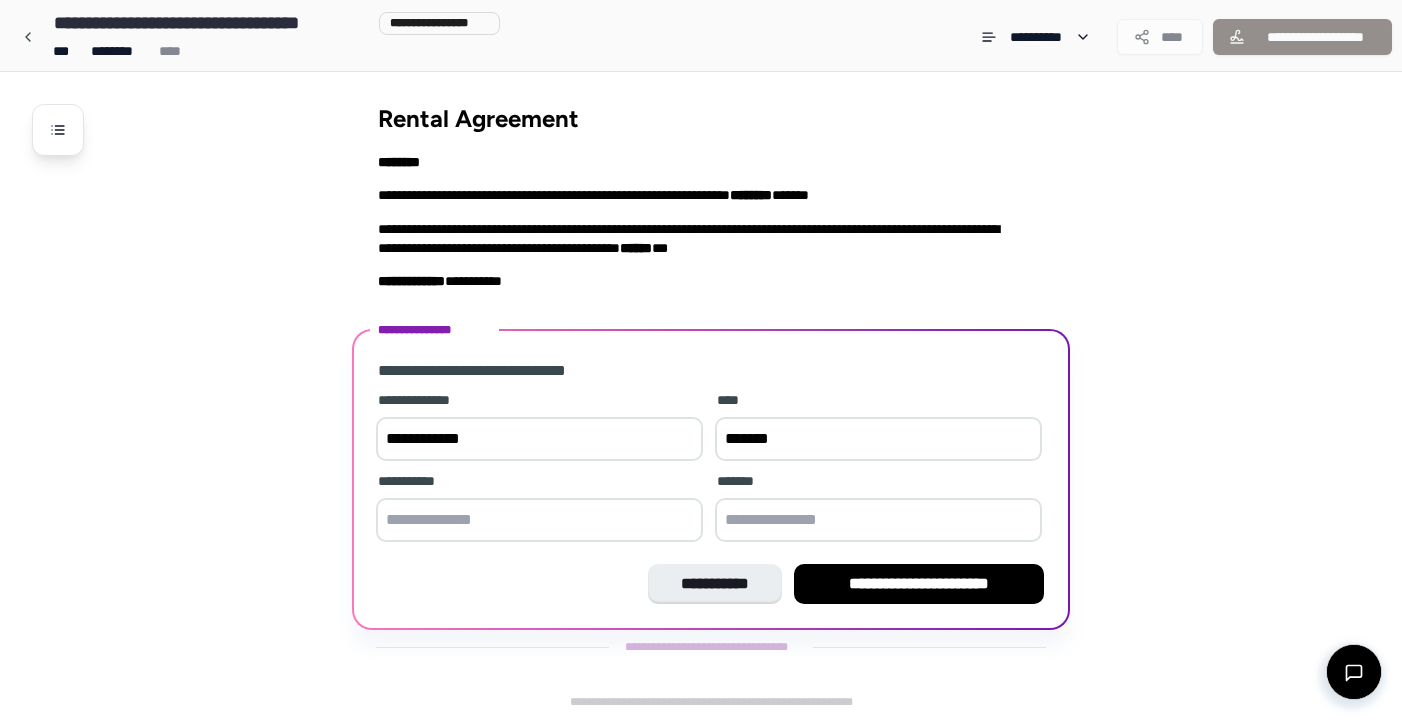type on "*******" 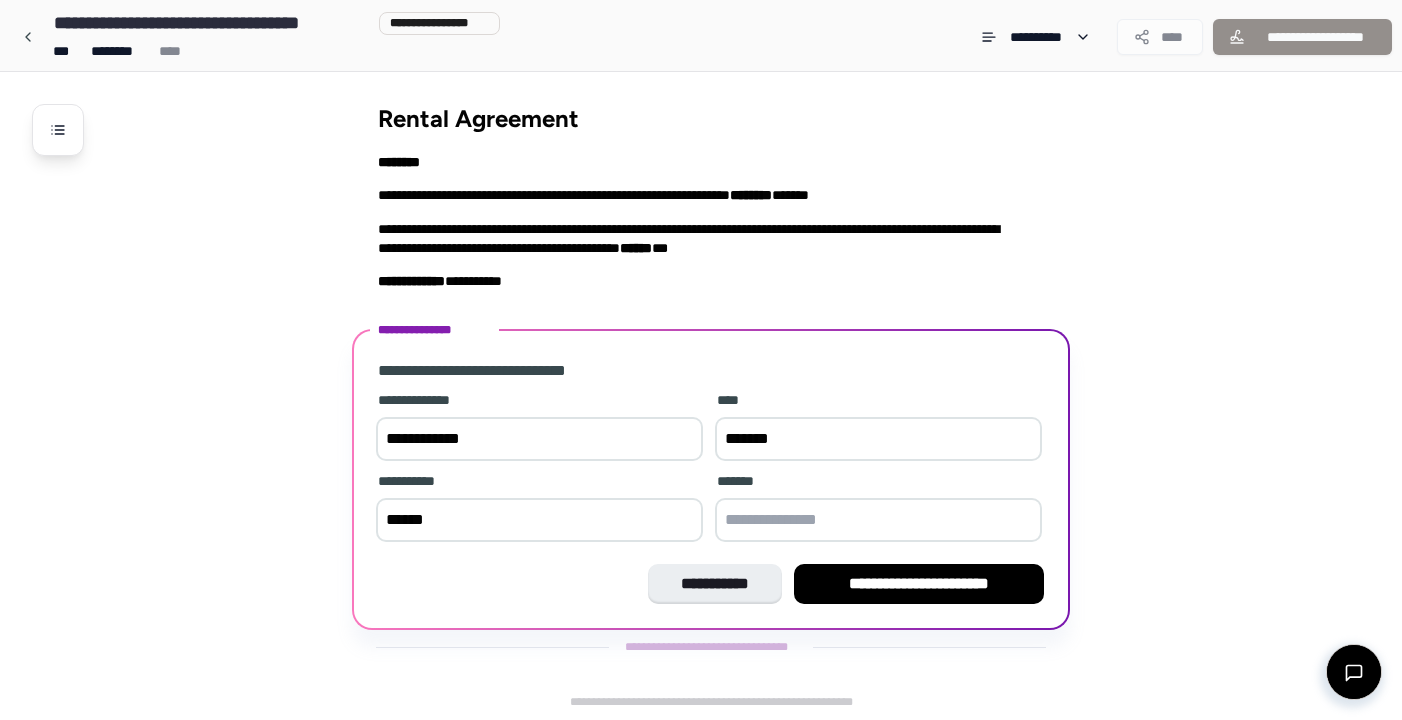 type on "******" 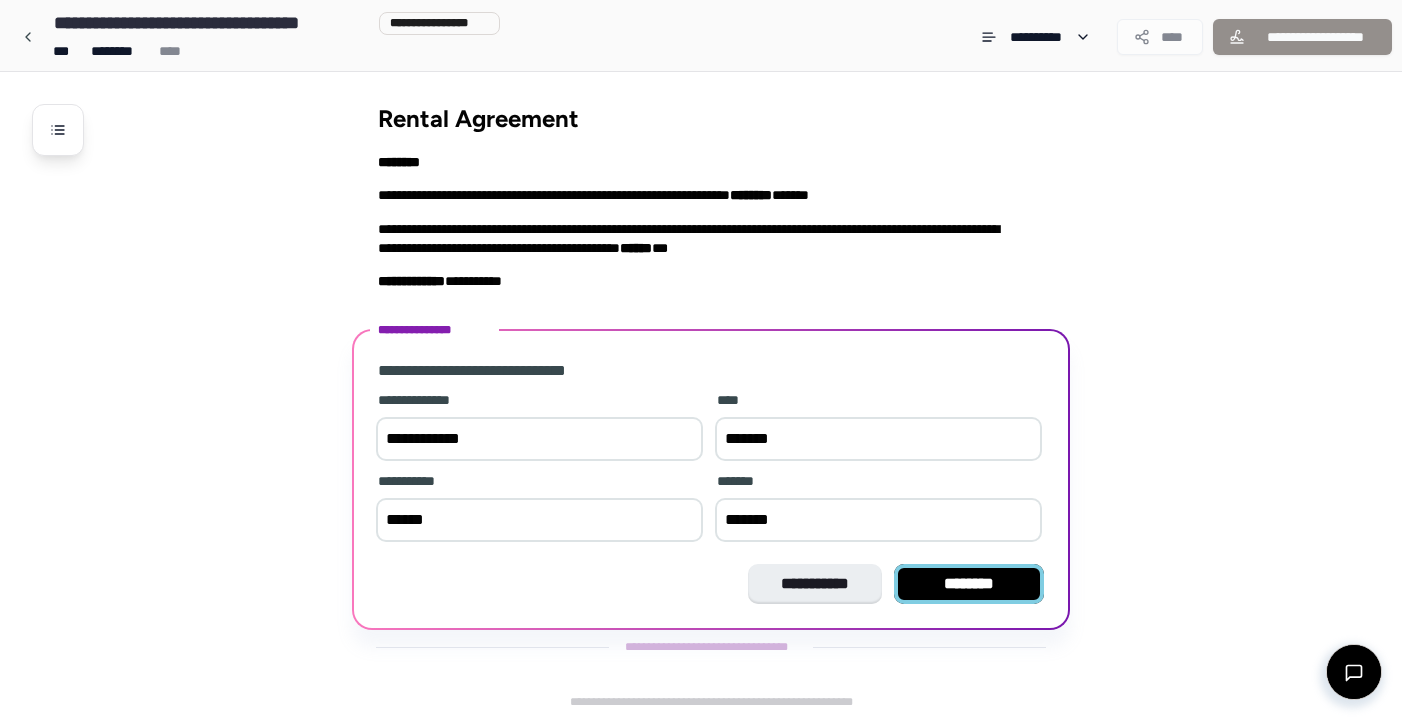 type on "*******" 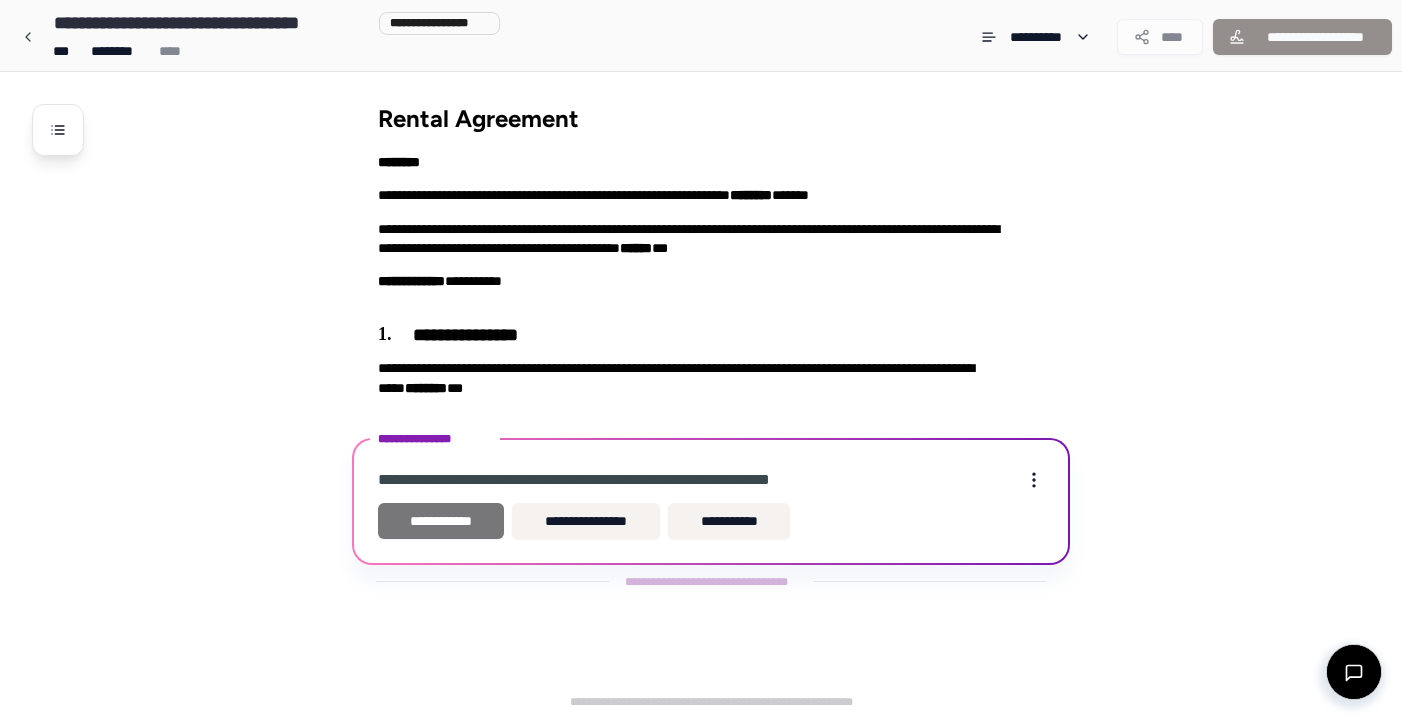 click on "**********" at bounding box center [441, 521] 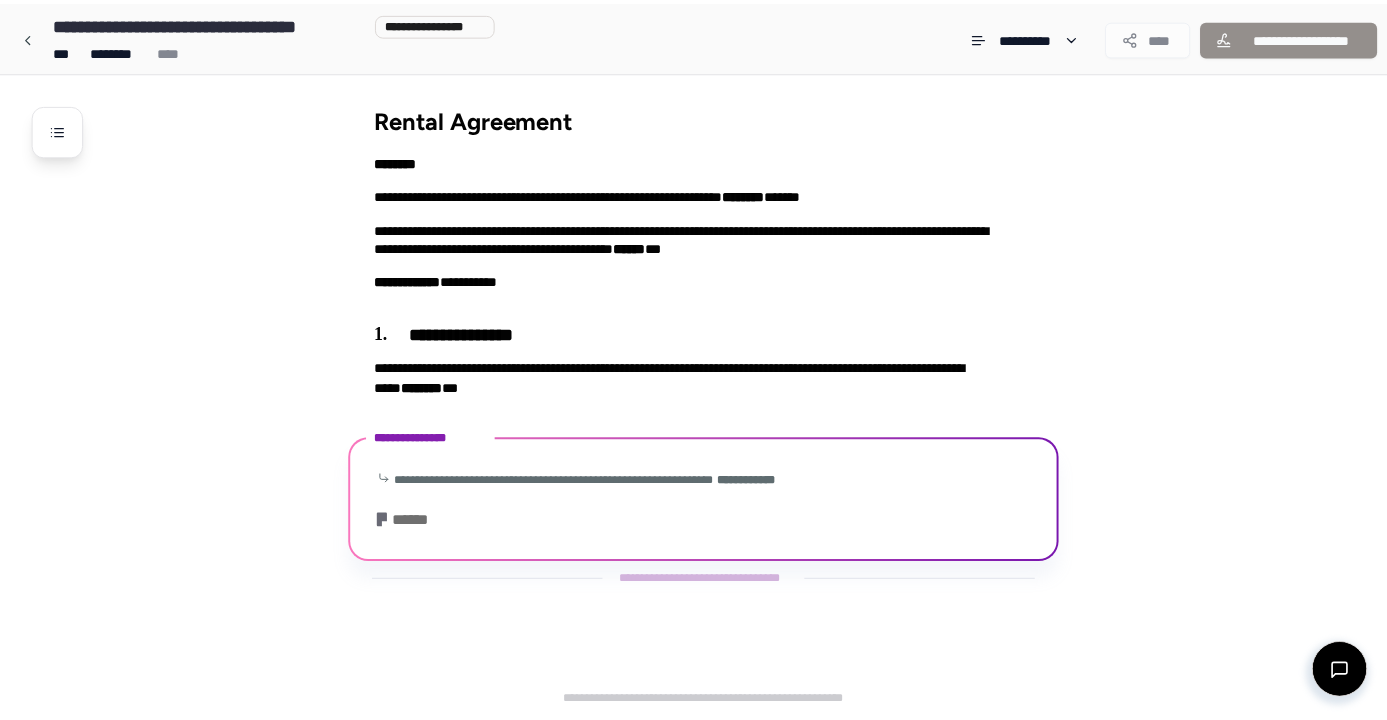 scroll, scrollTop: 59, scrollLeft: 0, axis: vertical 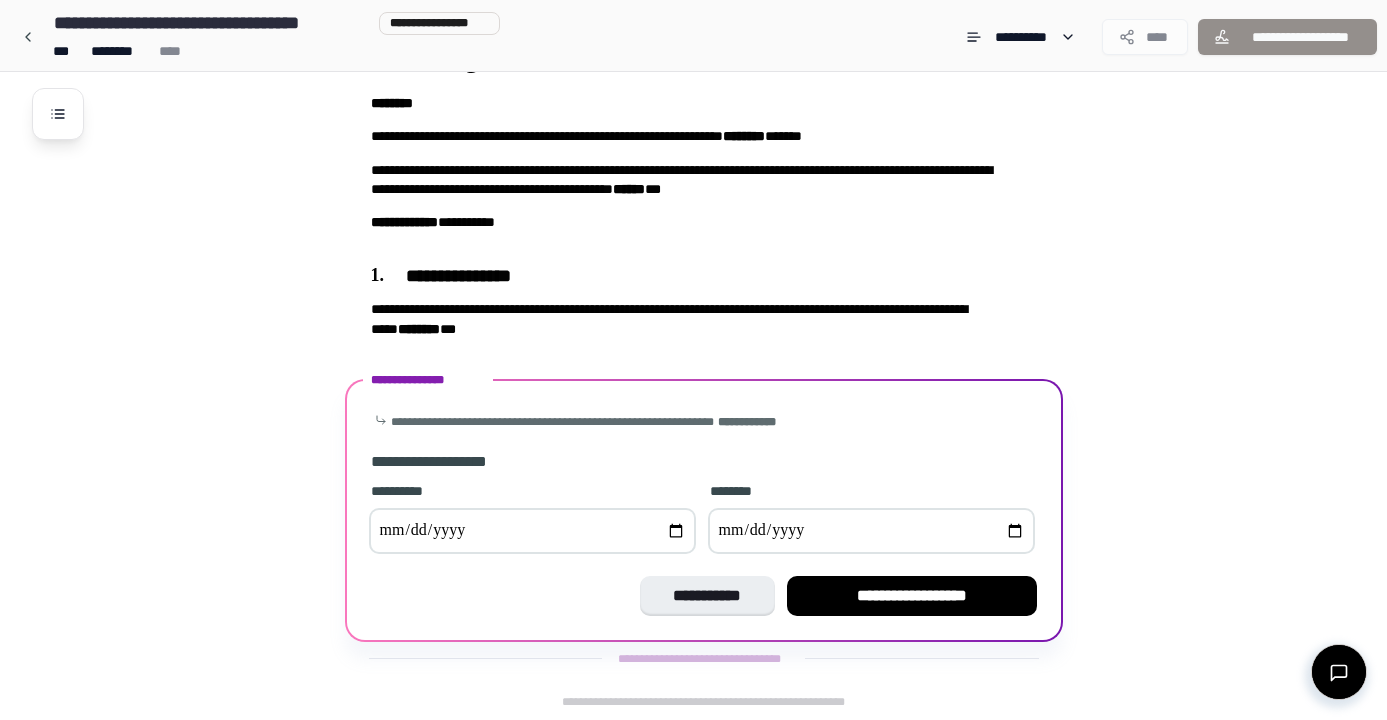 click at bounding box center [532, 531] 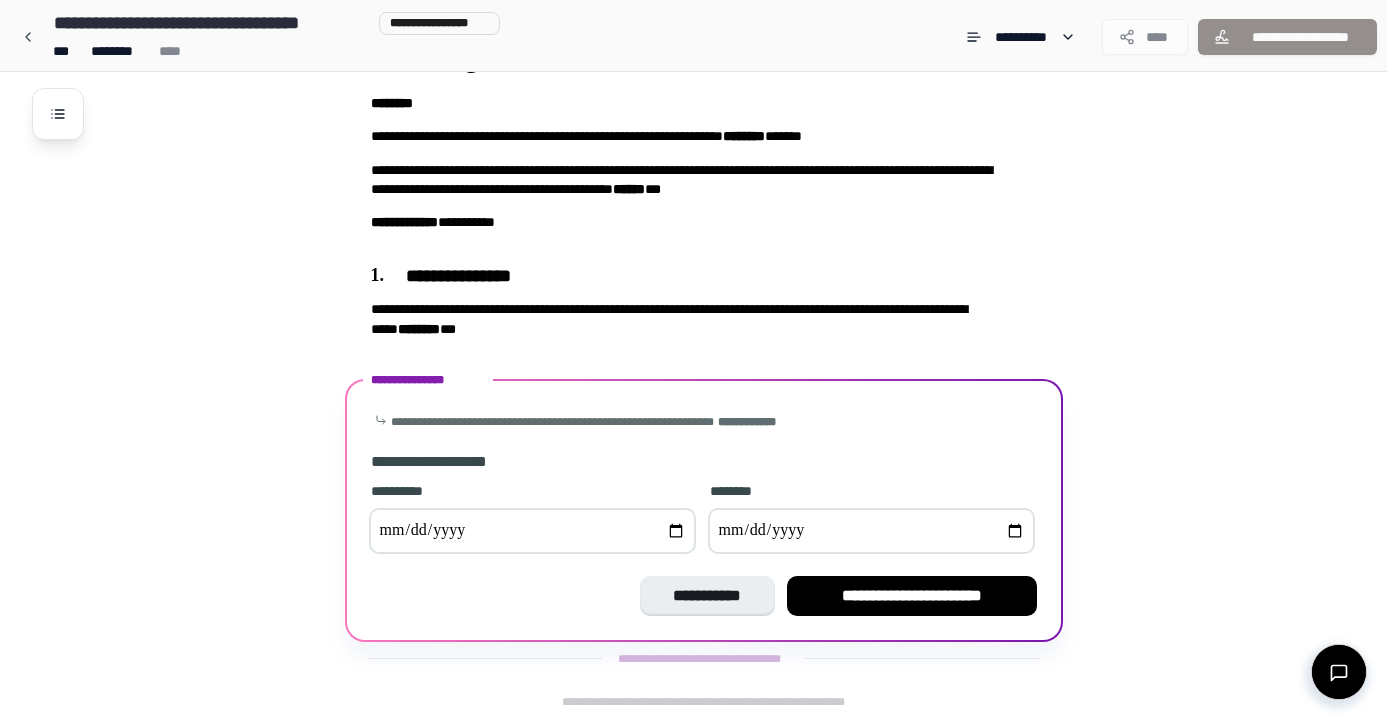 type on "**********" 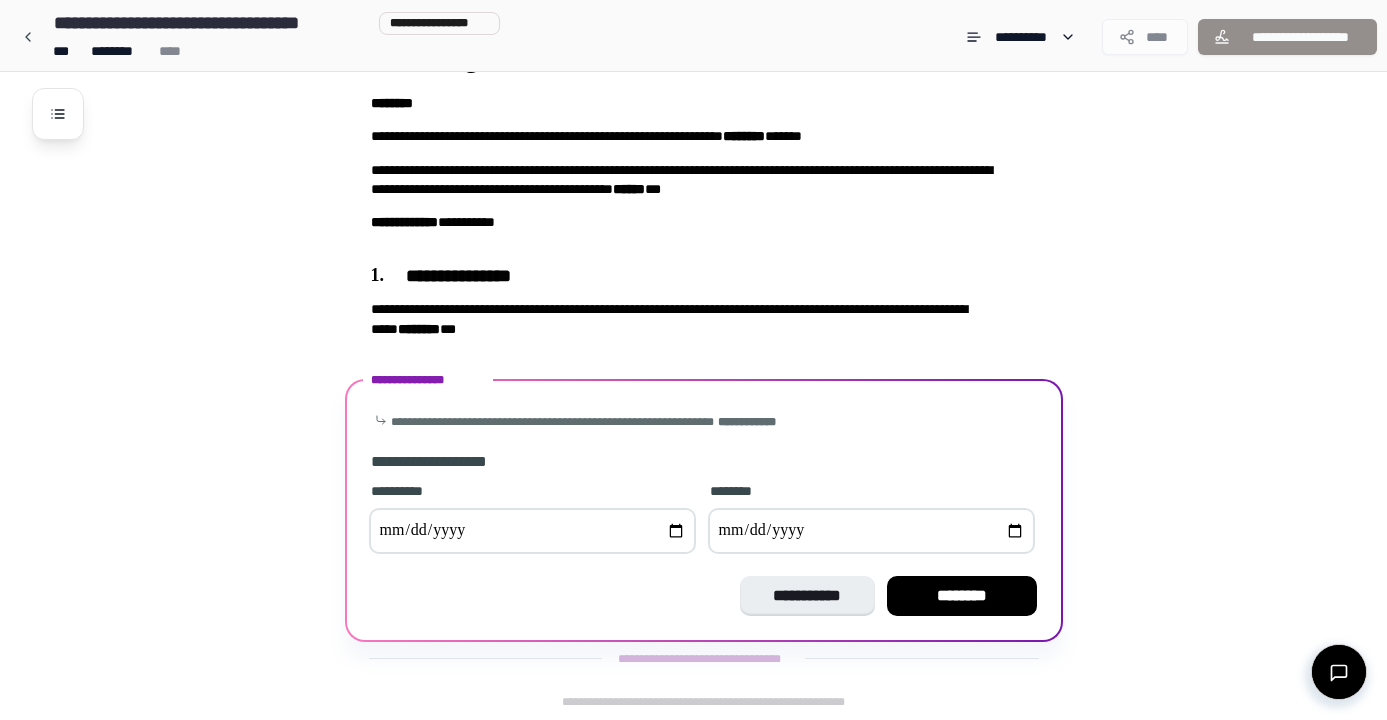 type on "**********" 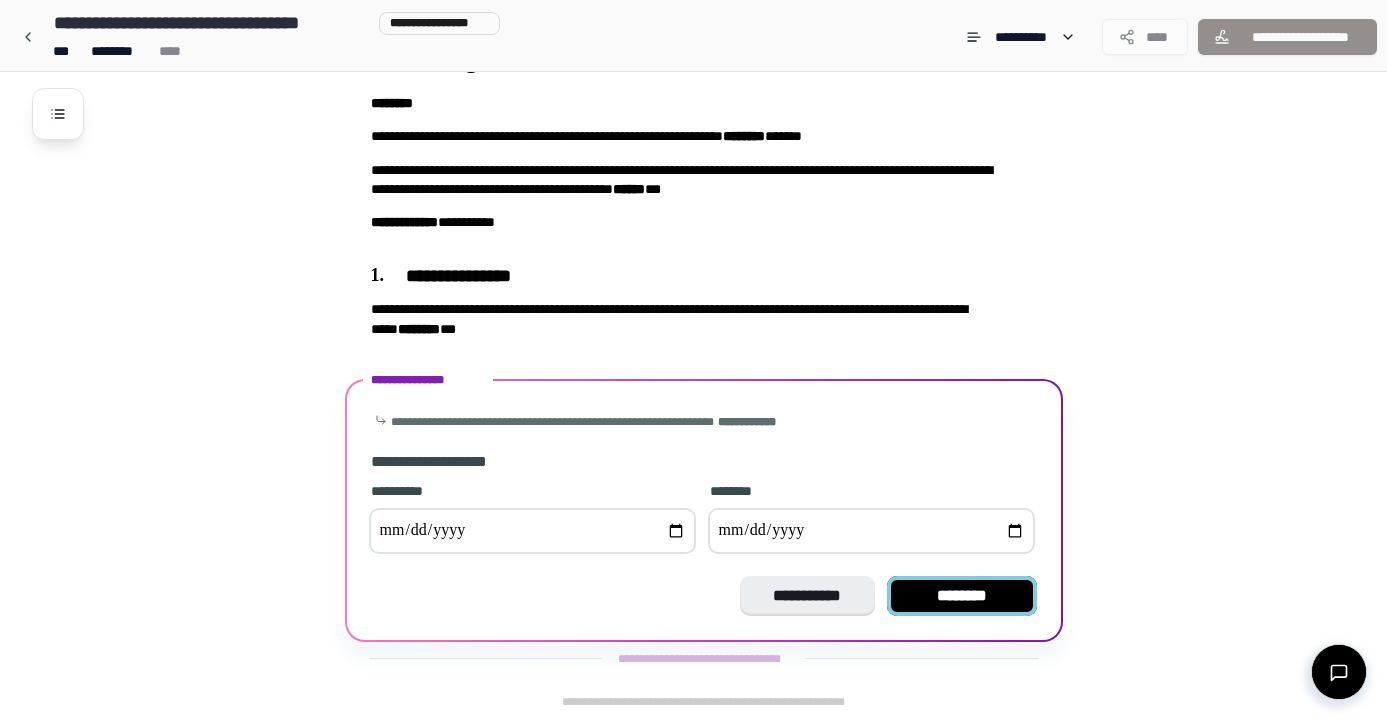 click on "********" at bounding box center (962, 596) 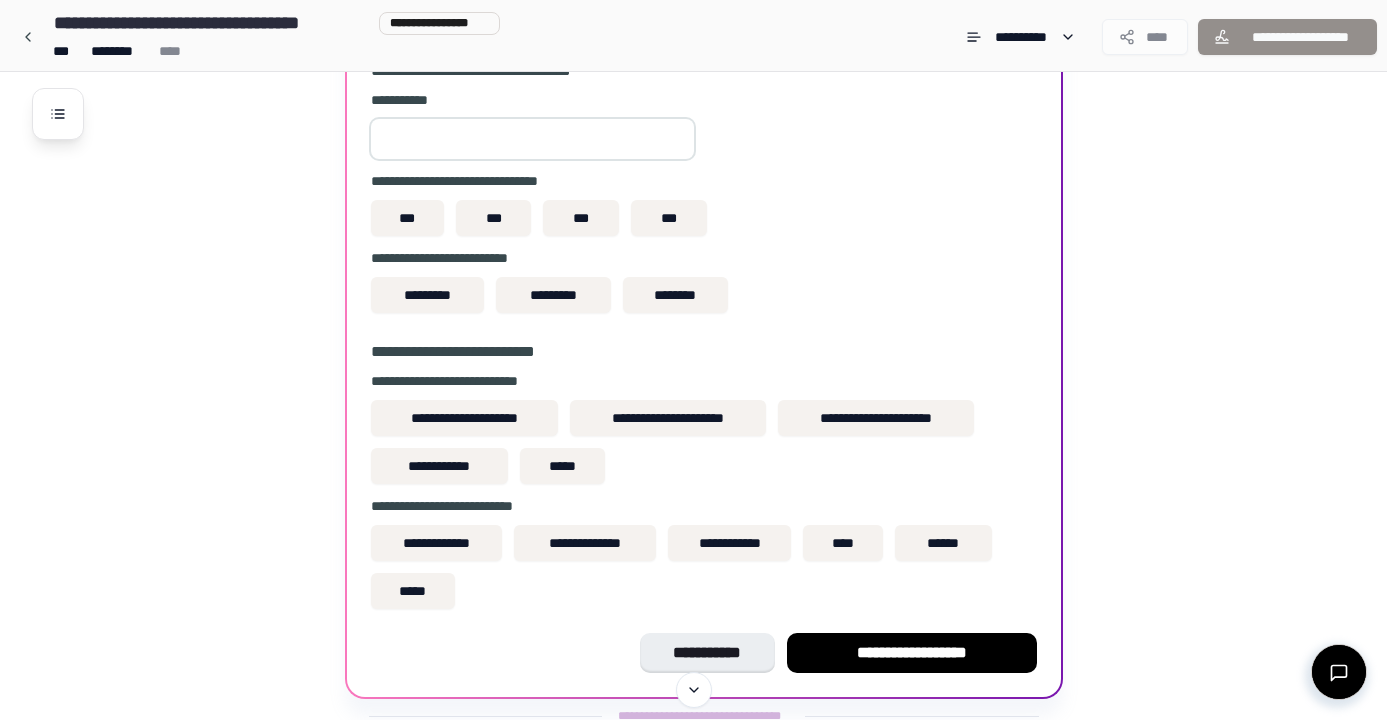 scroll, scrollTop: 562, scrollLeft: 0, axis: vertical 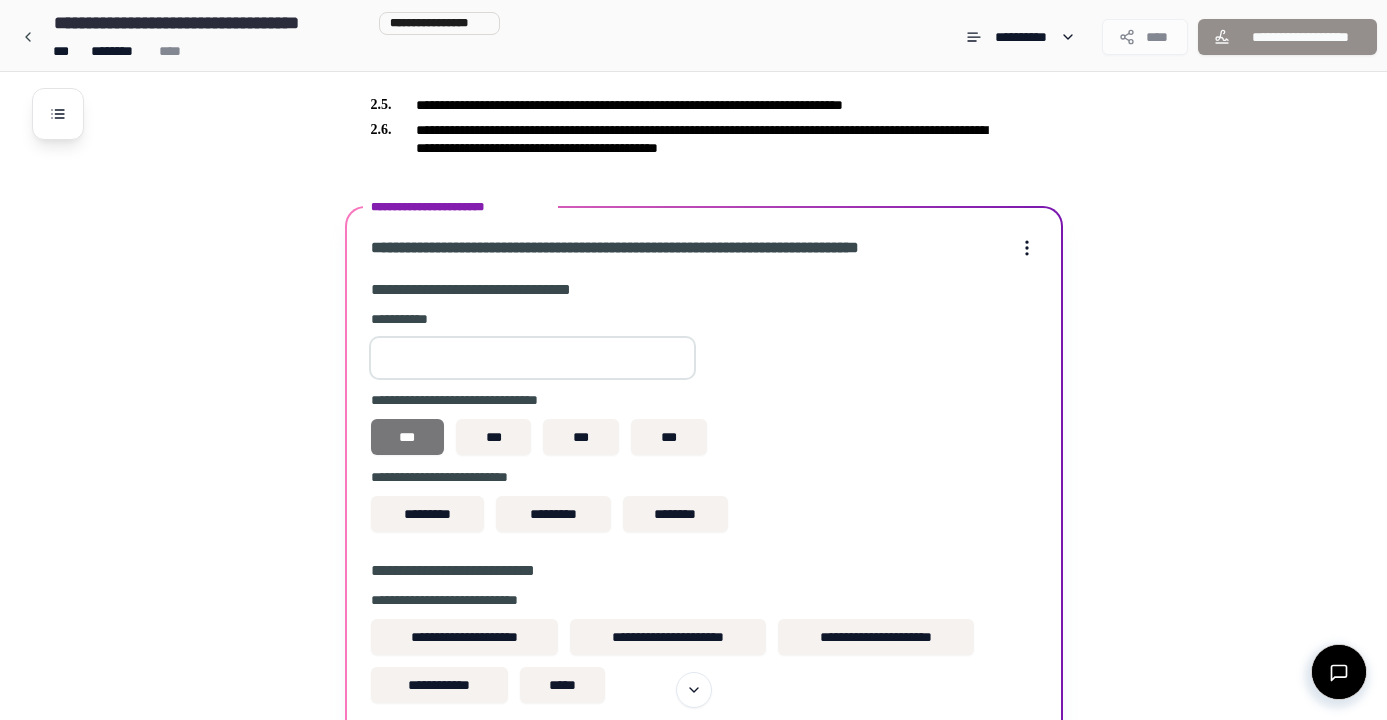click on "***" at bounding box center [408, 437] 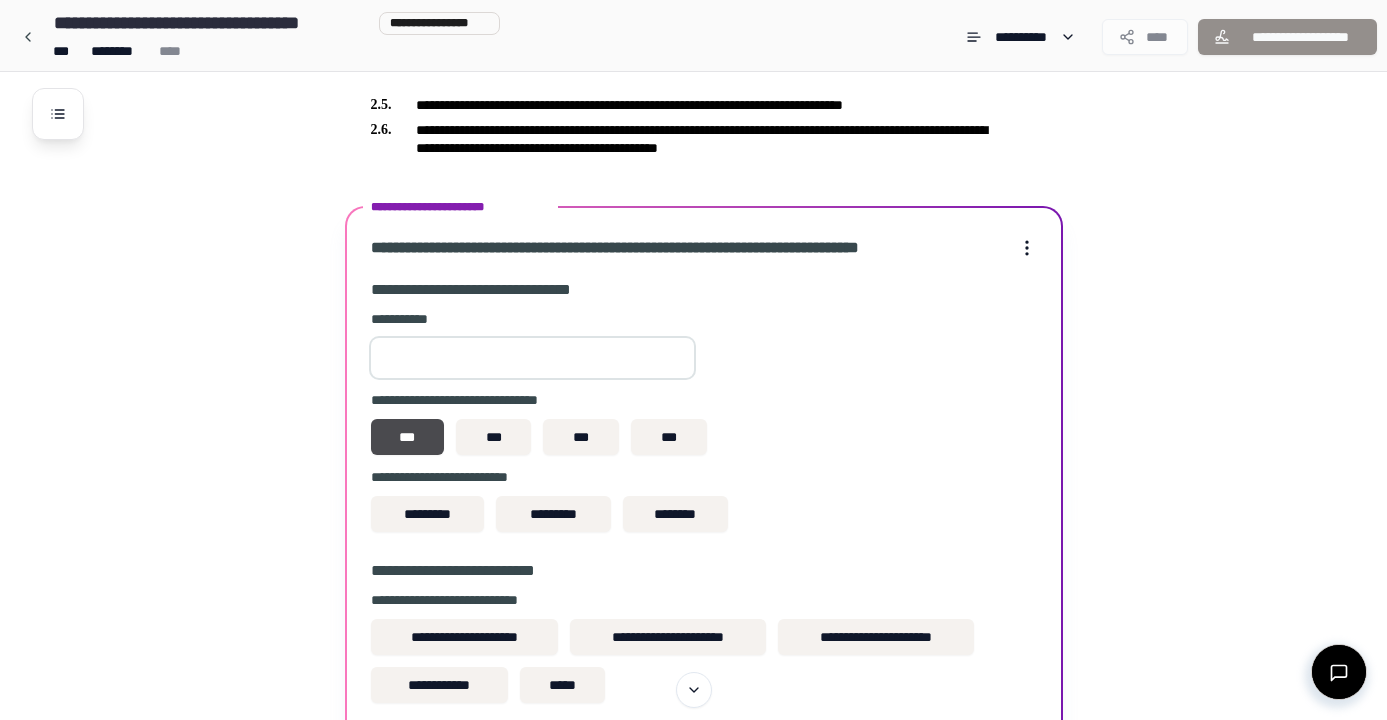 click at bounding box center [532, 358] 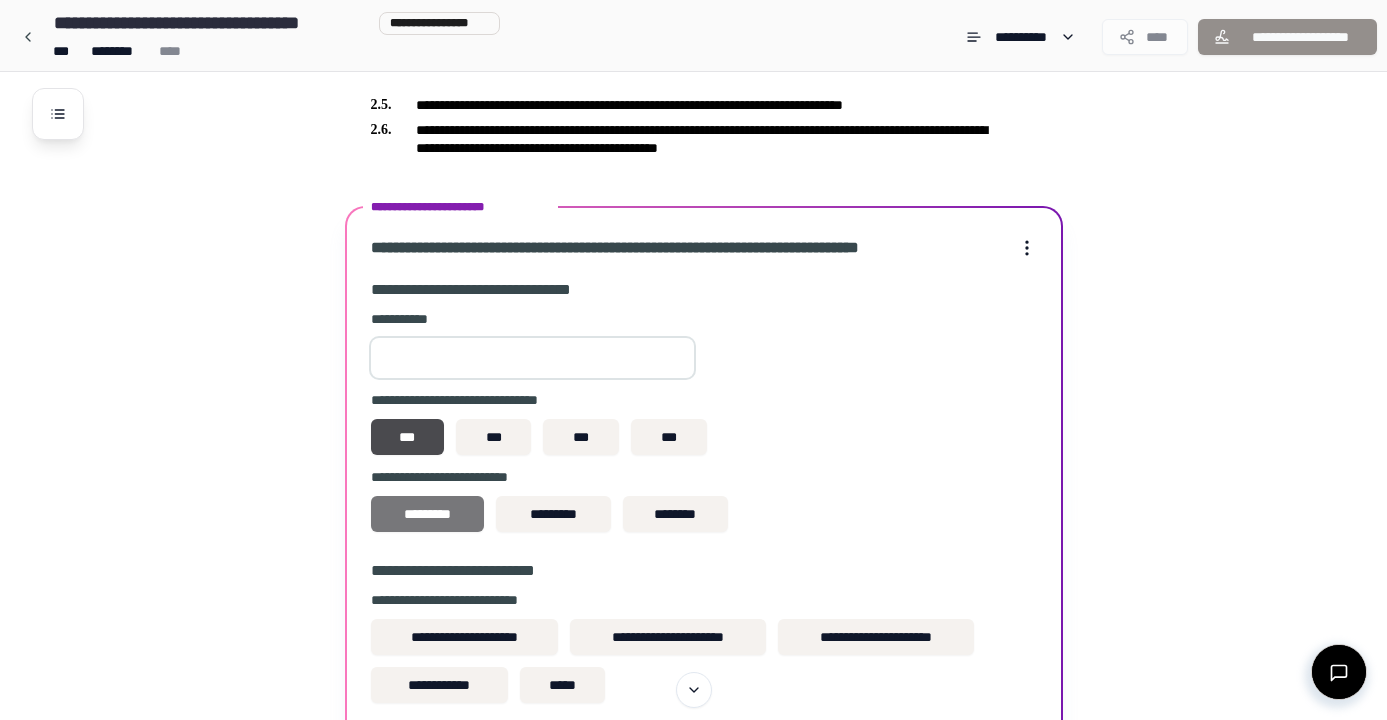 type on "*****" 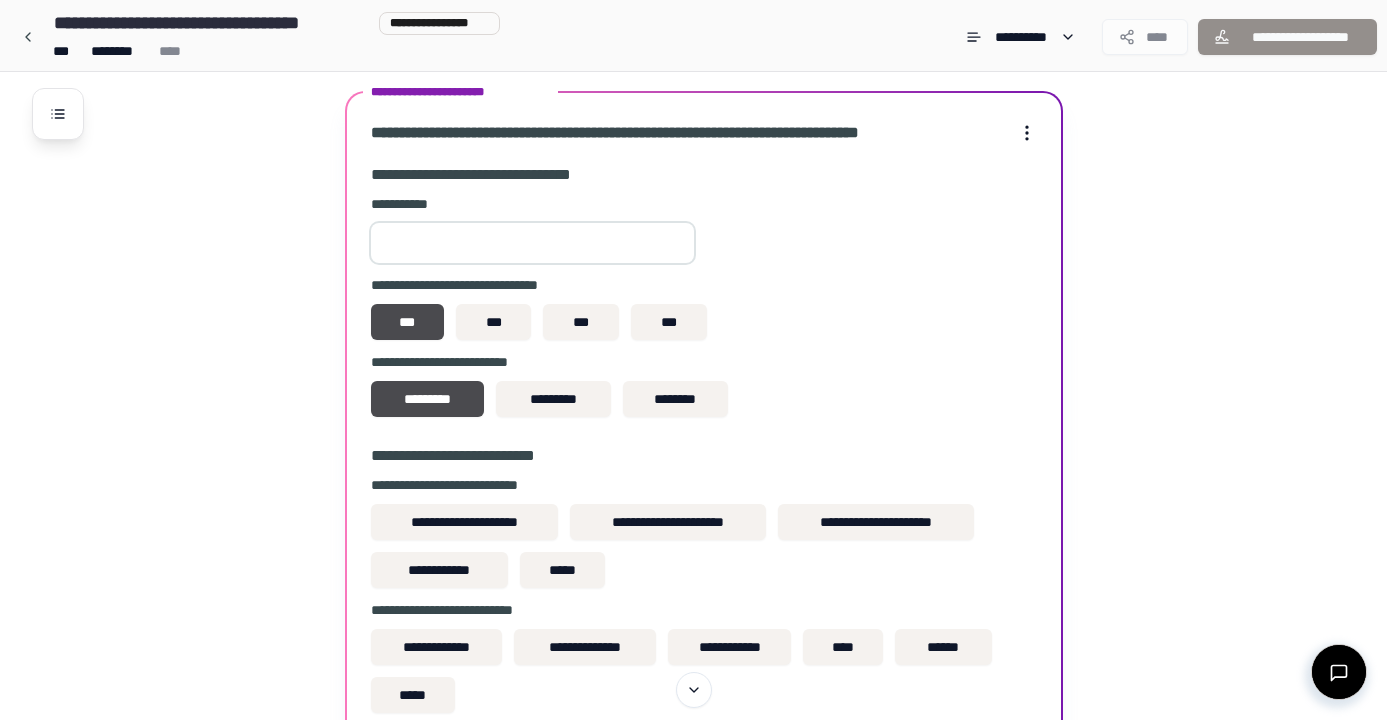 scroll, scrollTop: 732, scrollLeft: 0, axis: vertical 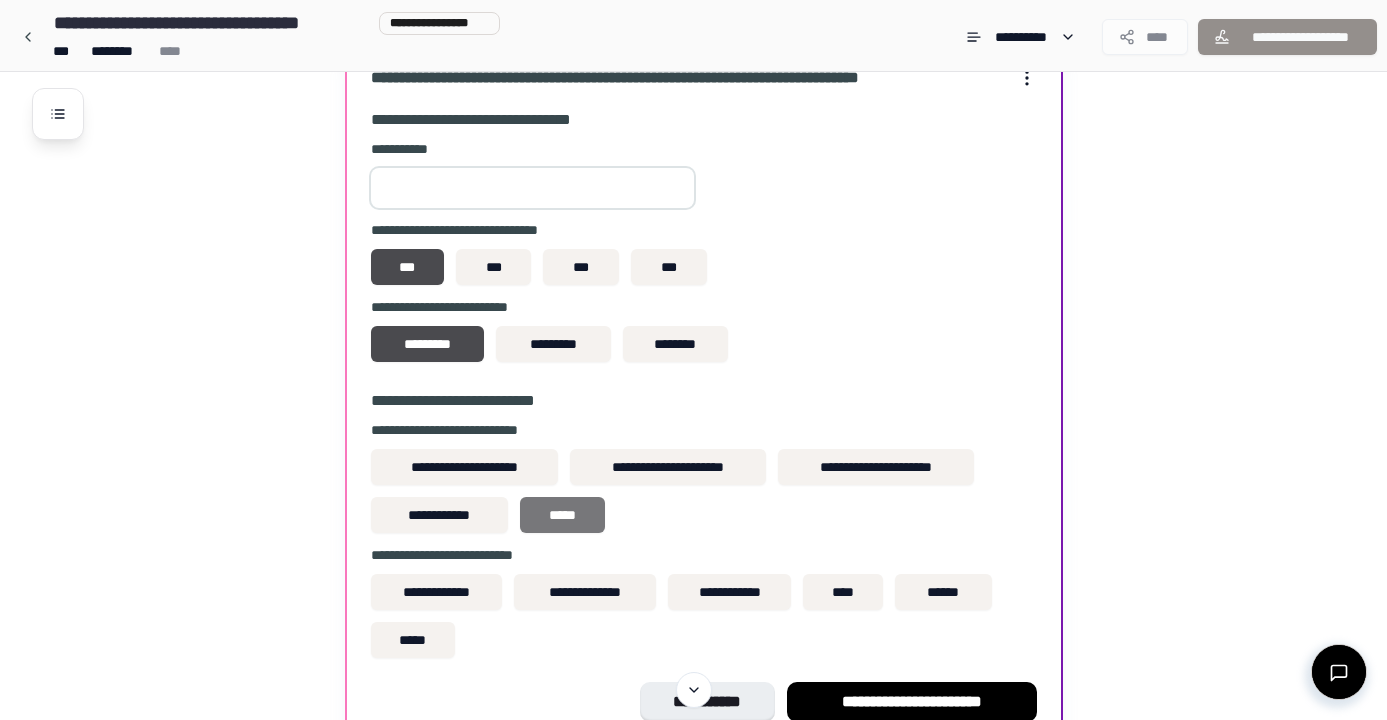 click on "*****" at bounding box center (562, 515) 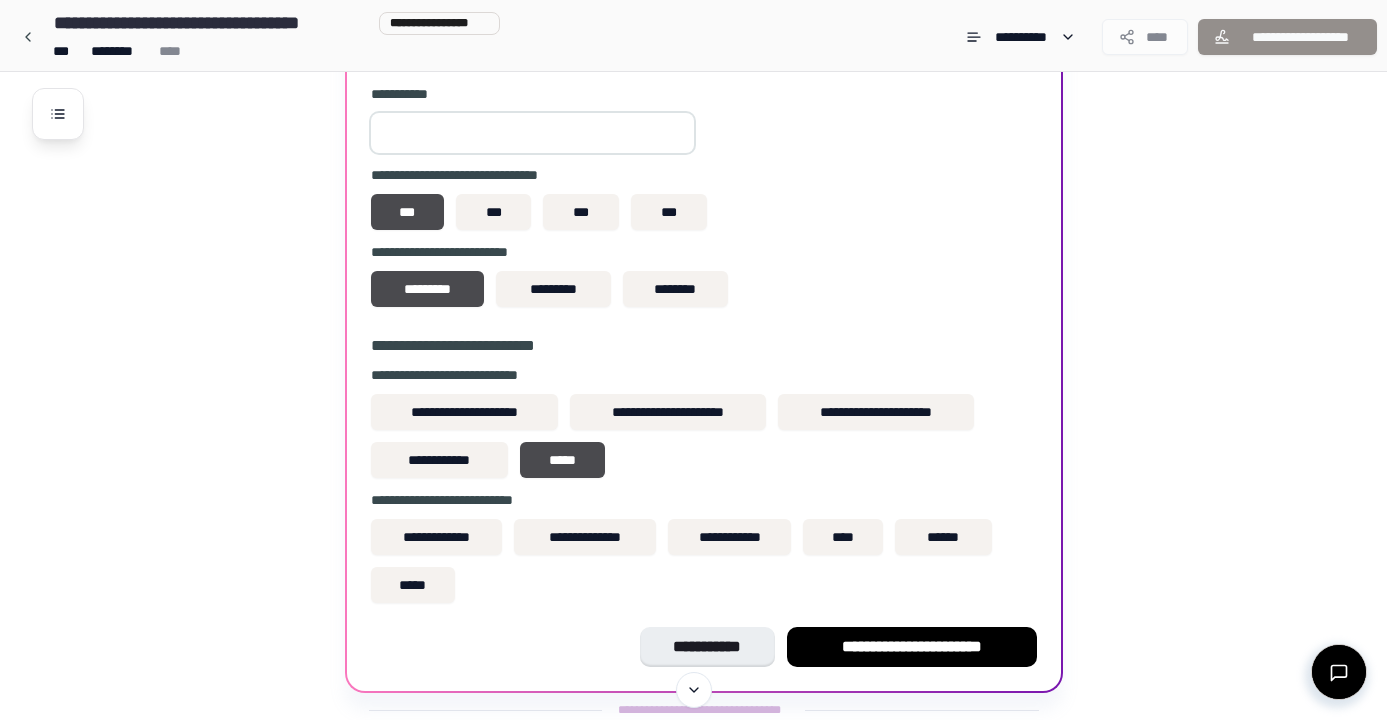 scroll, scrollTop: 803, scrollLeft: 0, axis: vertical 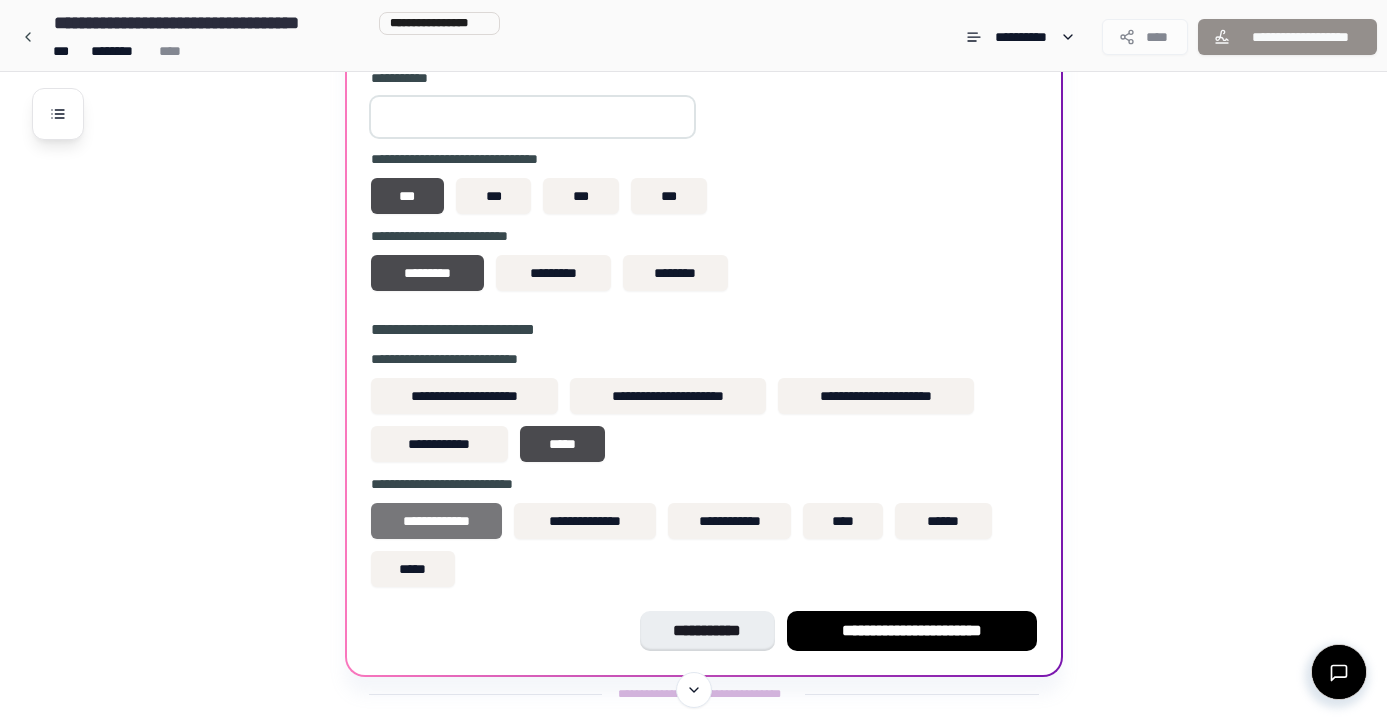 click on "**********" at bounding box center [437, 521] 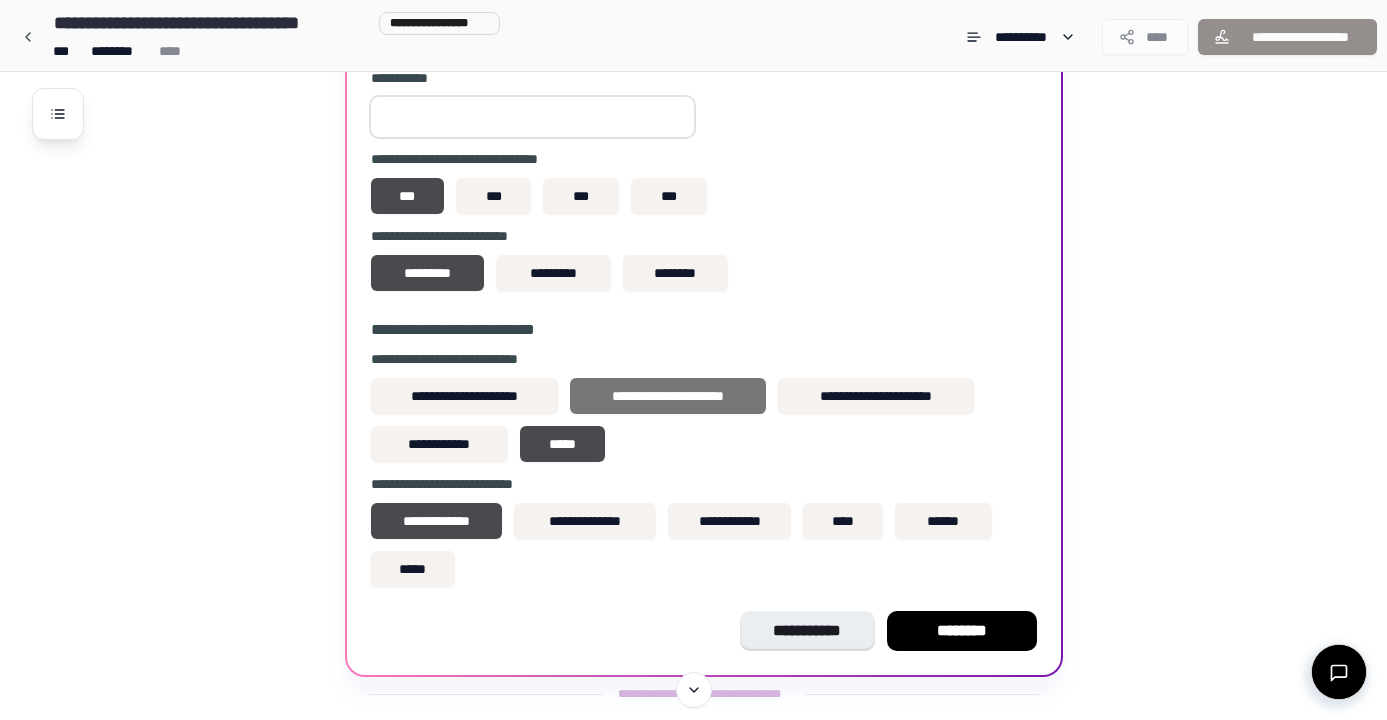 click on "**********" at bounding box center (668, 396) 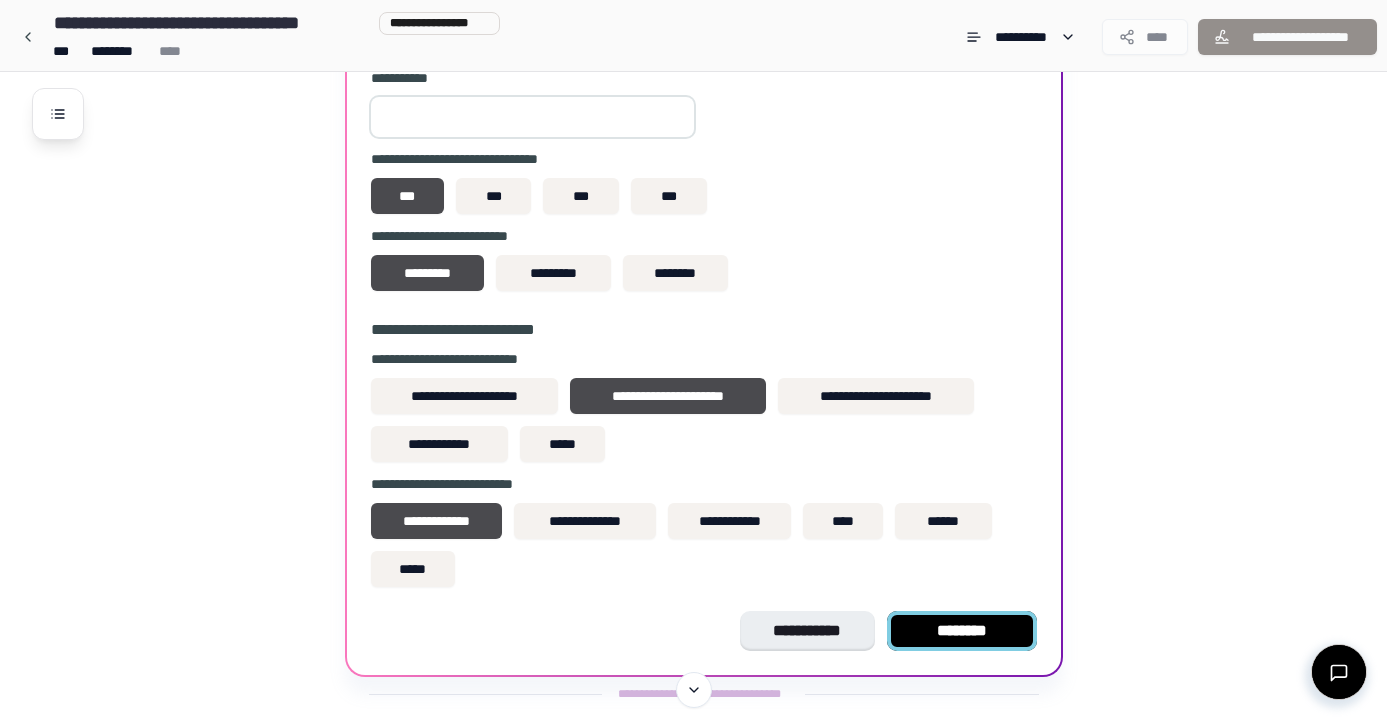 click on "********" at bounding box center (962, 631) 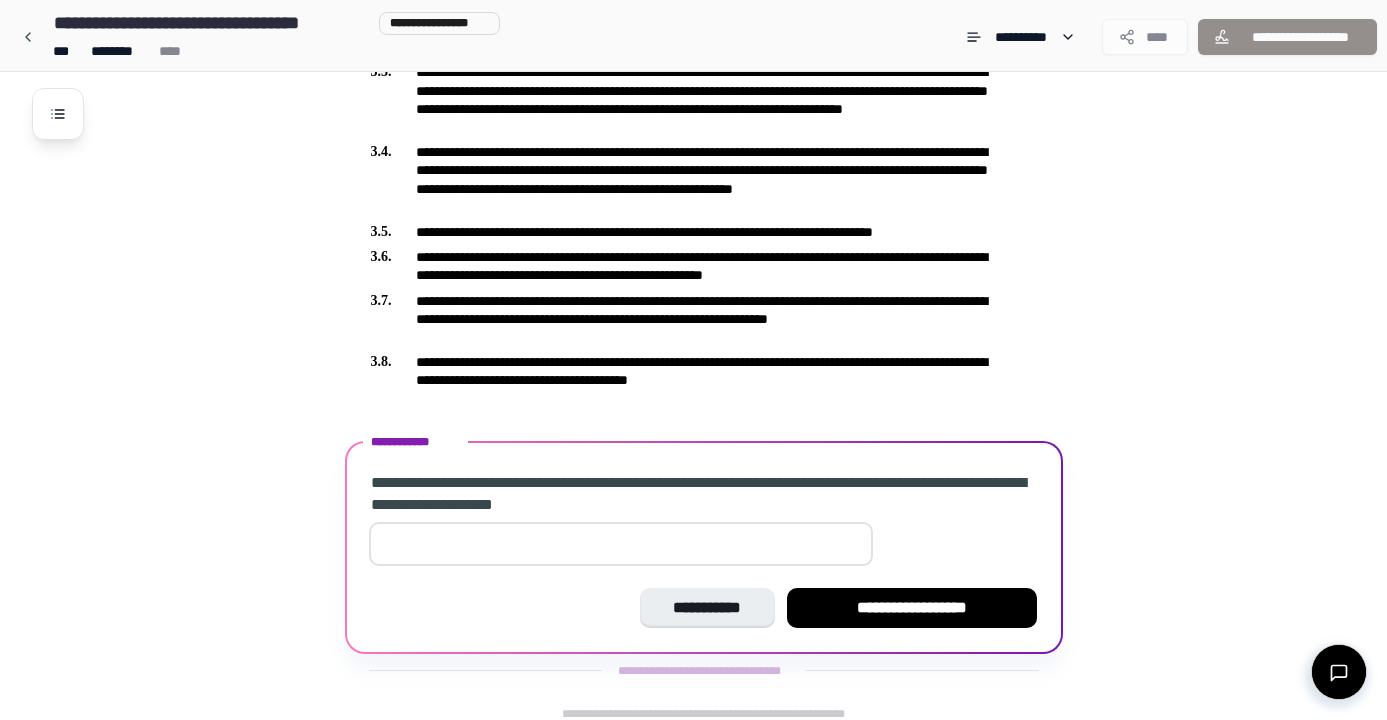 scroll, scrollTop: 819, scrollLeft: 0, axis: vertical 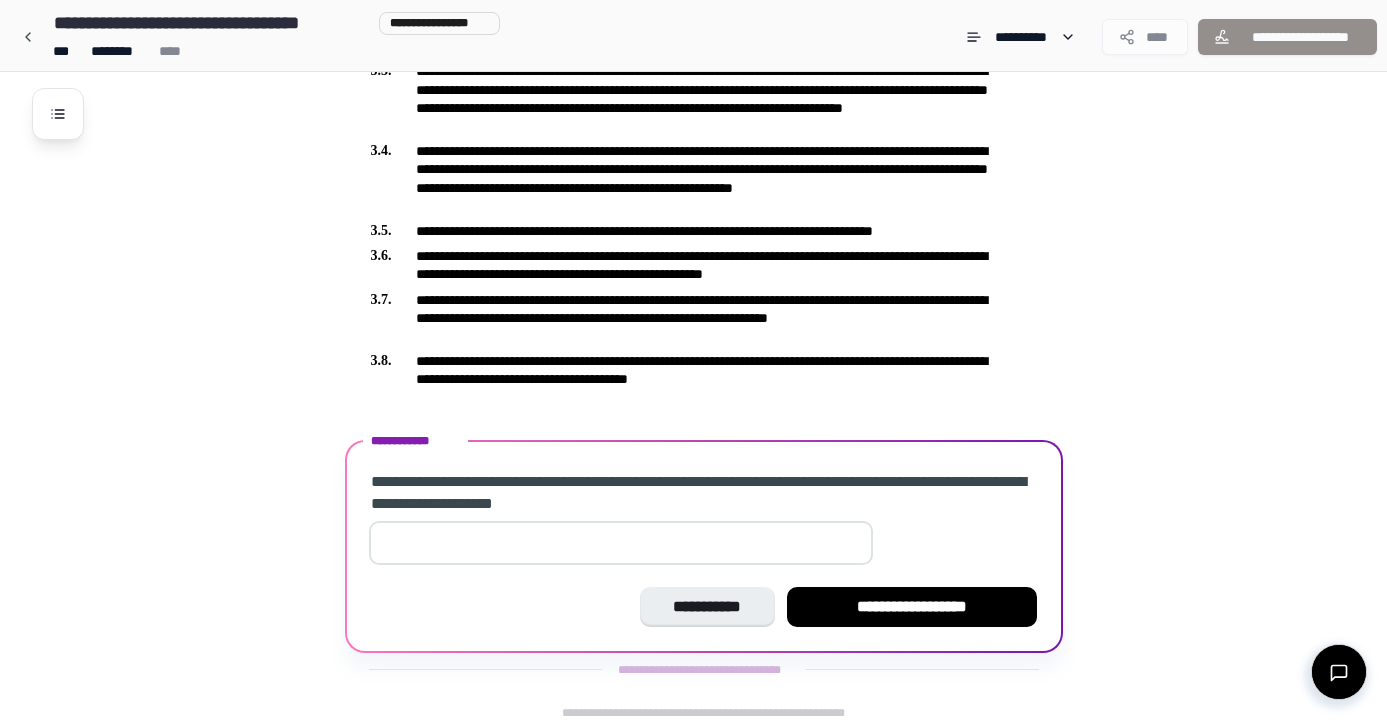 click at bounding box center [621, 543] 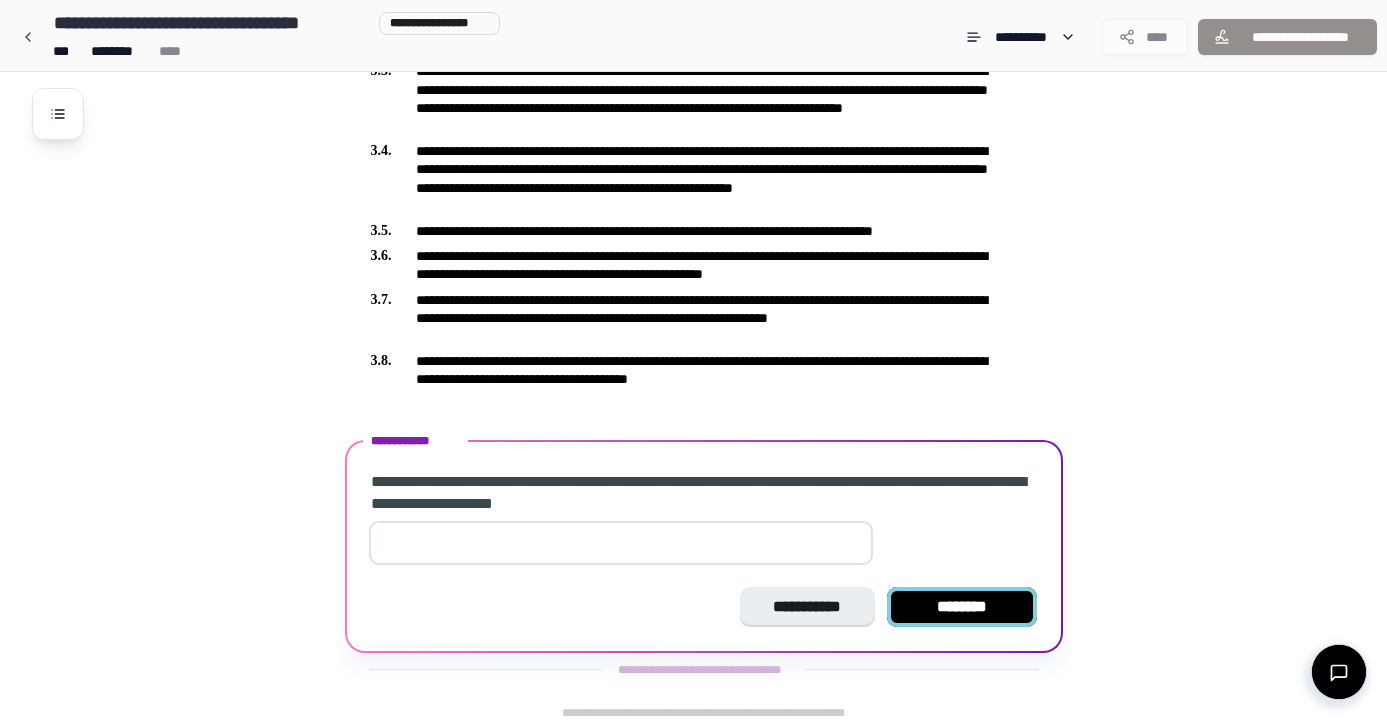 type on "**" 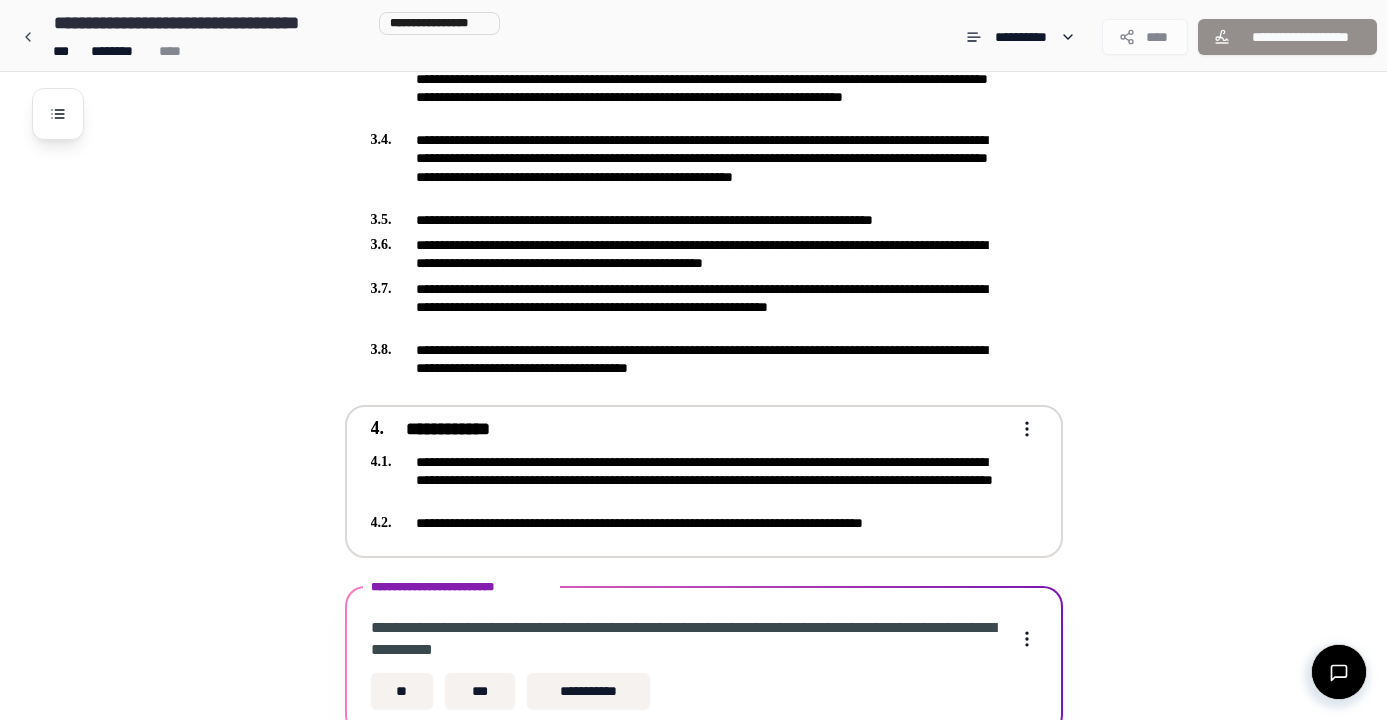 scroll, scrollTop: 922, scrollLeft: 0, axis: vertical 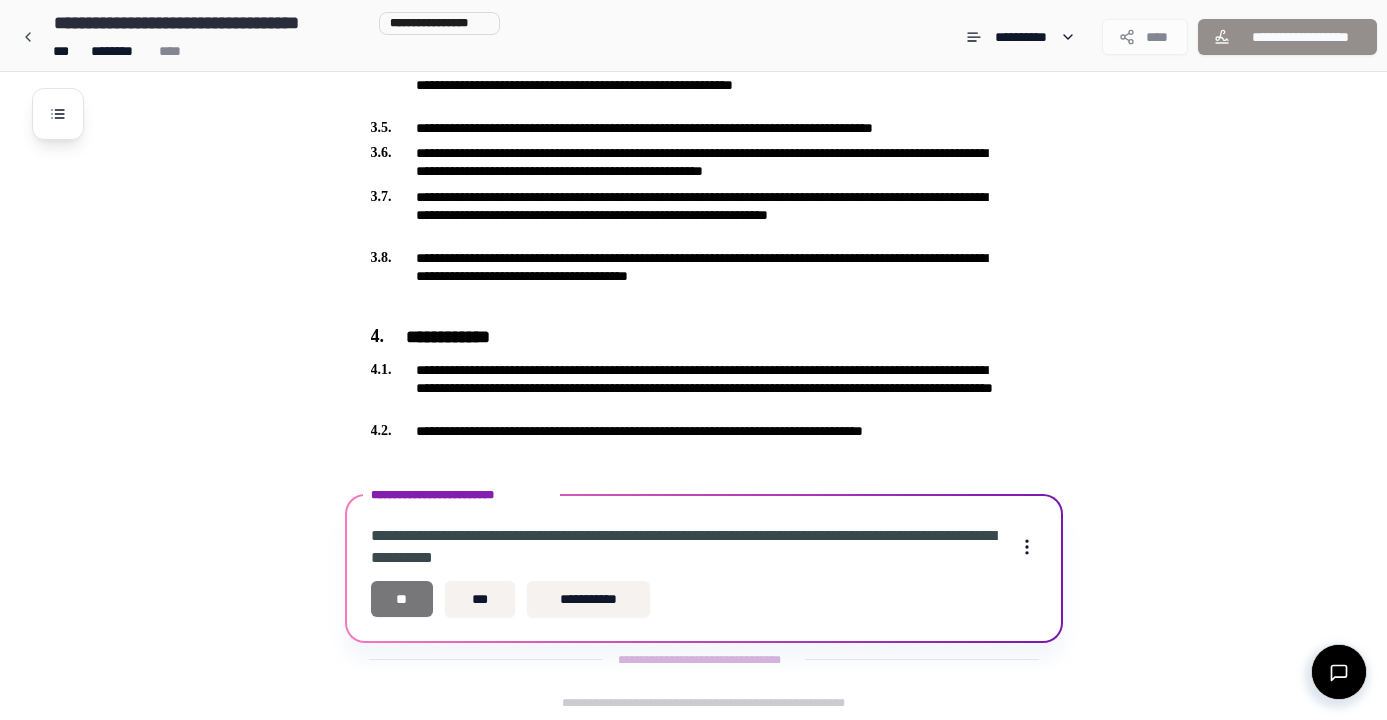 click on "**" at bounding box center (402, 599) 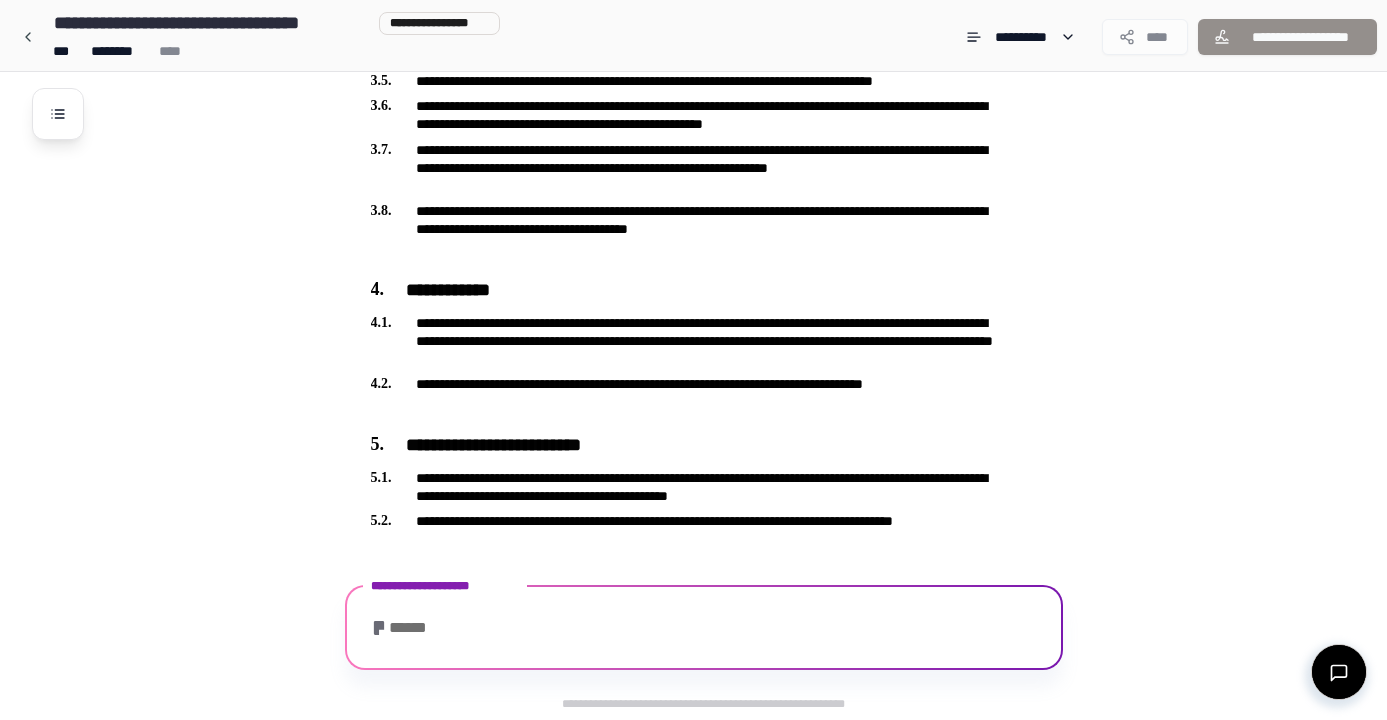 scroll, scrollTop: 1039, scrollLeft: 0, axis: vertical 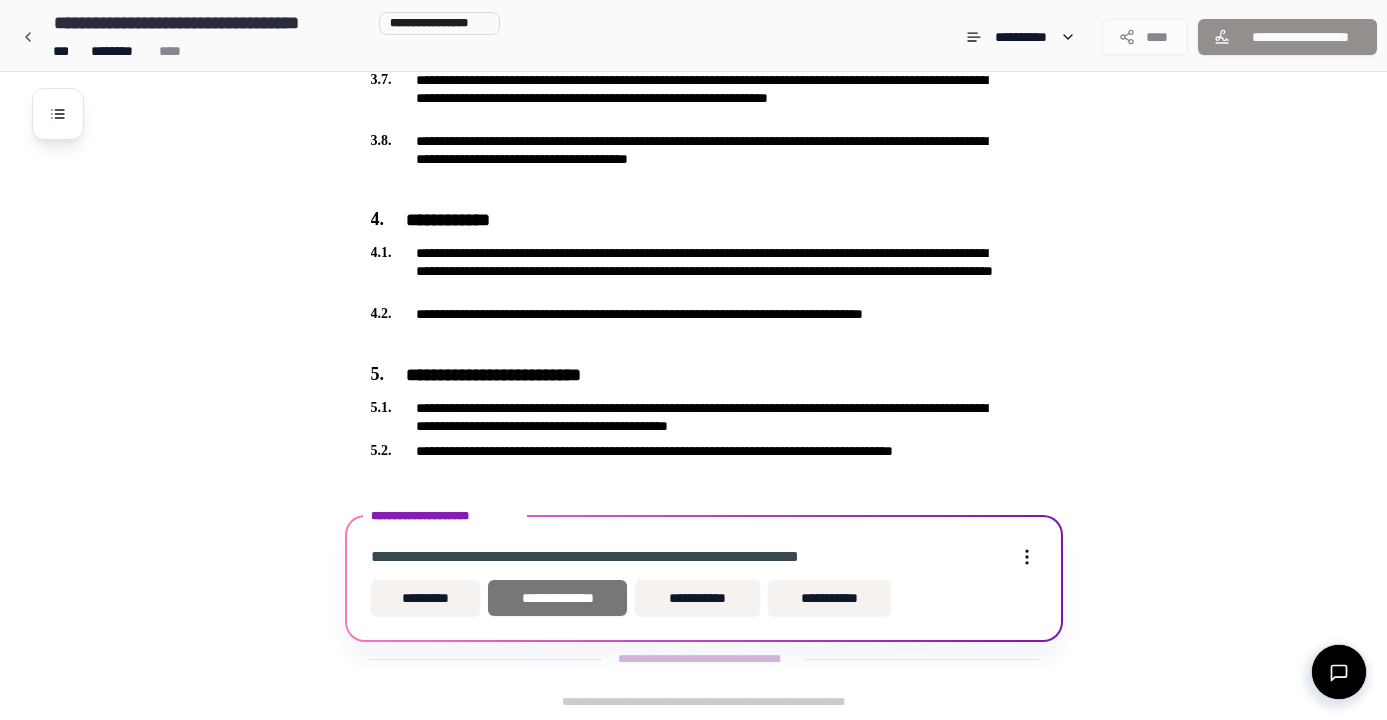click on "**********" at bounding box center (557, 598) 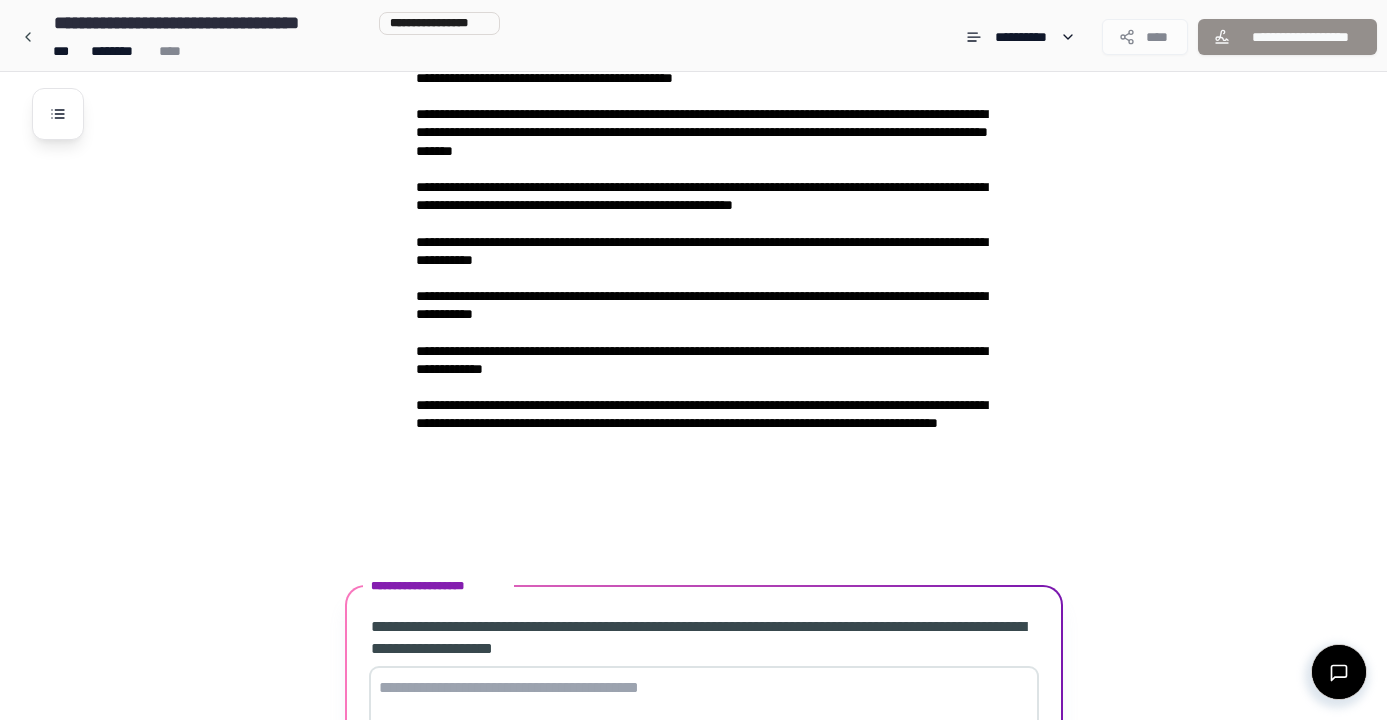 scroll, scrollTop: 2810, scrollLeft: 0, axis: vertical 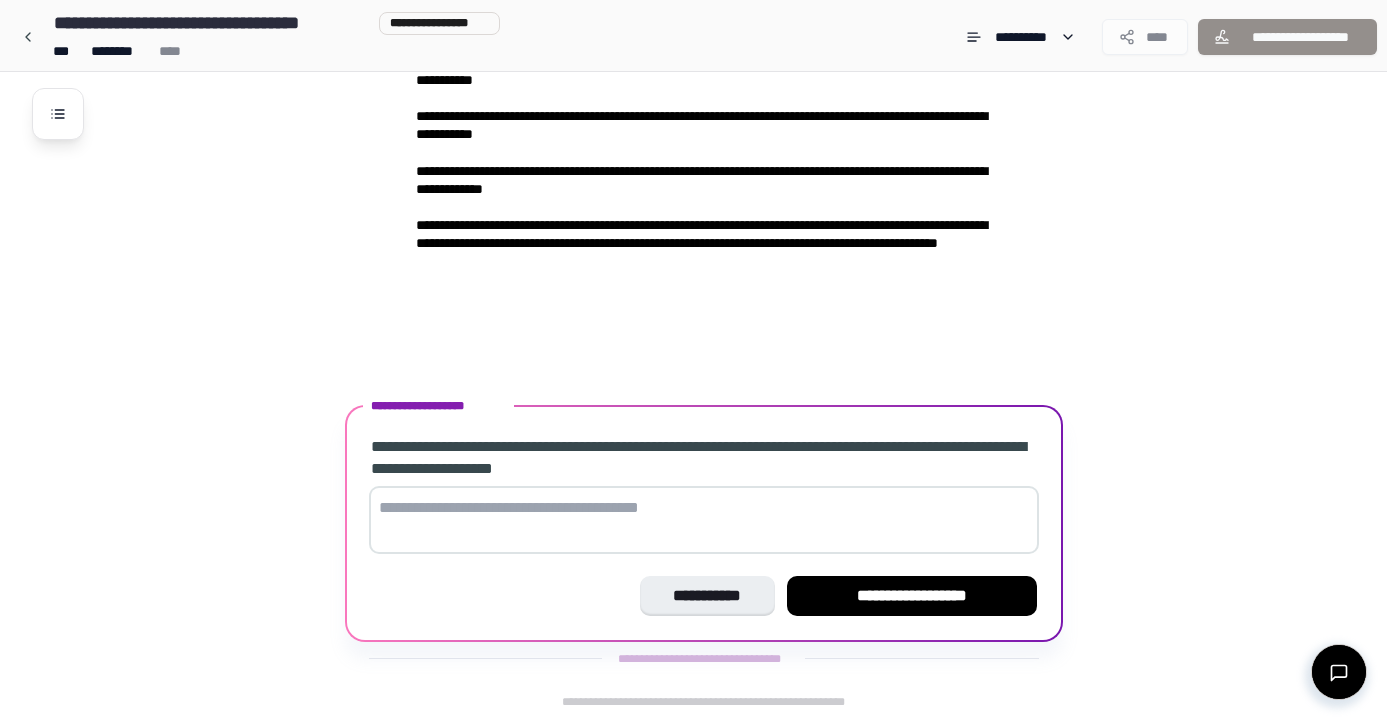 click at bounding box center [704, 520] 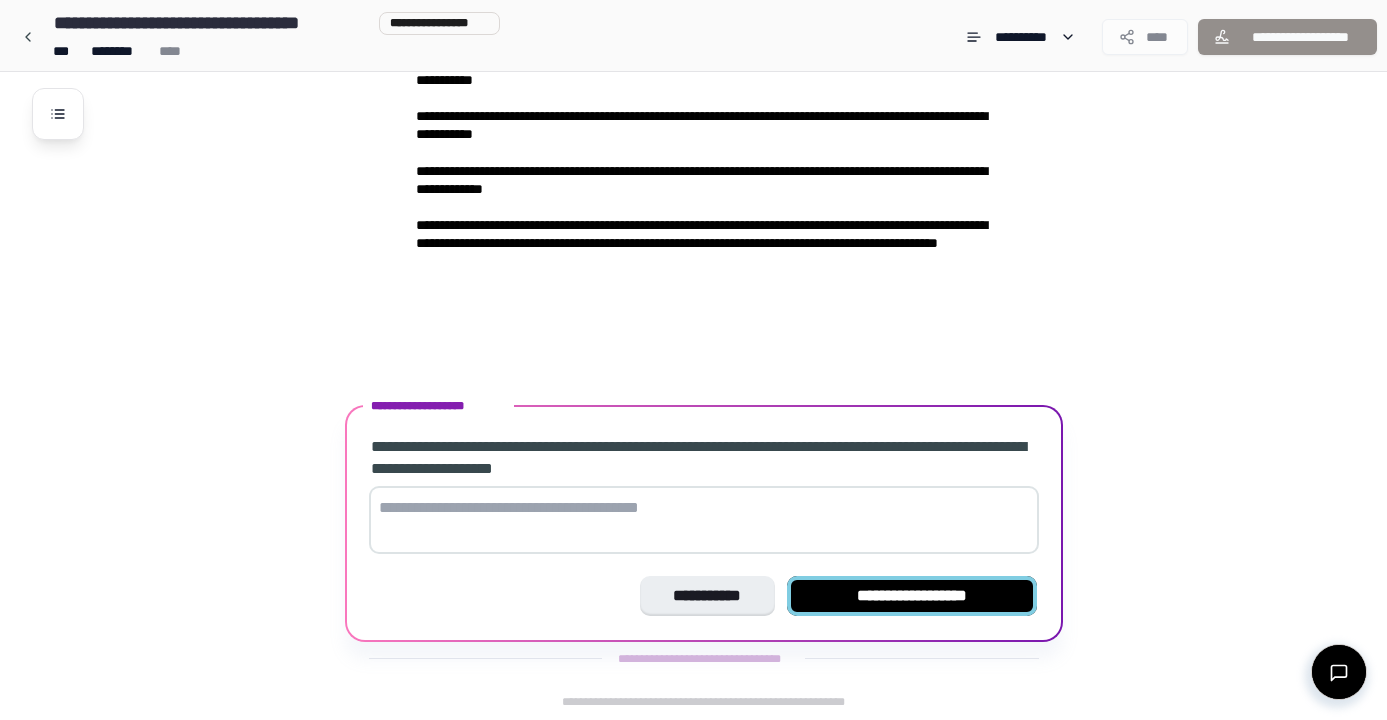 click on "**********" at bounding box center [912, 596] 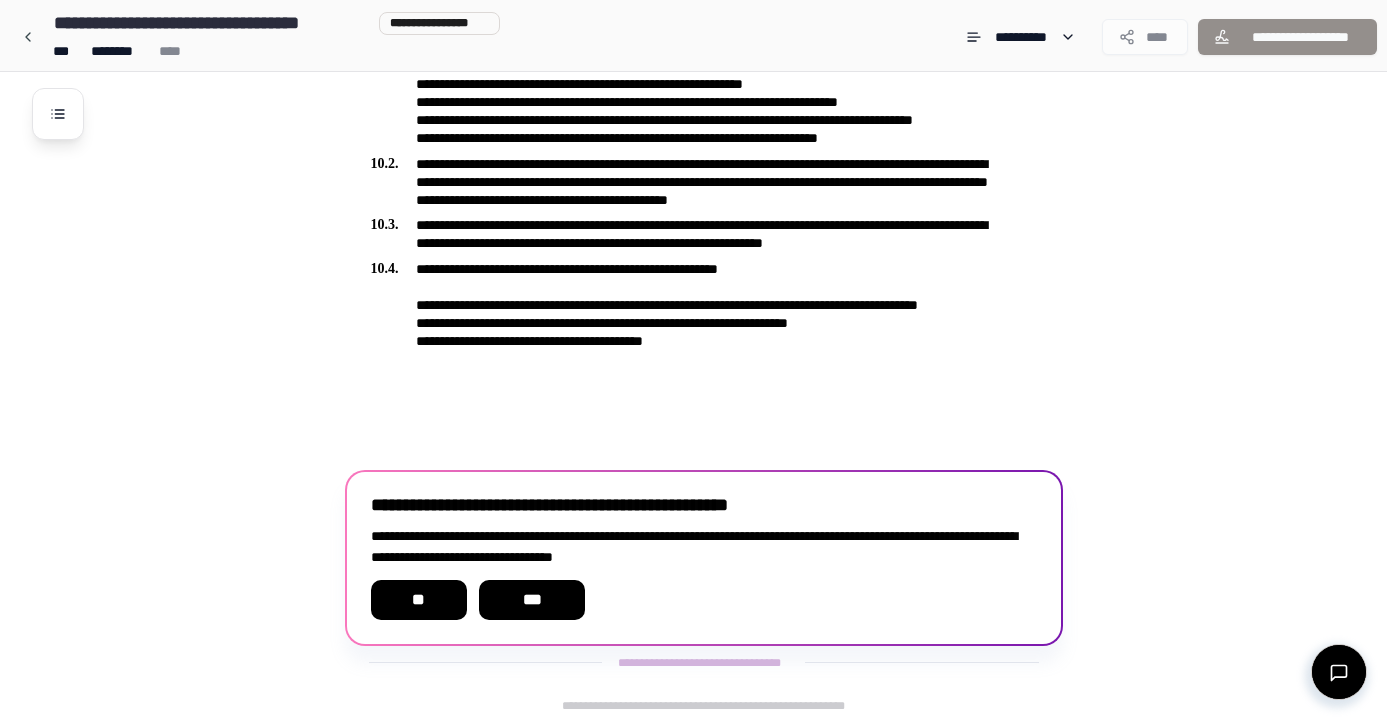 scroll, scrollTop: 3490, scrollLeft: 0, axis: vertical 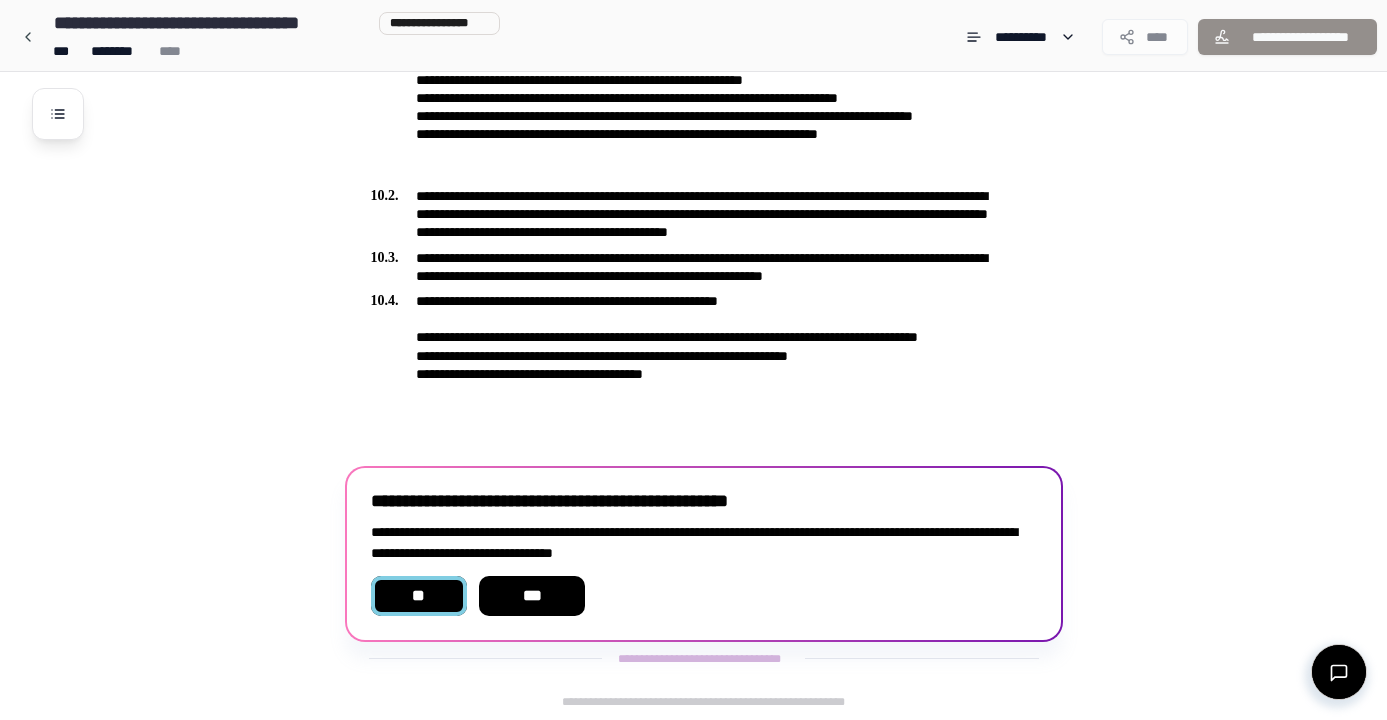 click on "**" at bounding box center (419, 596) 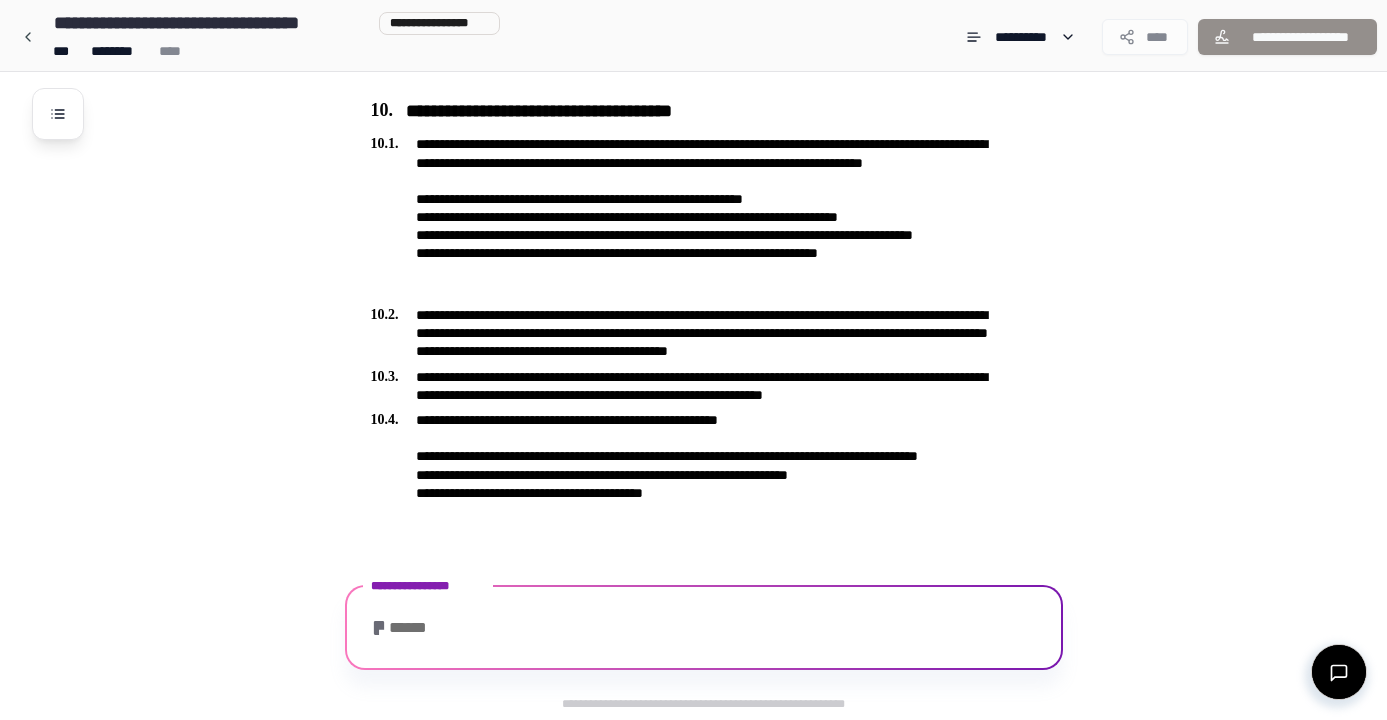 scroll, scrollTop: 3529, scrollLeft: 0, axis: vertical 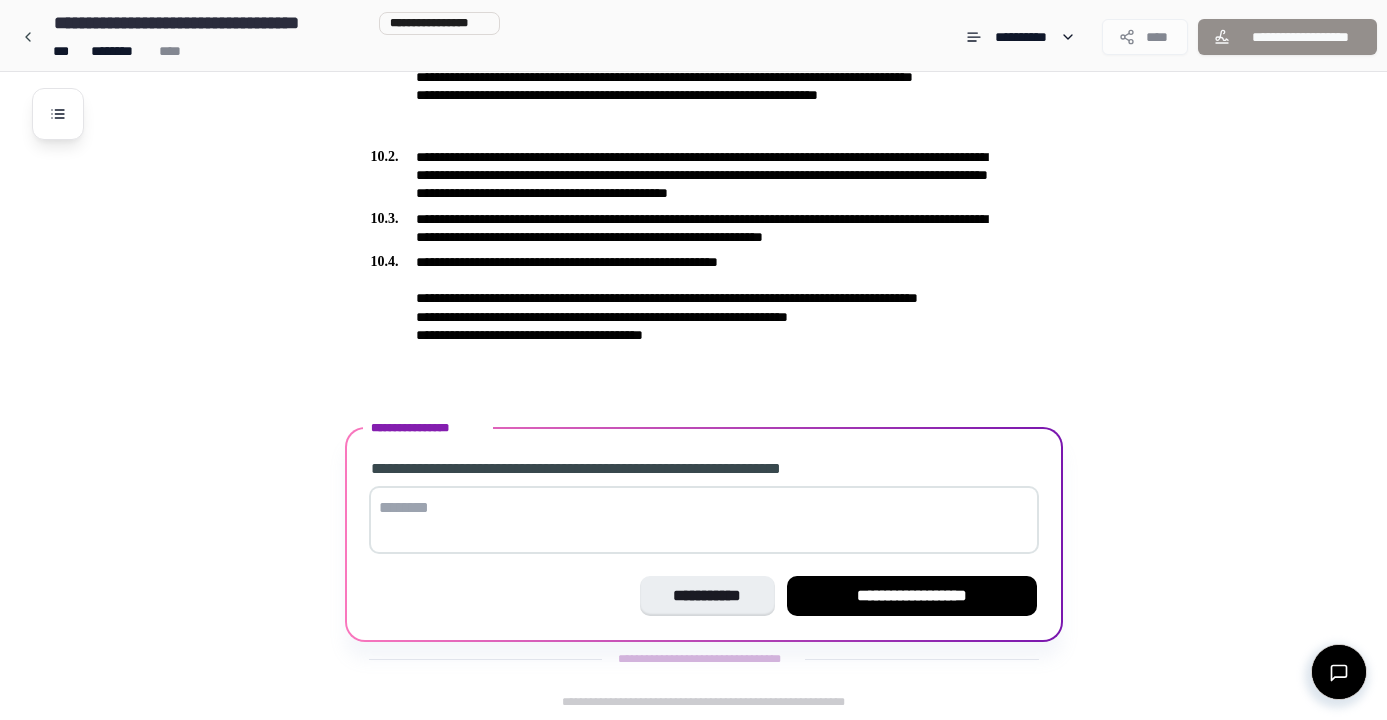 click at bounding box center (704, 520) 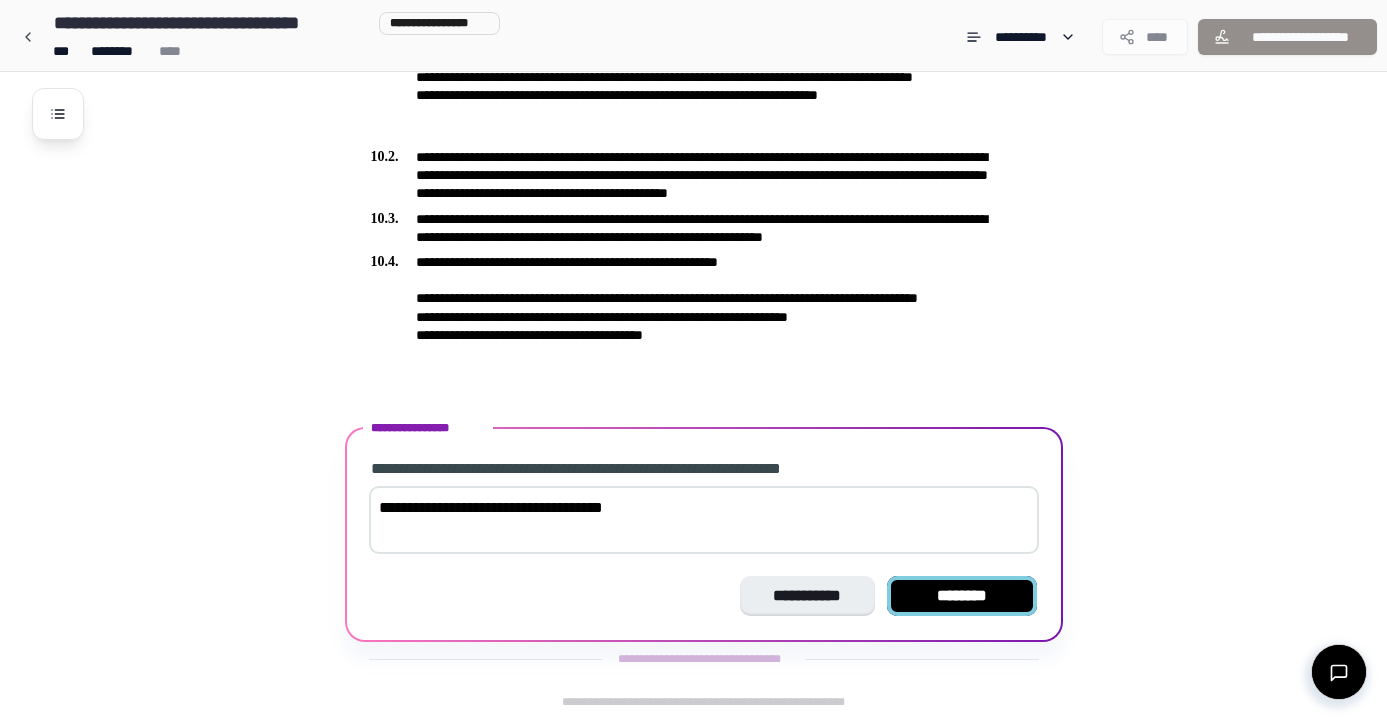 type on "**********" 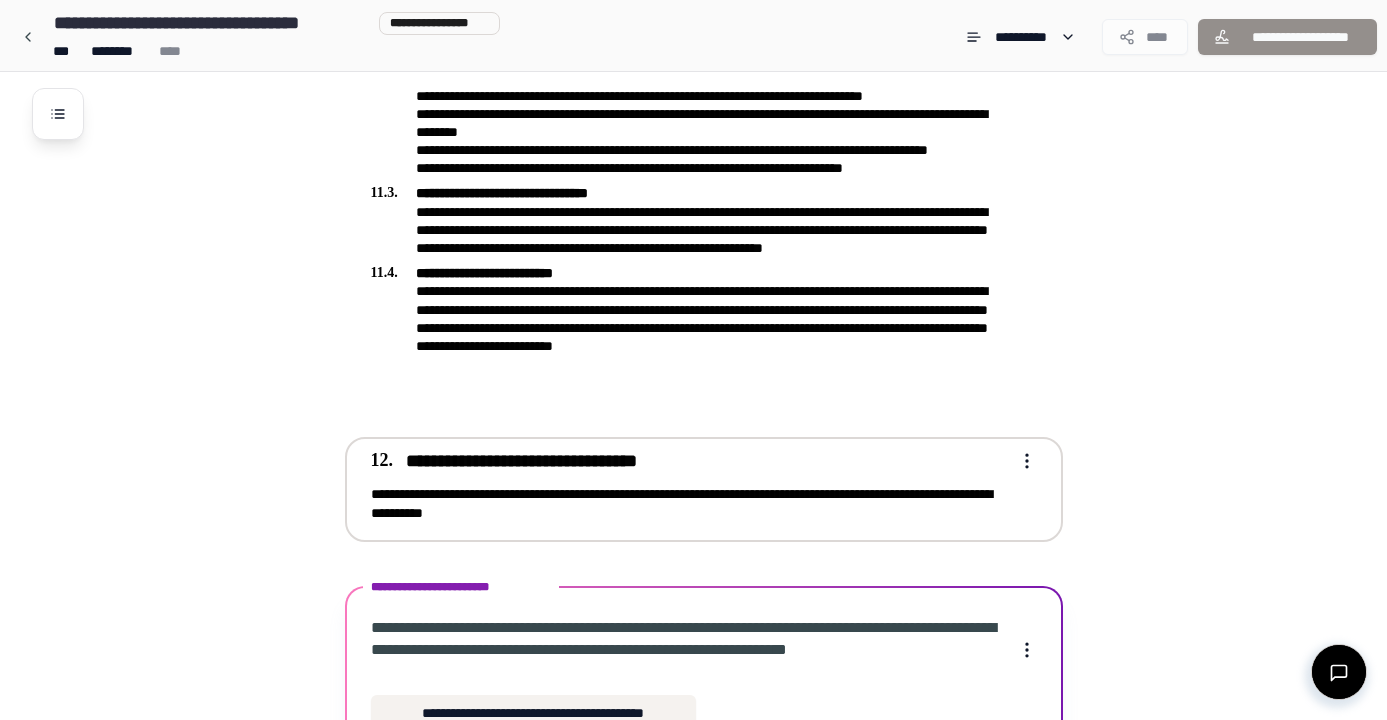 scroll, scrollTop: 4154, scrollLeft: 0, axis: vertical 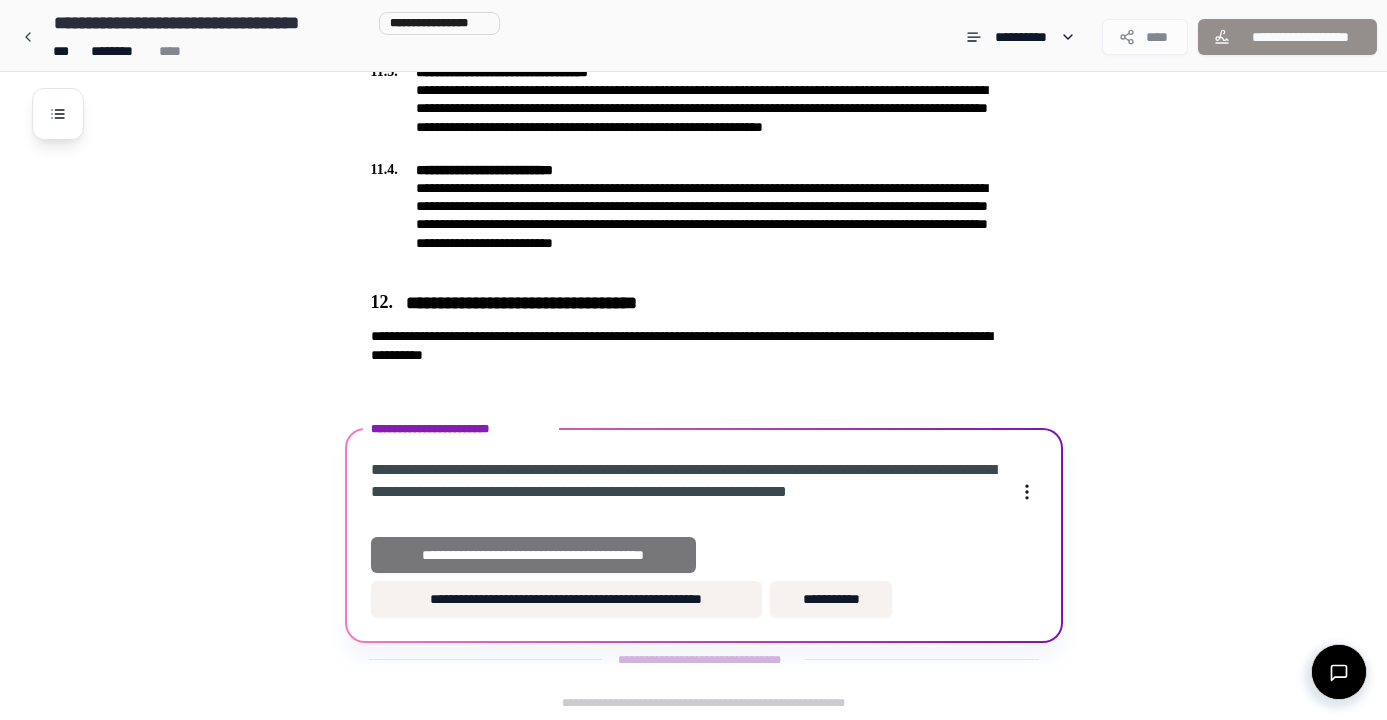 click on "**********" at bounding box center [534, 555] 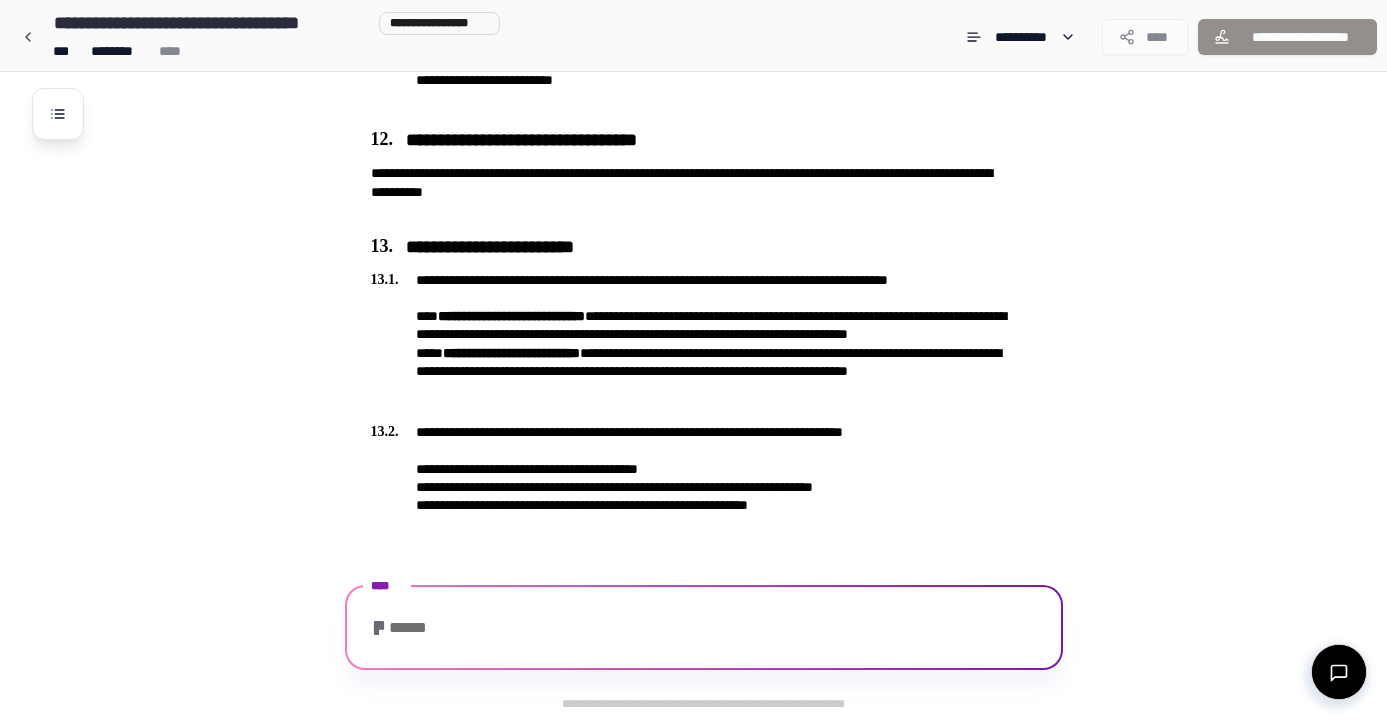 scroll, scrollTop: 4415, scrollLeft: 0, axis: vertical 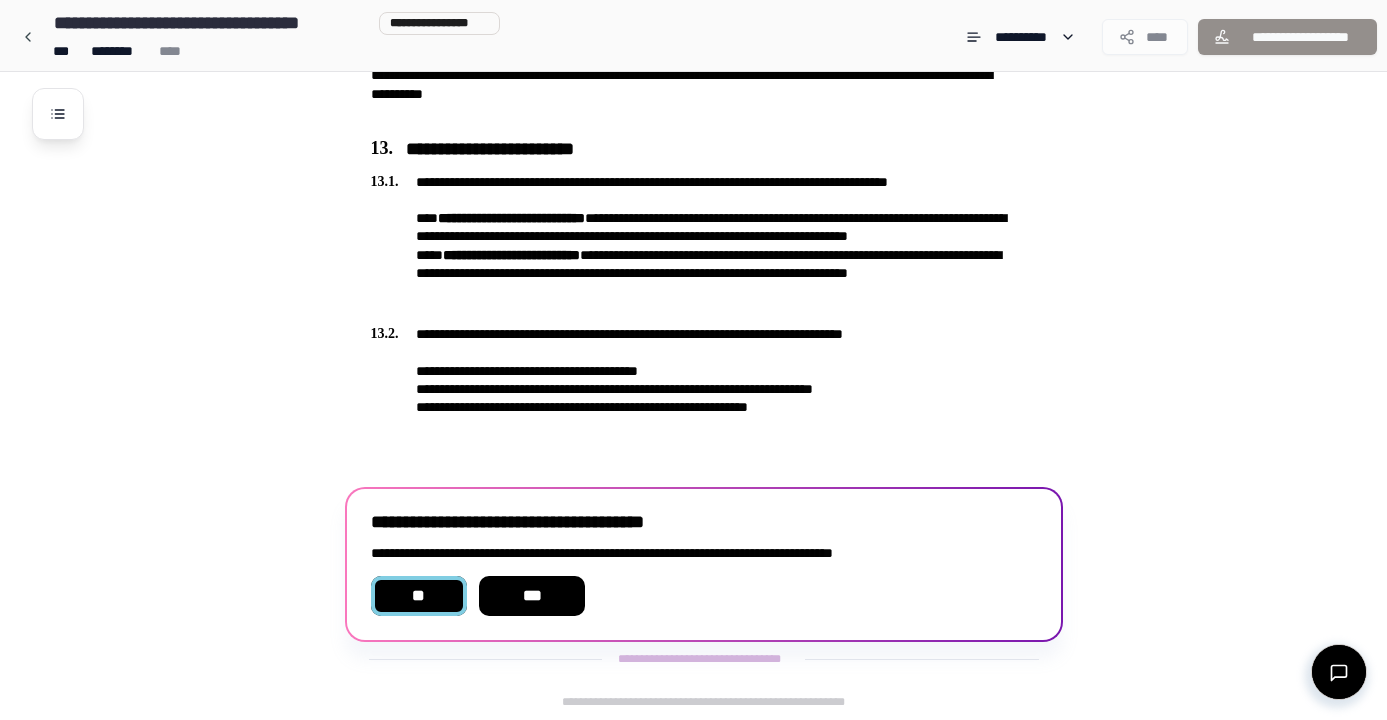 click on "**" at bounding box center [419, 596] 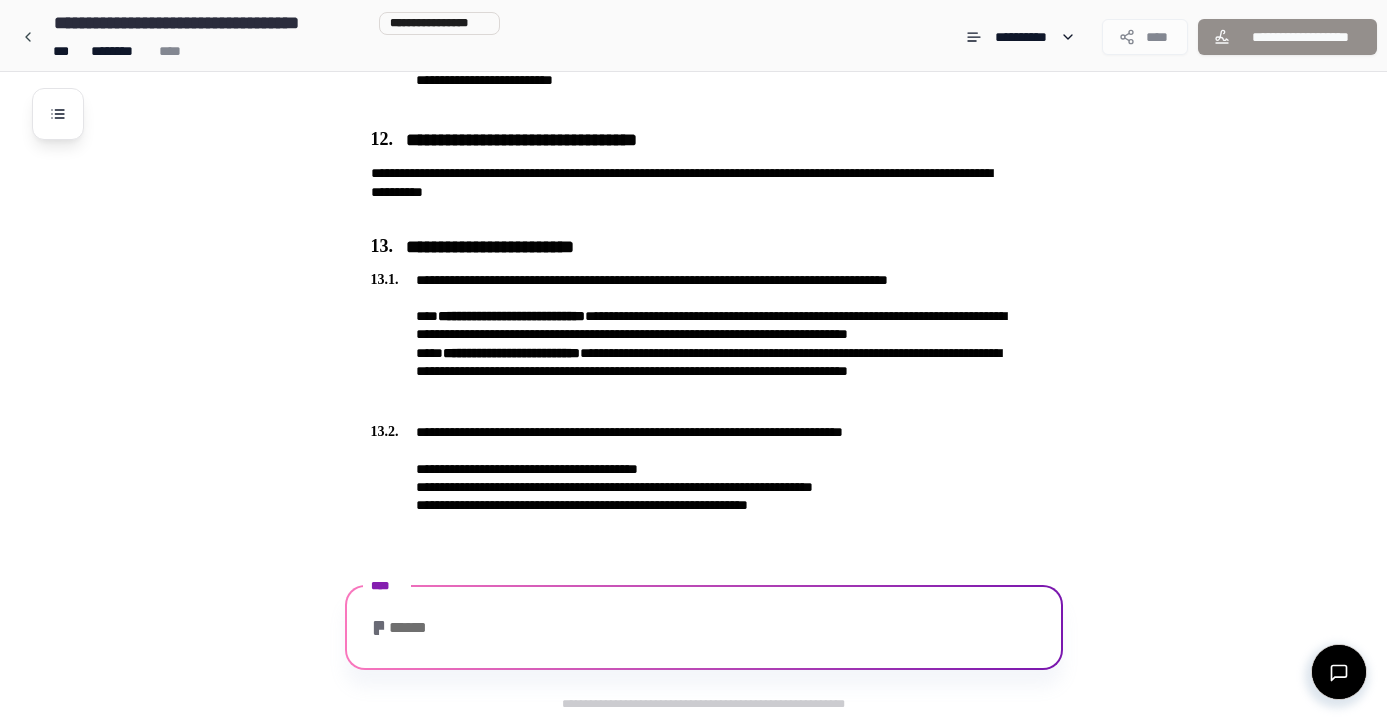 scroll, scrollTop: 4431, scrollLeft: 0, axis: vertical 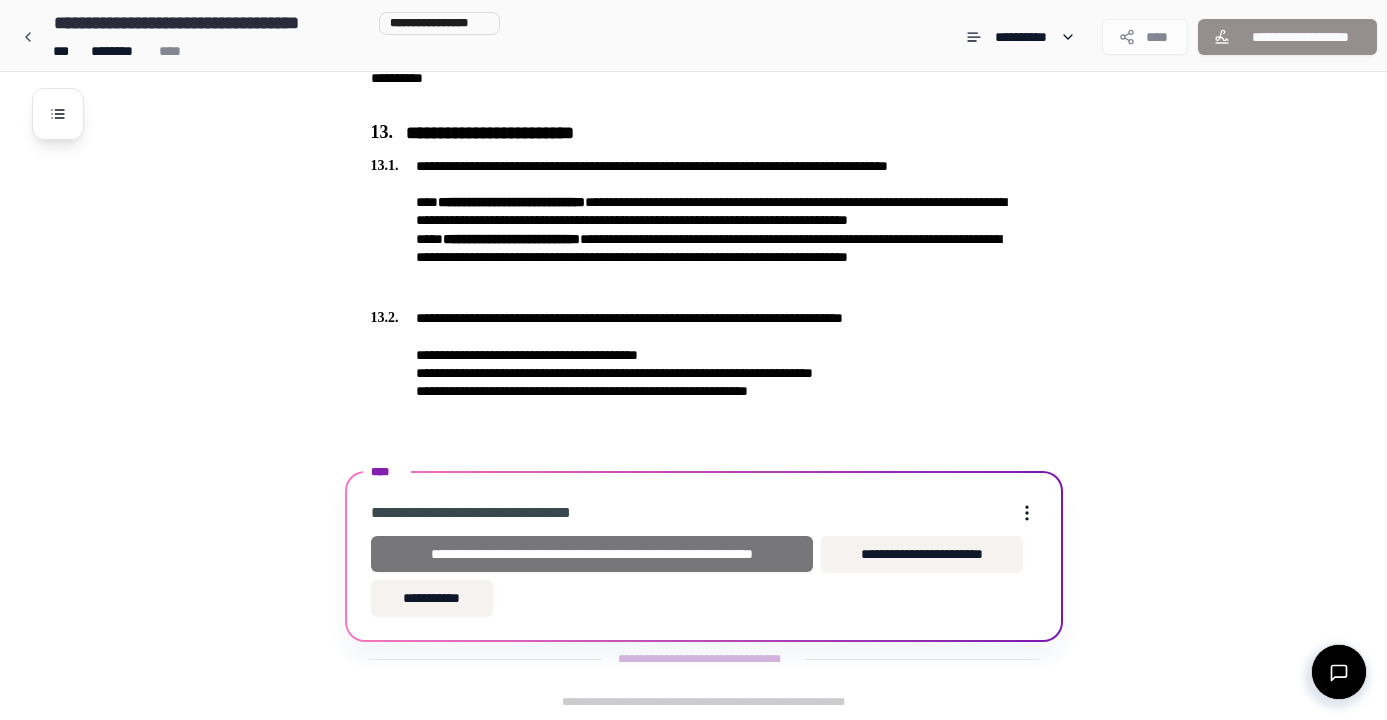 click on "**********" at bounding box center (592, 554) 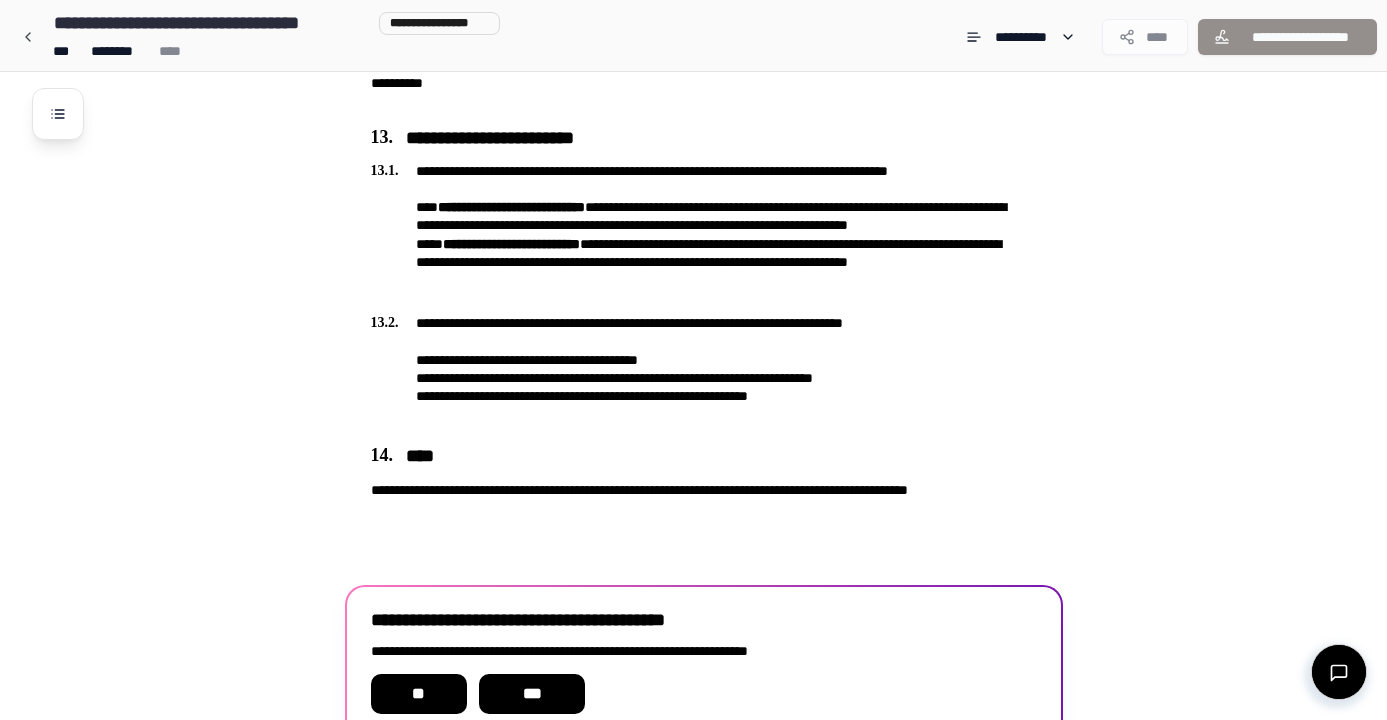 scroll, scrollTop: 4524, scrollLeft: 0, axis: vertical 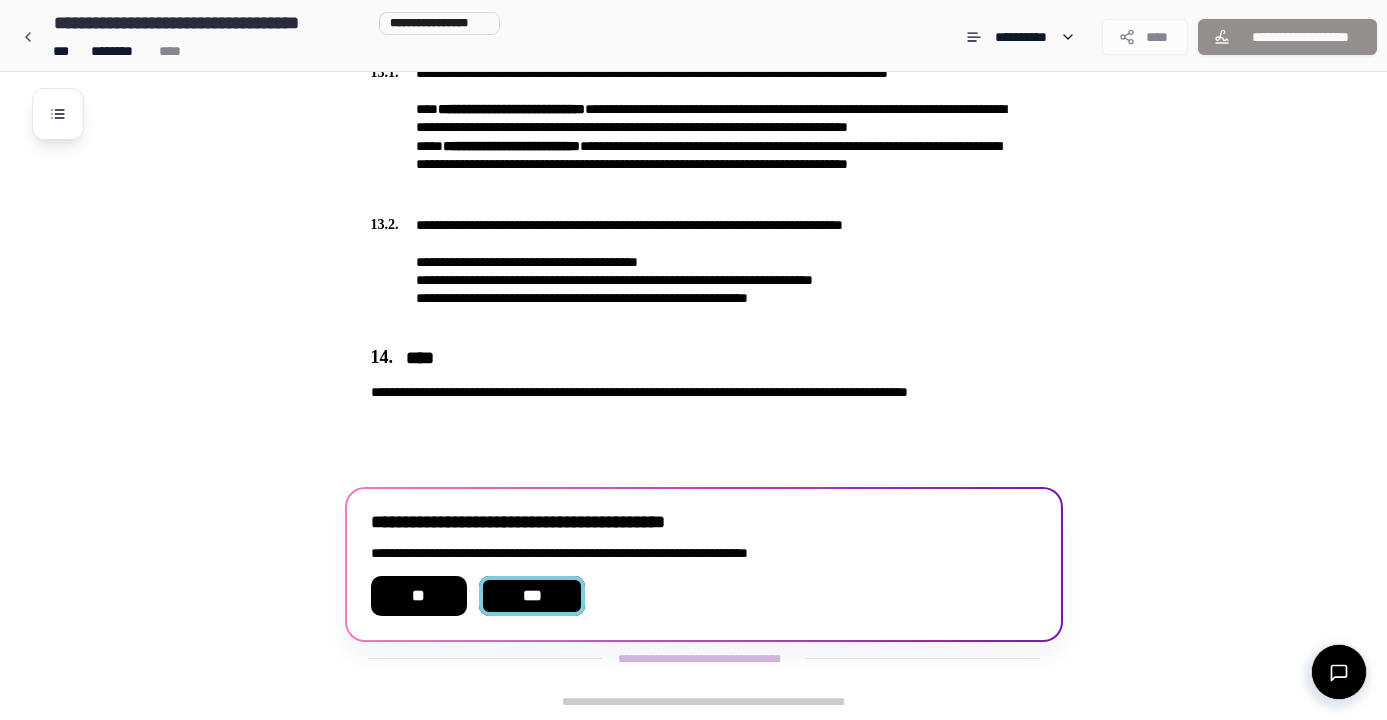 click on "***" at bounding box center [532, 596] 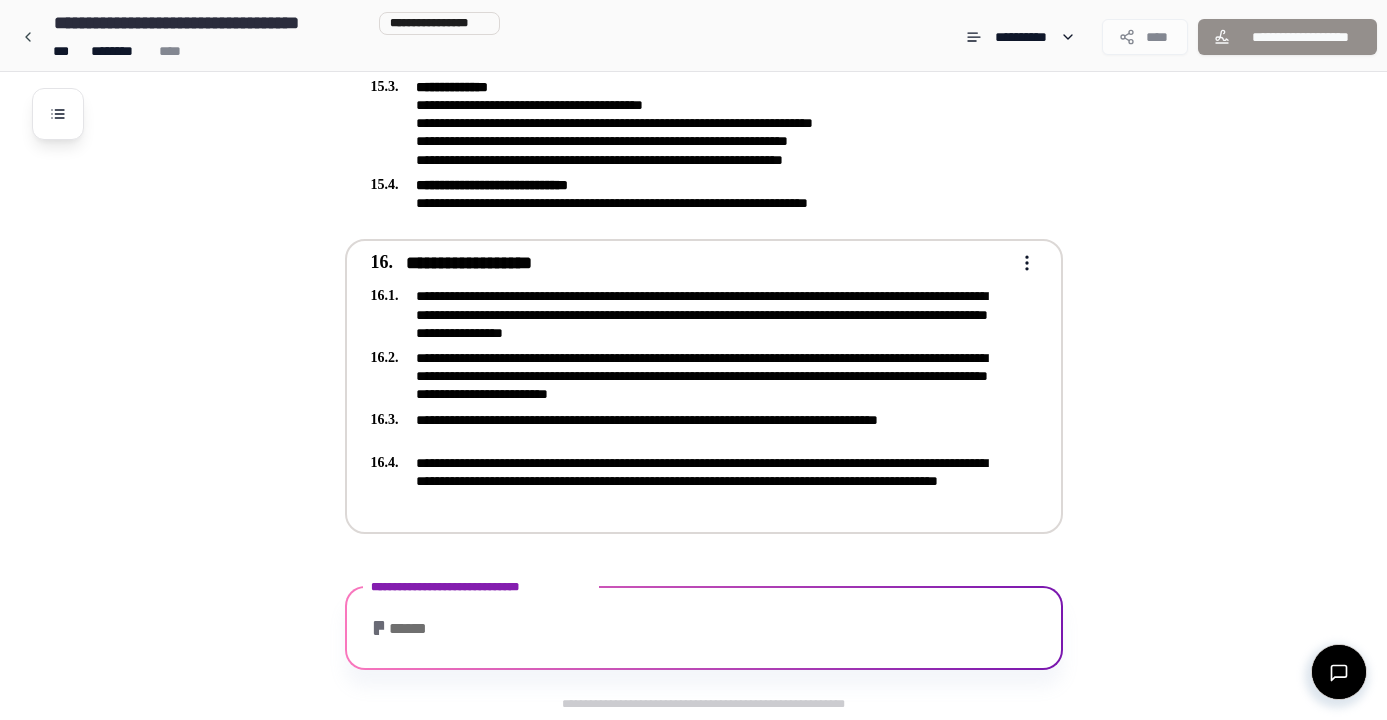 scroll, scrollTop: 5367, scrollLeft: 0, axis: vertical 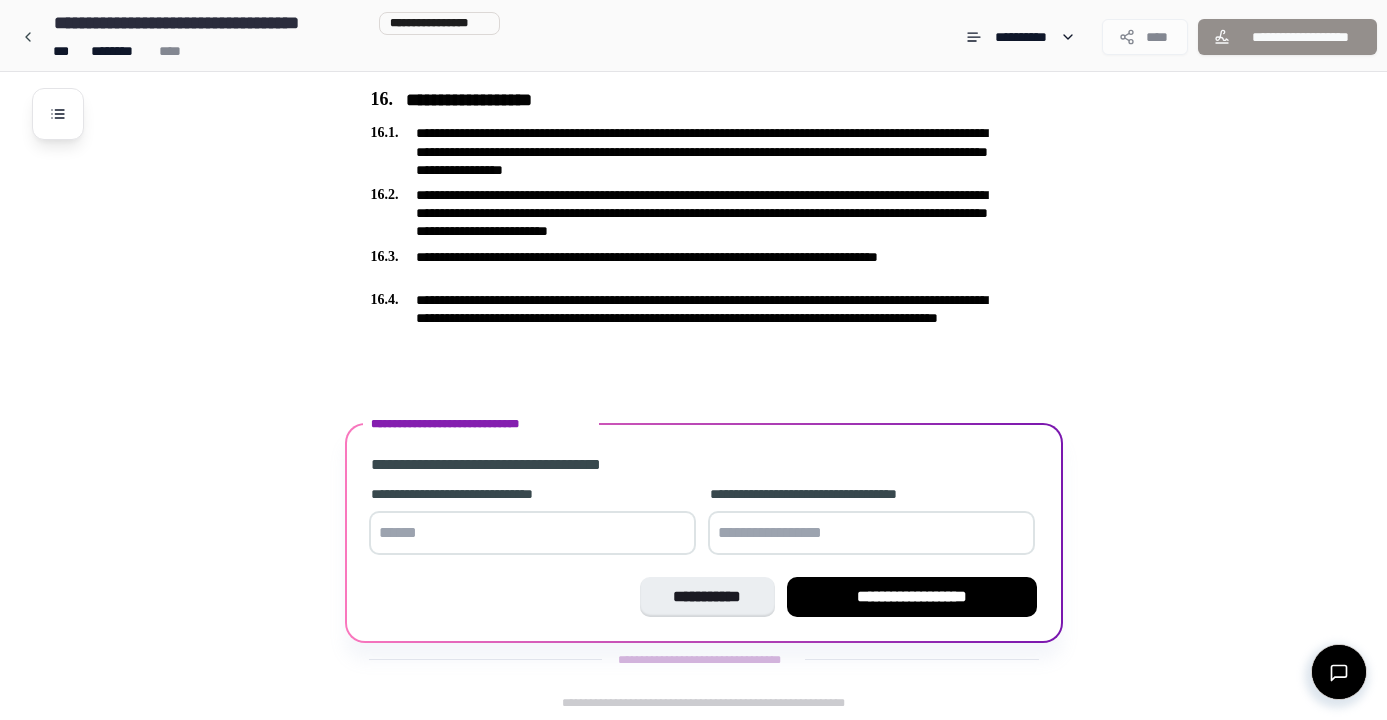 click at bounding box center (532, 533) 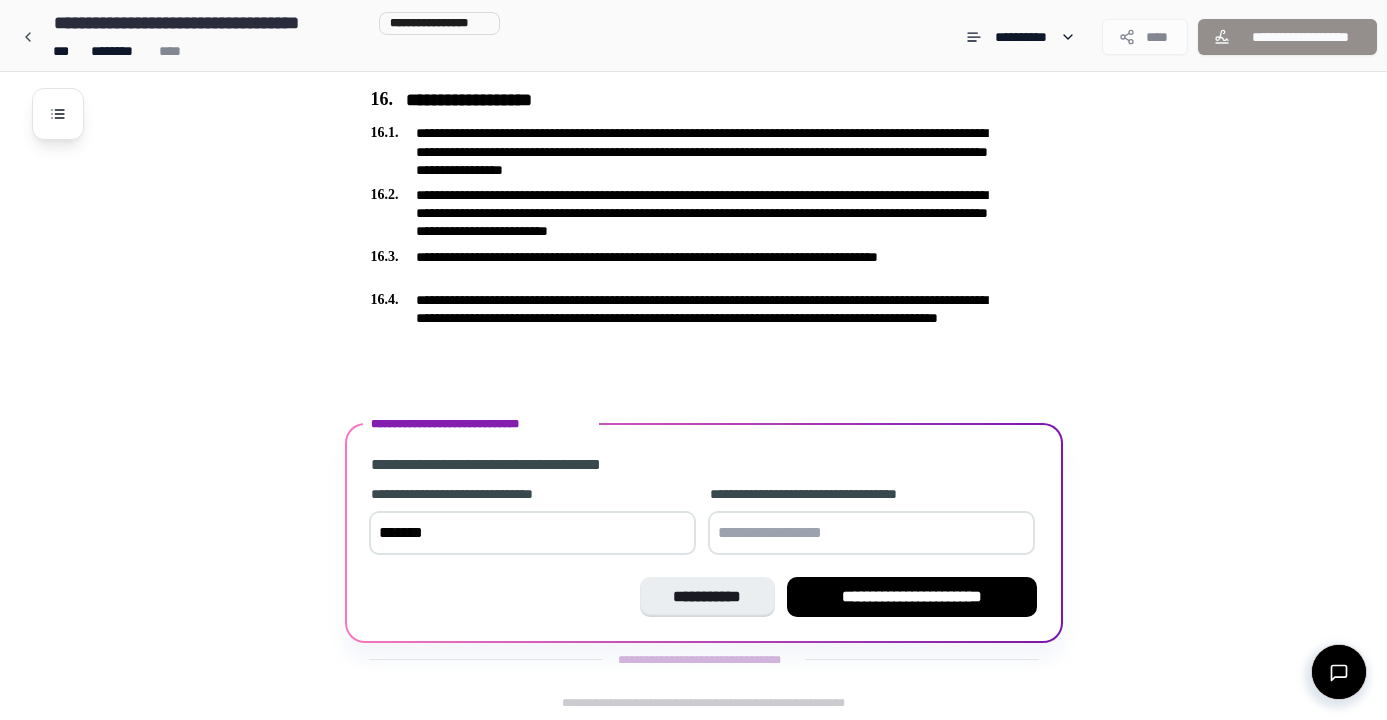 type on "*******" 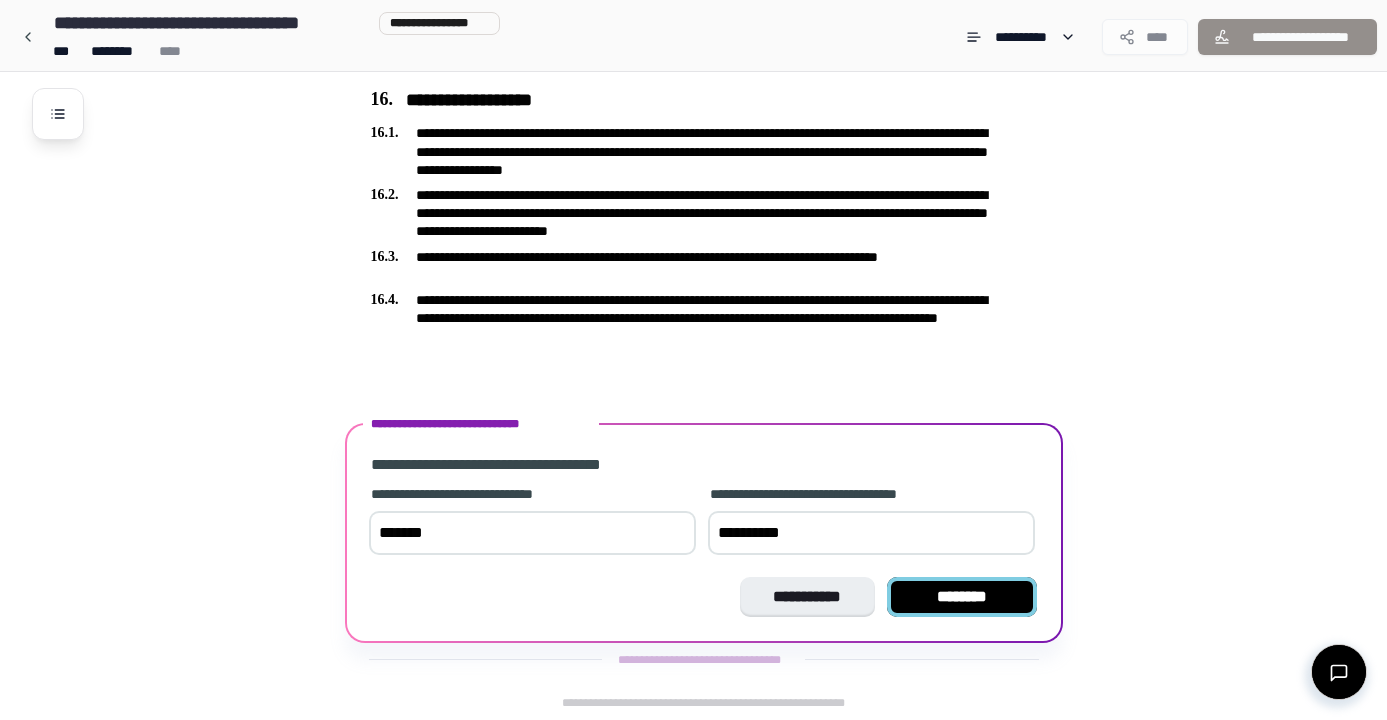 type on "**********" 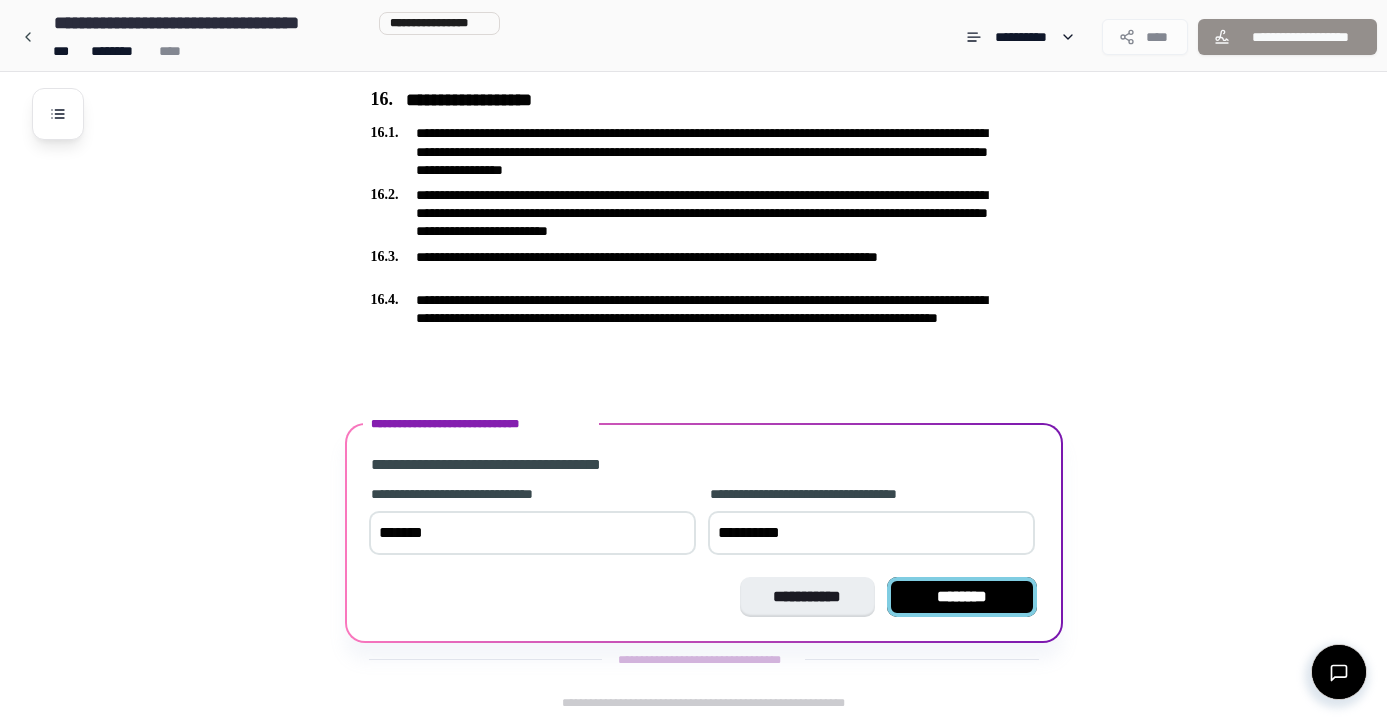 click on "********" at bounding box center [962, 597] 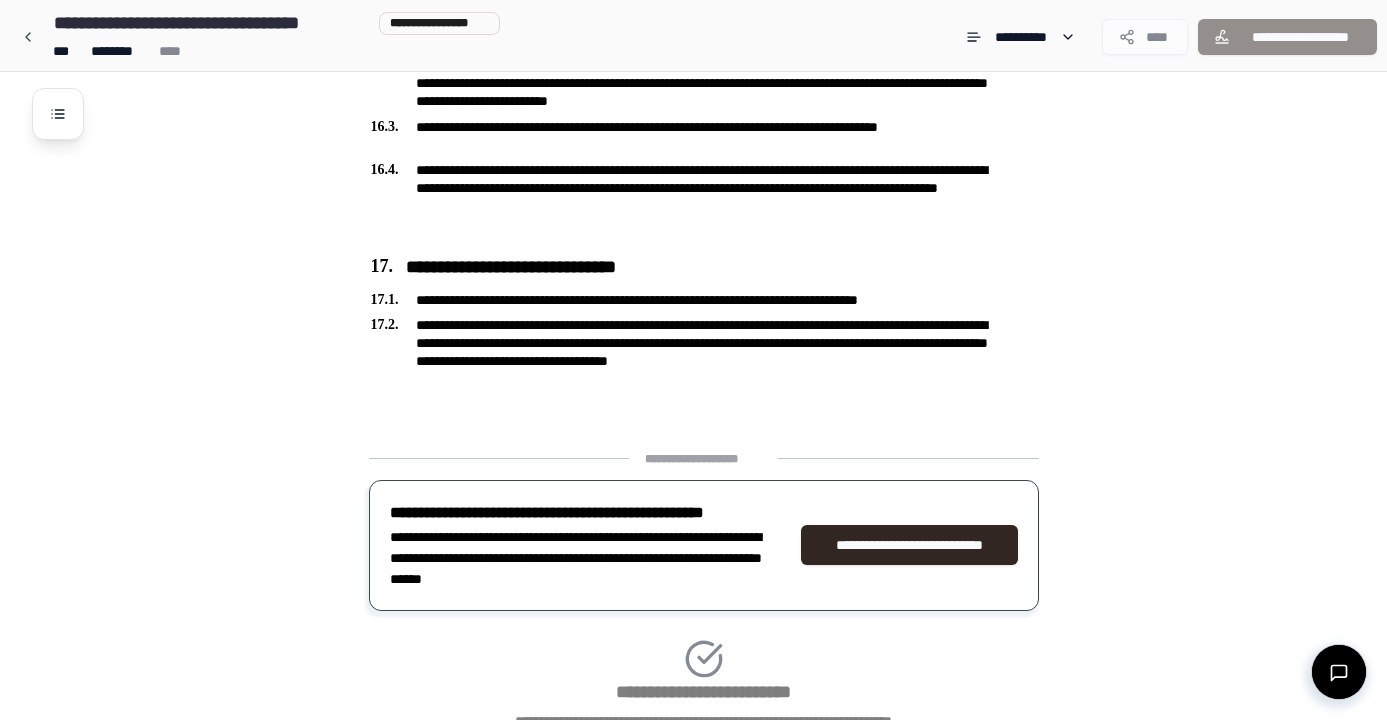 scroll, scrollTop: 5652, scrollLeft: 0, axis: vertical 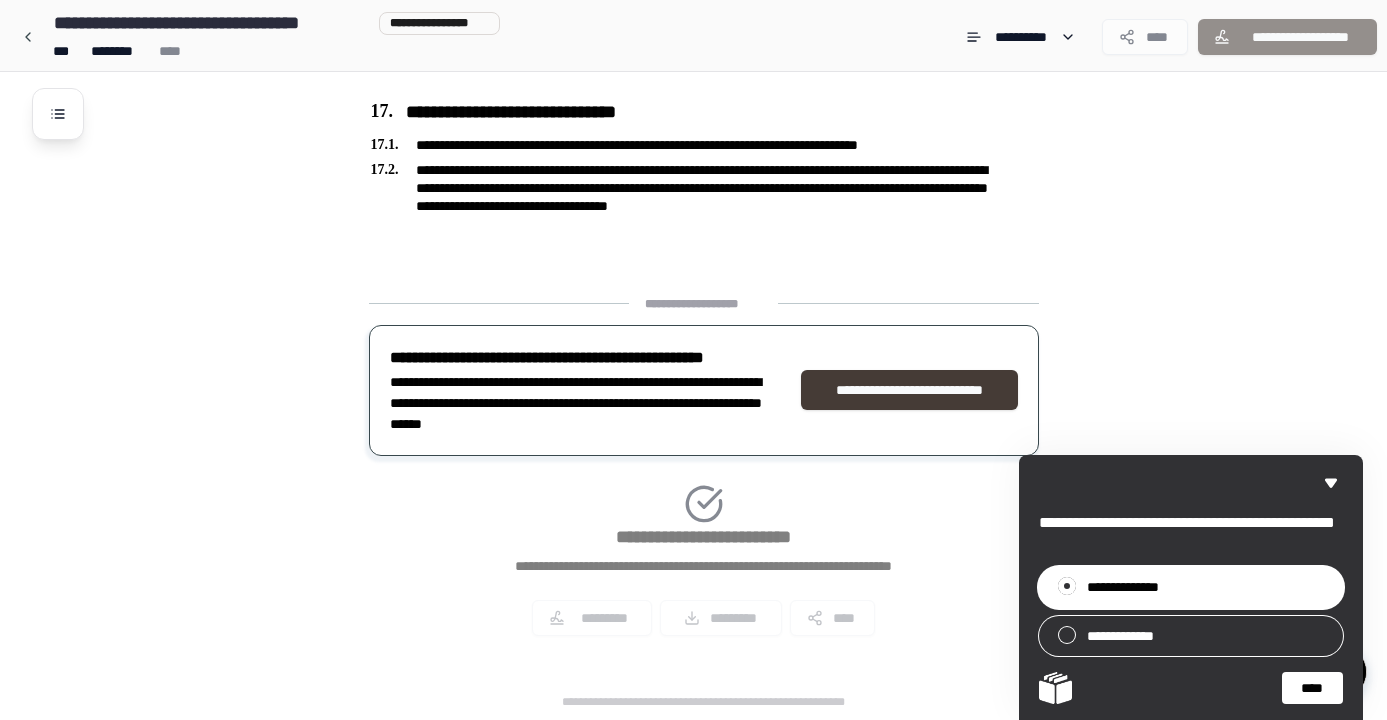 click on "**********" at bounding box center (909, 390) 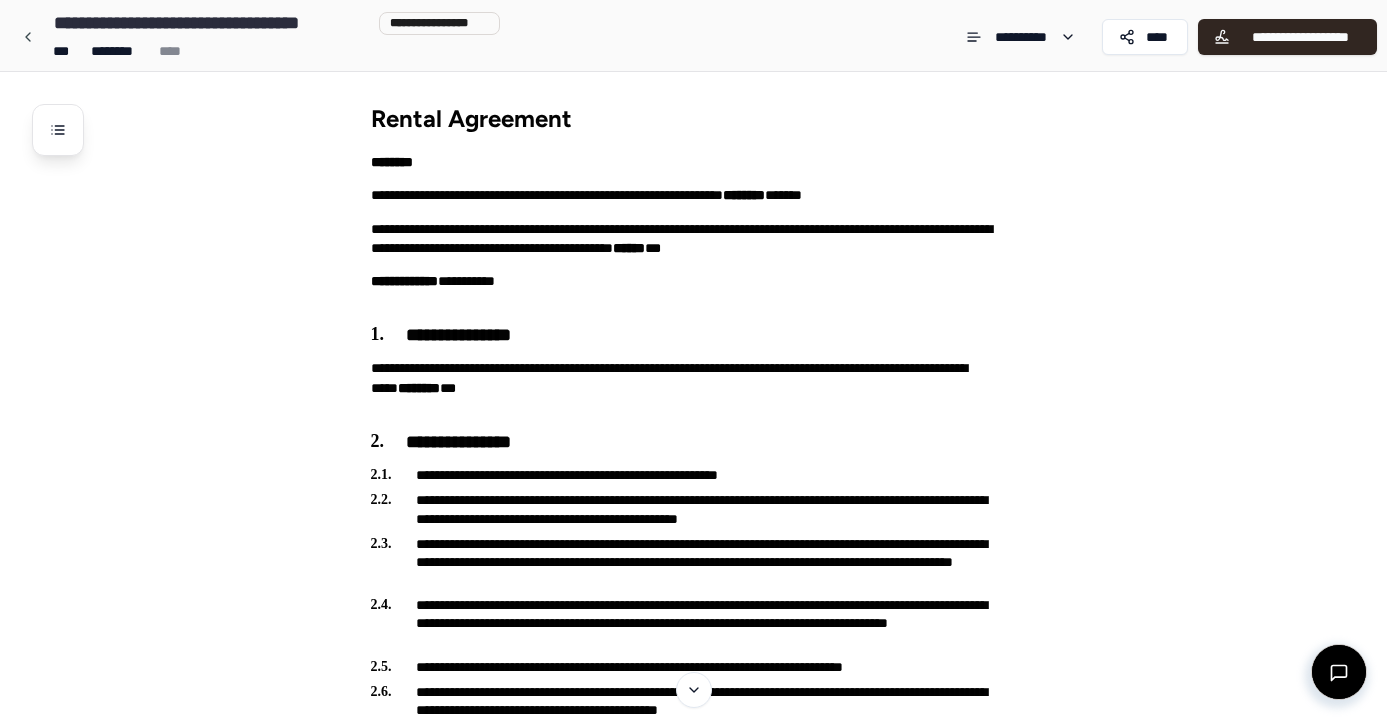 scroll, scrollTop: 0, scrollLeft: 0, axis: both 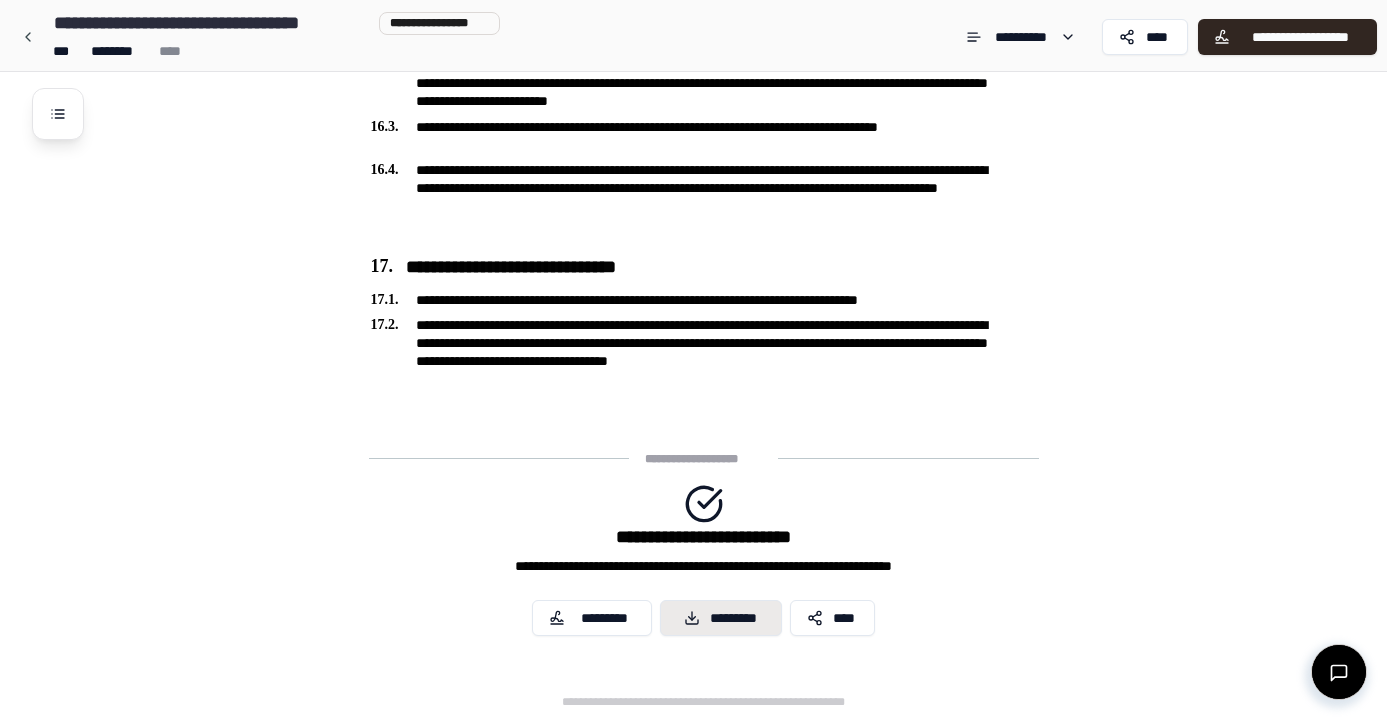 click on "*********" at bounding box center (721, 618) 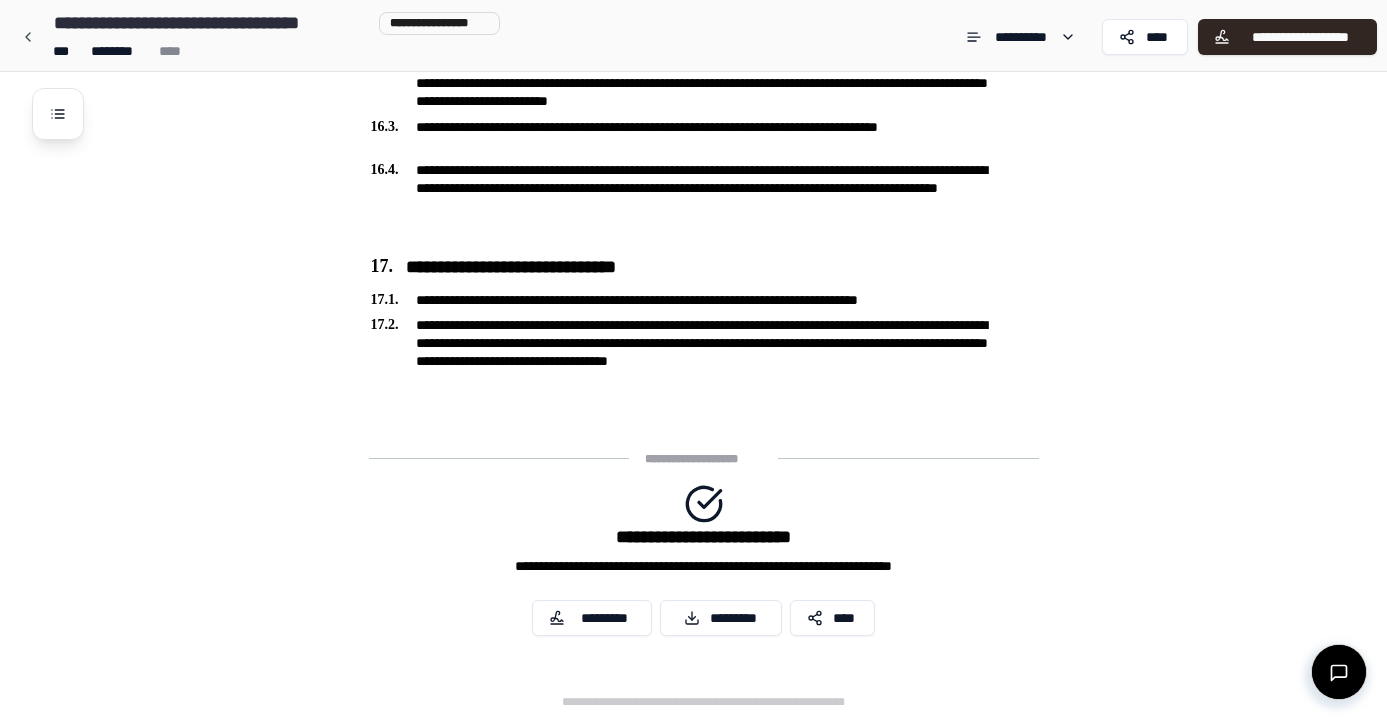 click on "**********" at bounding box center [719, -2353] 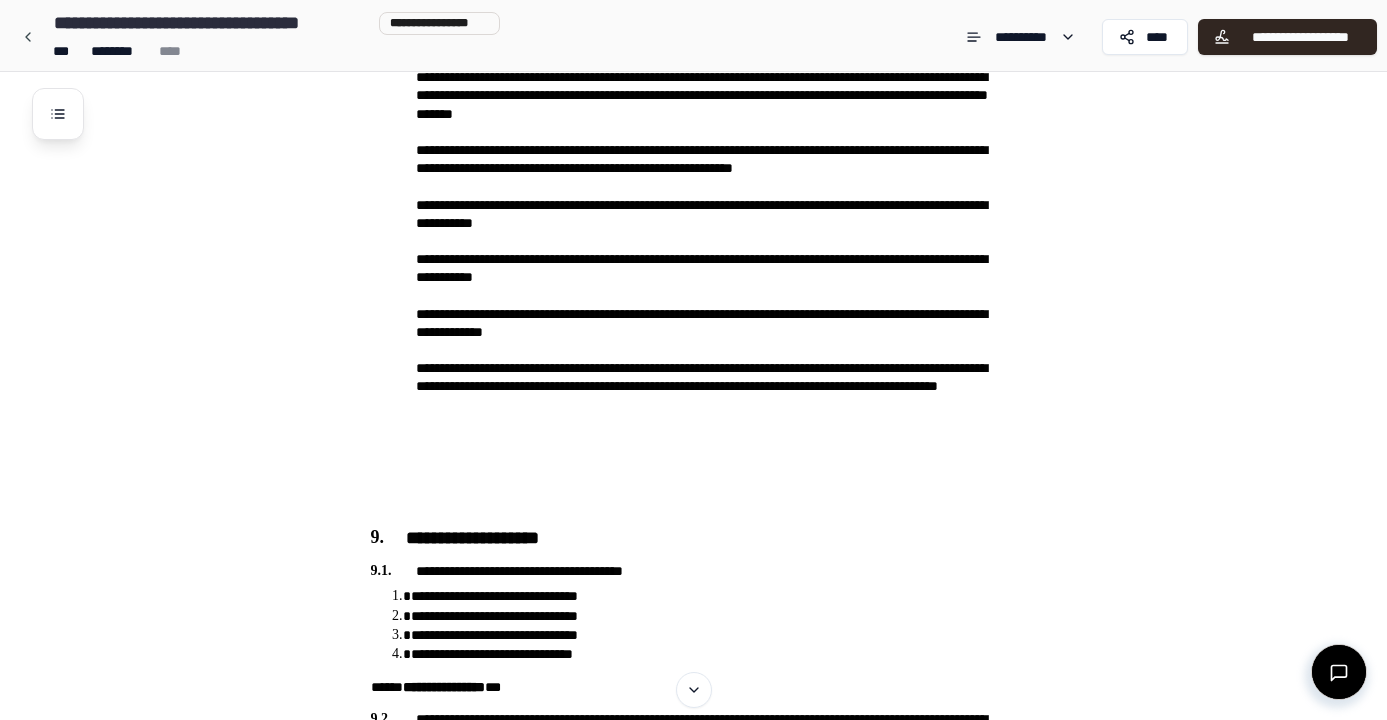 scroll, scrollTop: 2017, scrollLeft: 0, axis: vertical 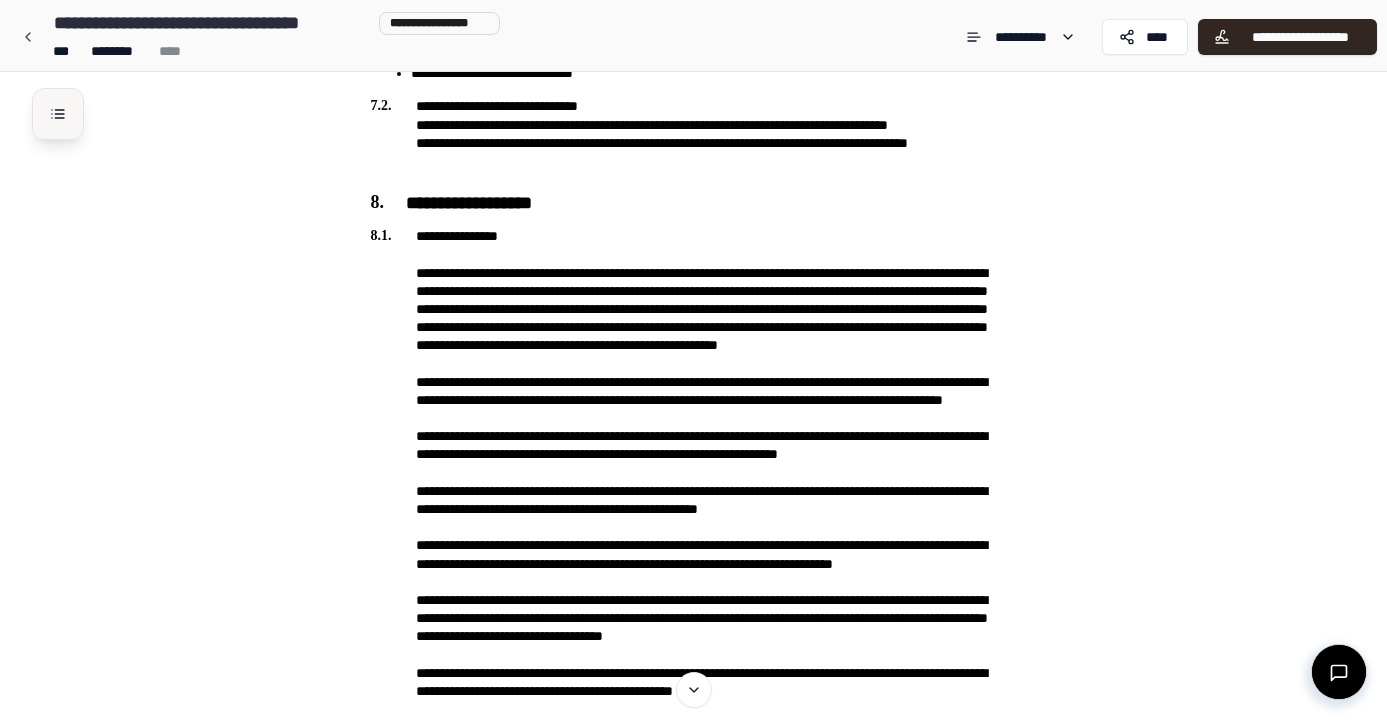 click at bounding box center [58, 114] 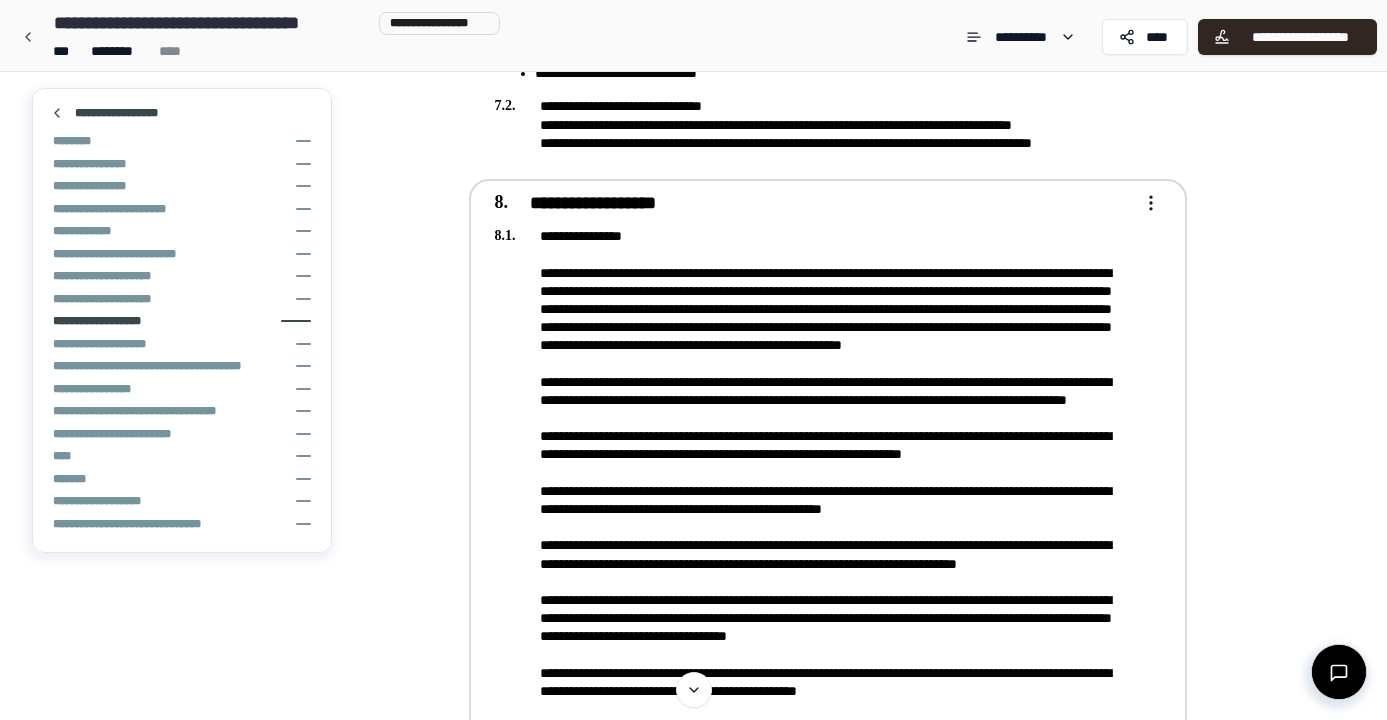 click on "**********" at bounding box center [828, 670] 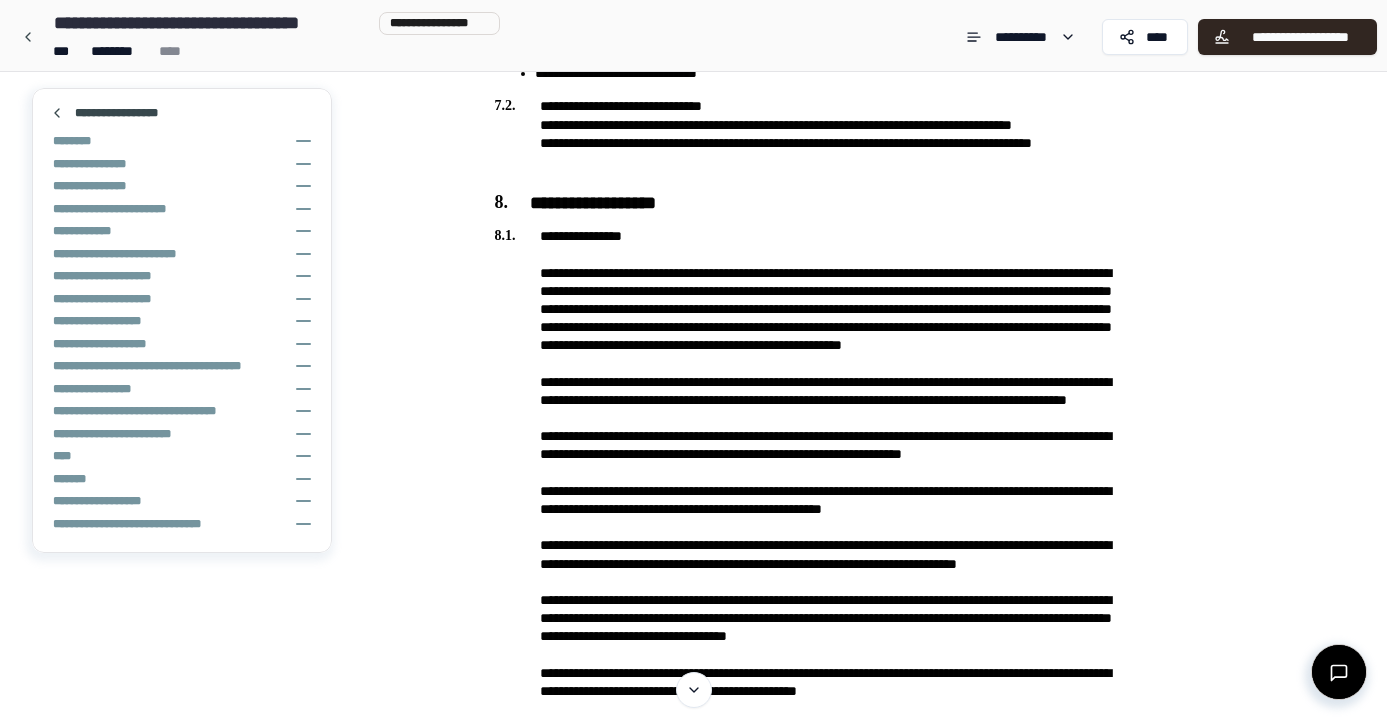 click on "**********" at bounding box center (843, 1127) 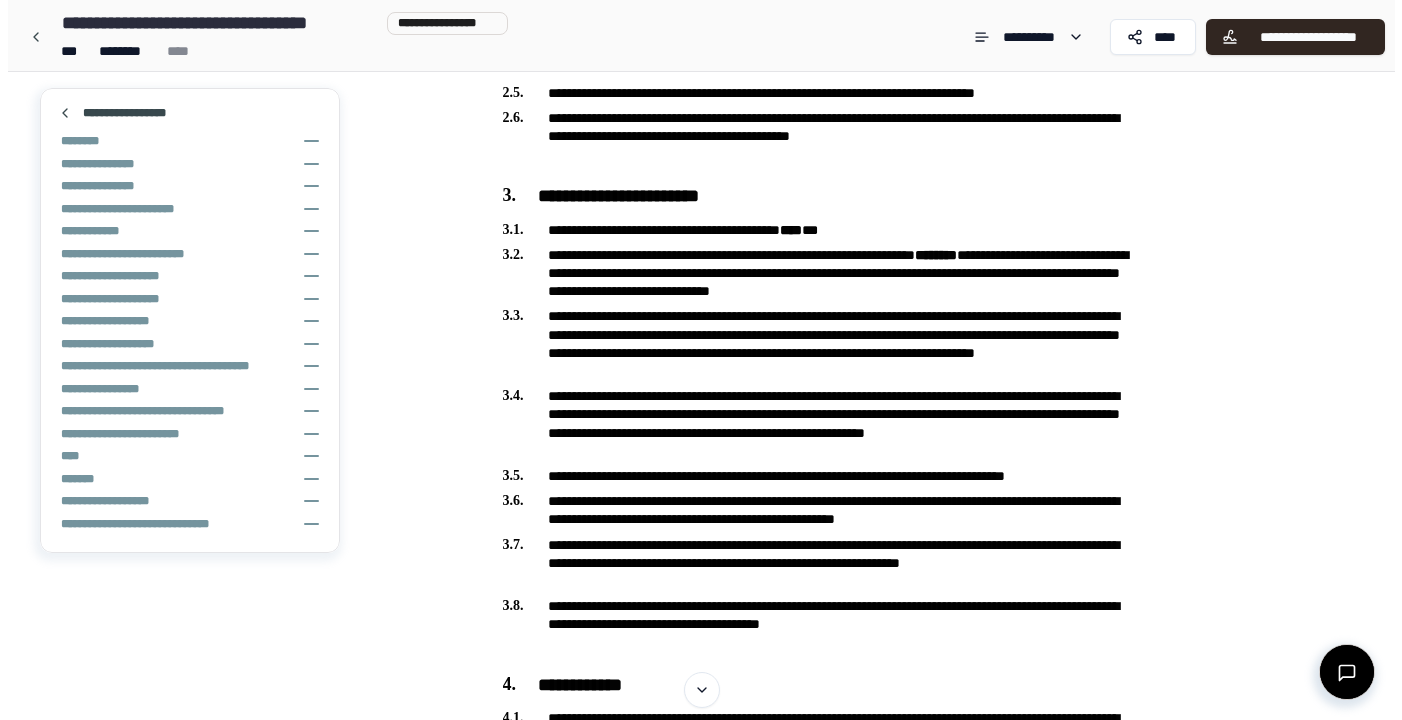scroll, scrollTop: 626, scrollLeft: 0, axis: vertical 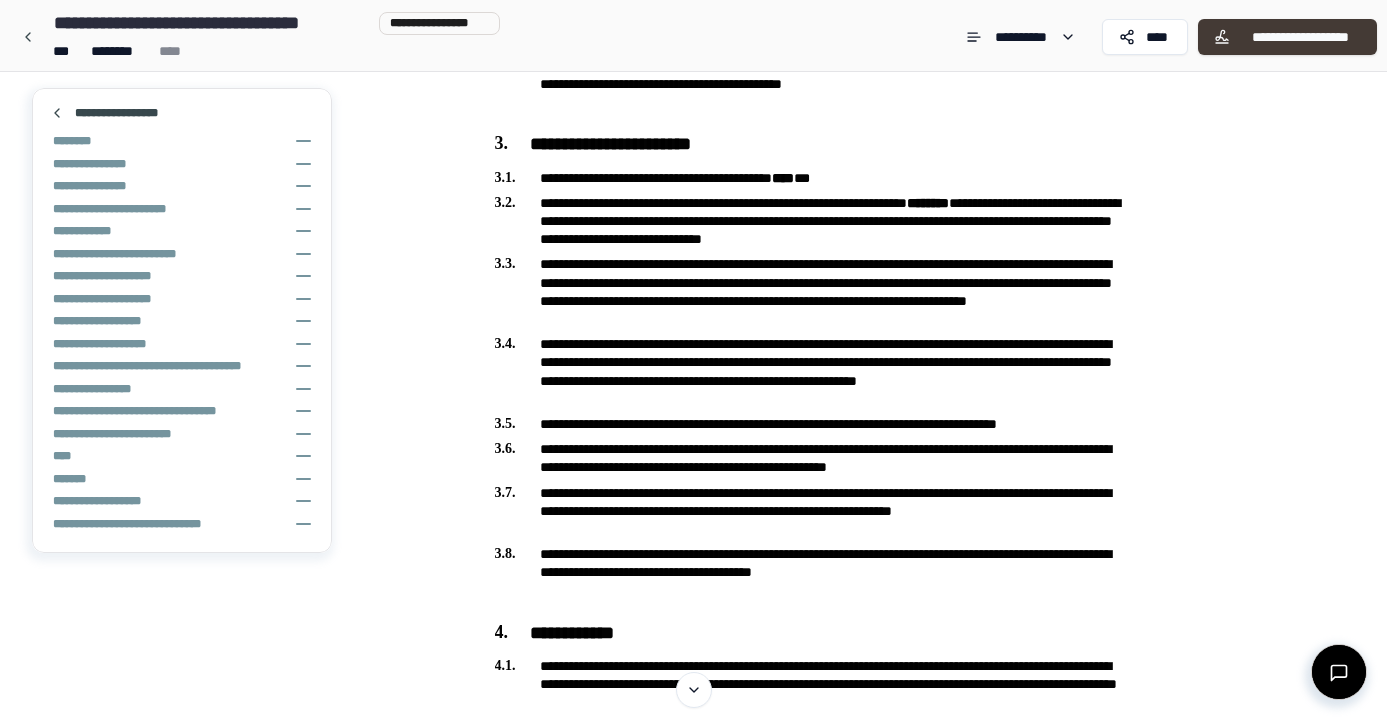 click on "**********" at bounding box center [1300, 37] 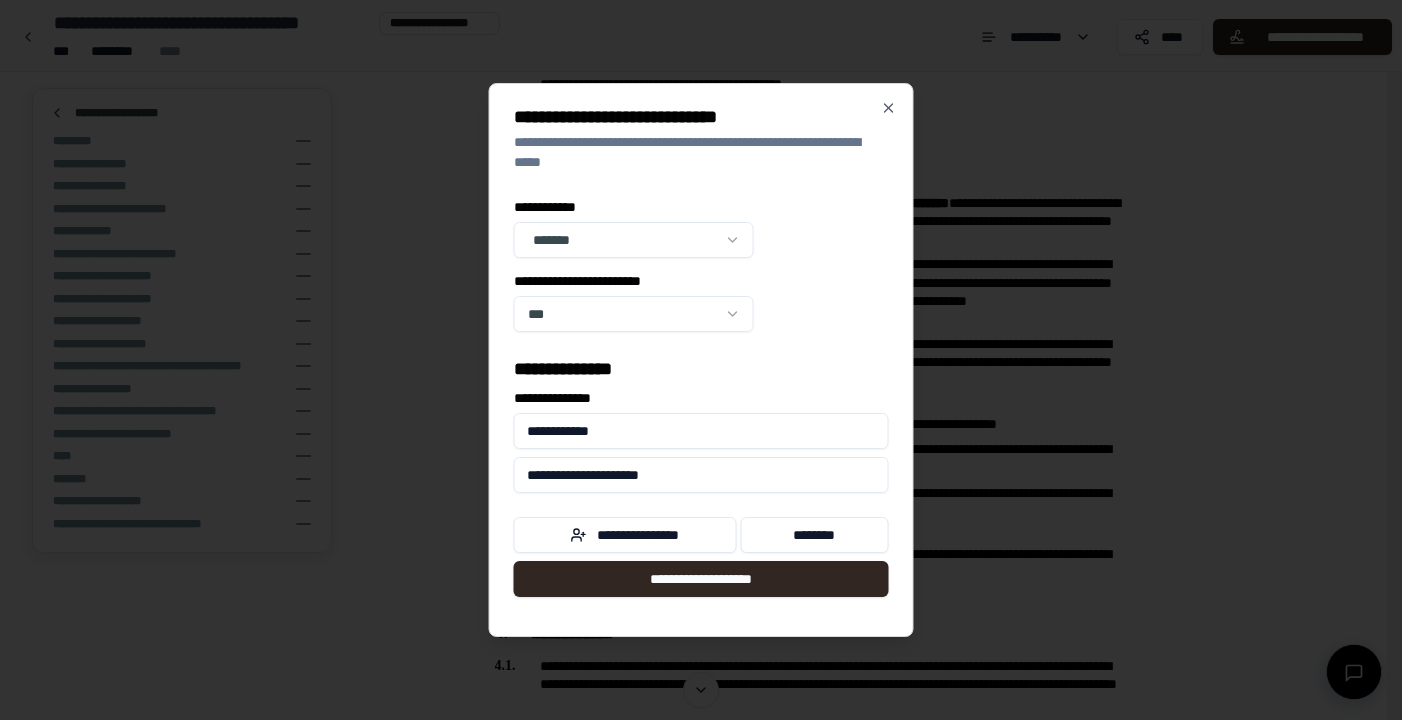 click on "**********" at bounding box center (693, 2482) 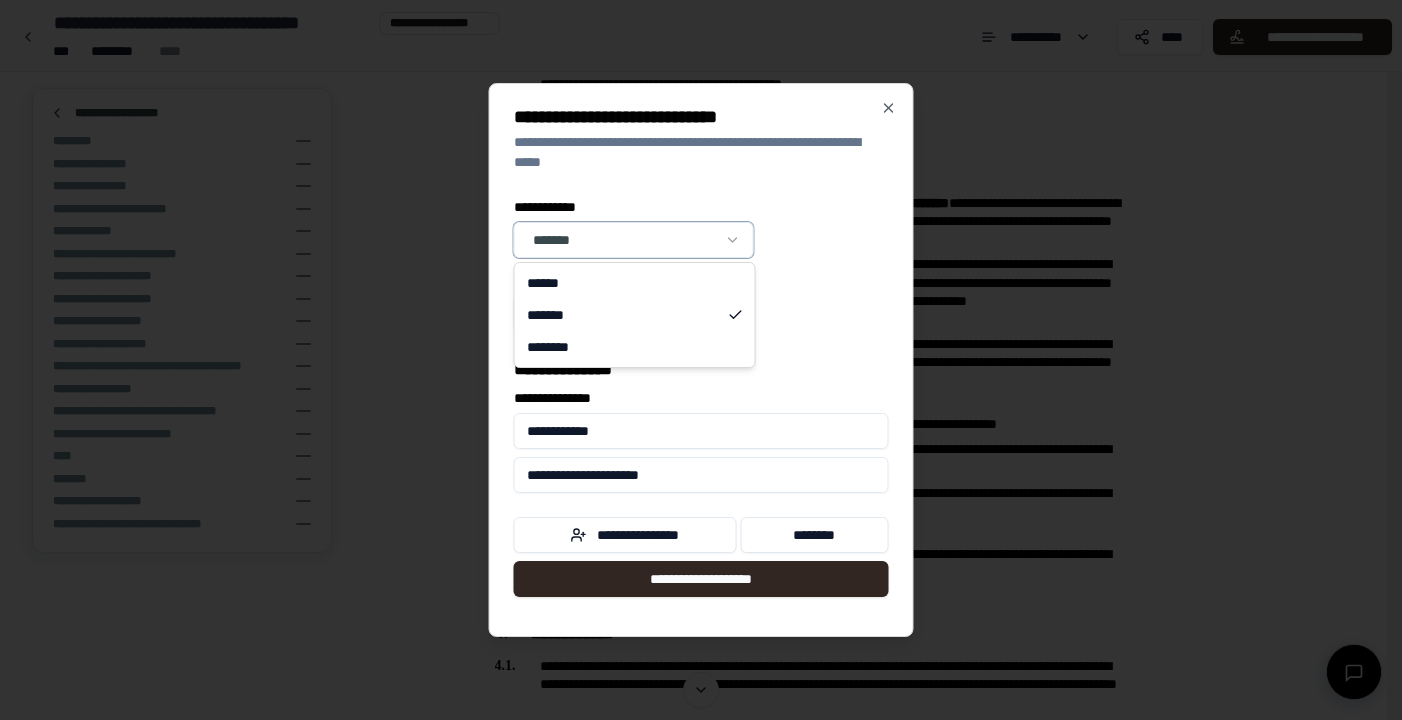 click on "**********" at bounding box center [693, 2482] 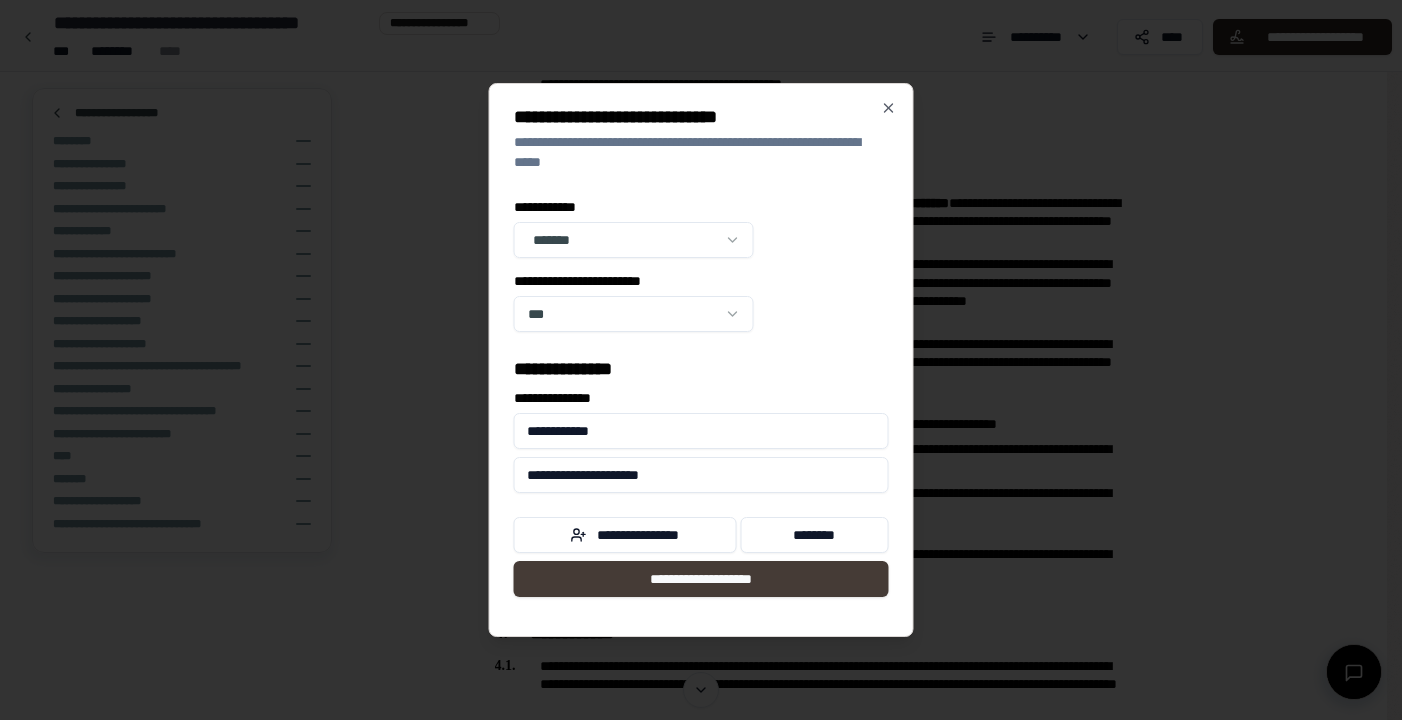 click on "**********" at bounding box center (701, 579) 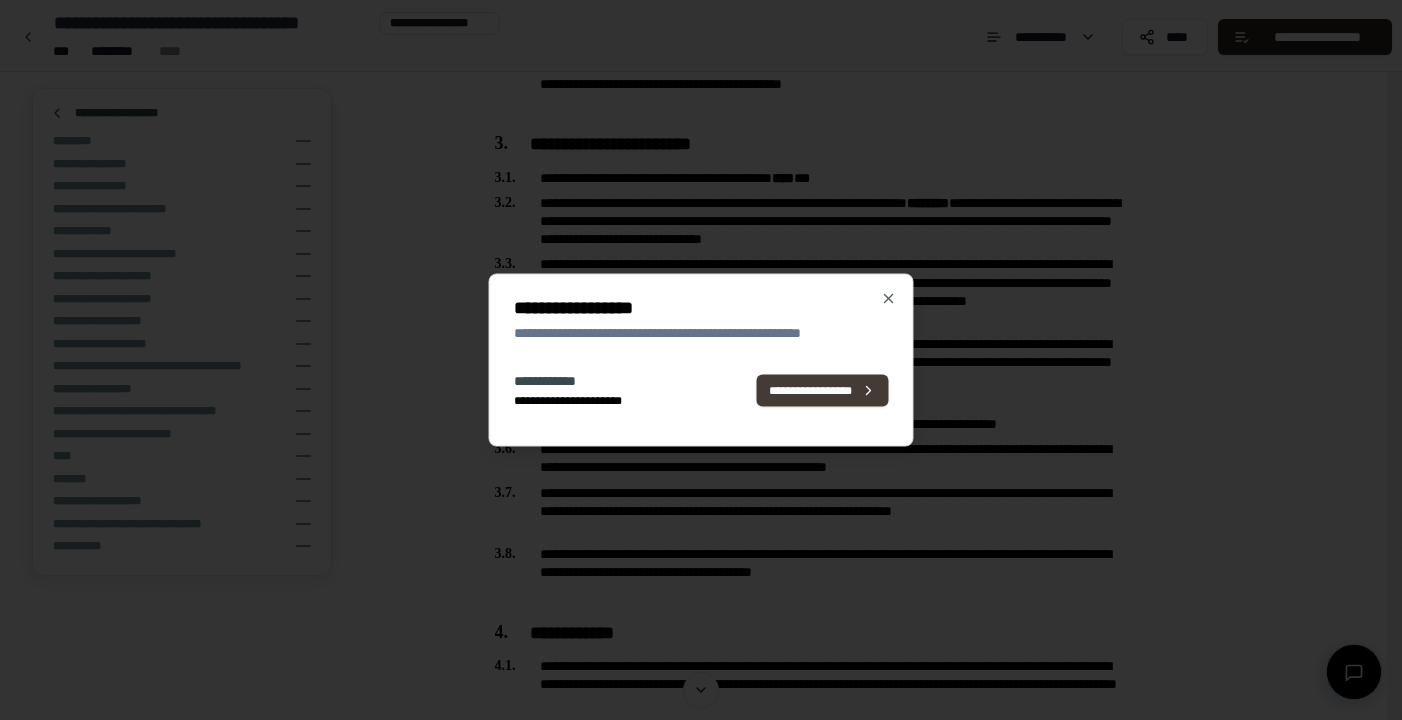 click on "**********" at bounding box center (823, 390) 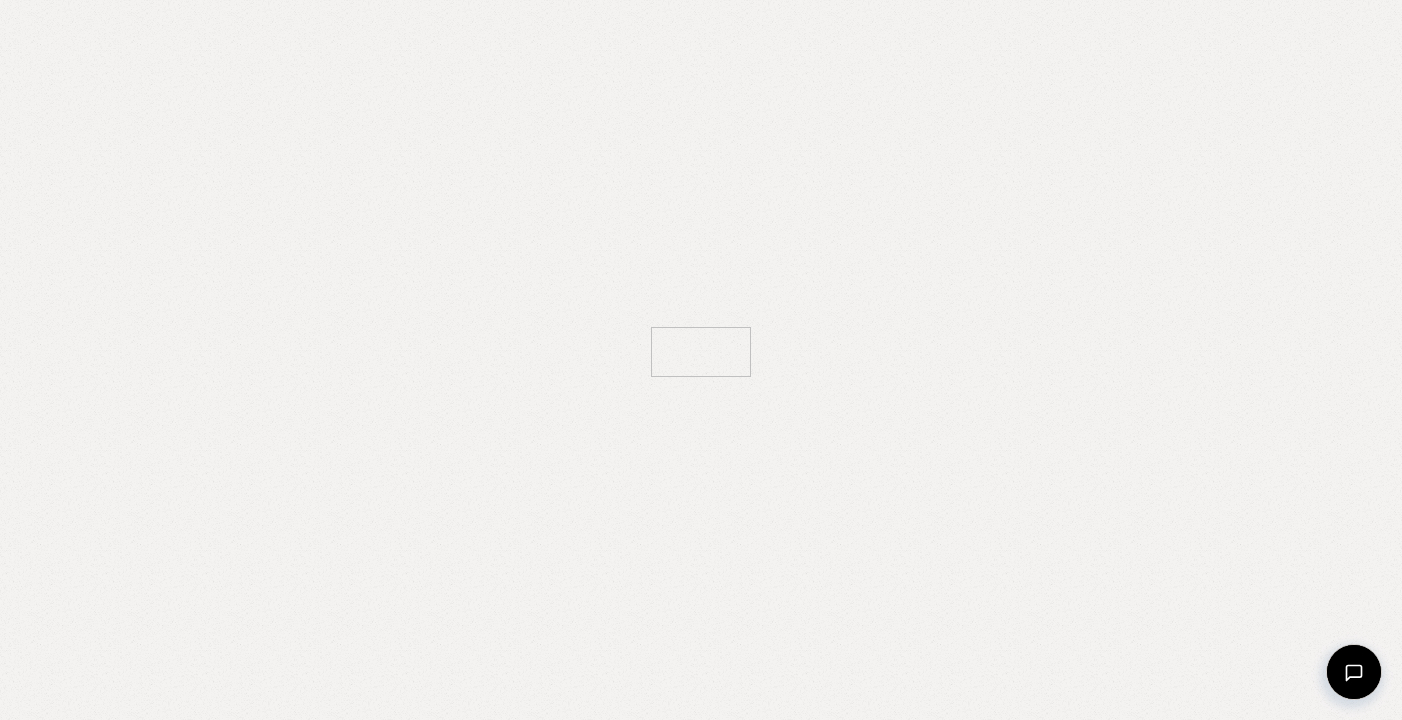 scroll, scrollTop: 0, scrollLeft: 0, axis: both 